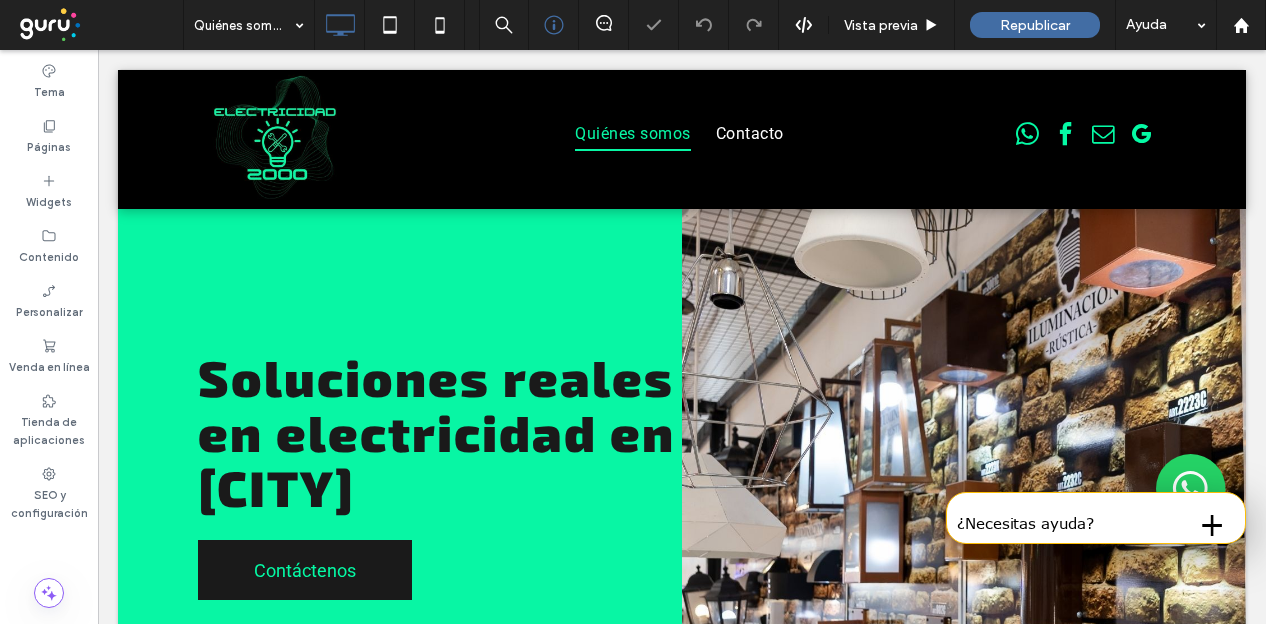 scroll, scrollTop: 0, scrollLeft: 0, axis: both 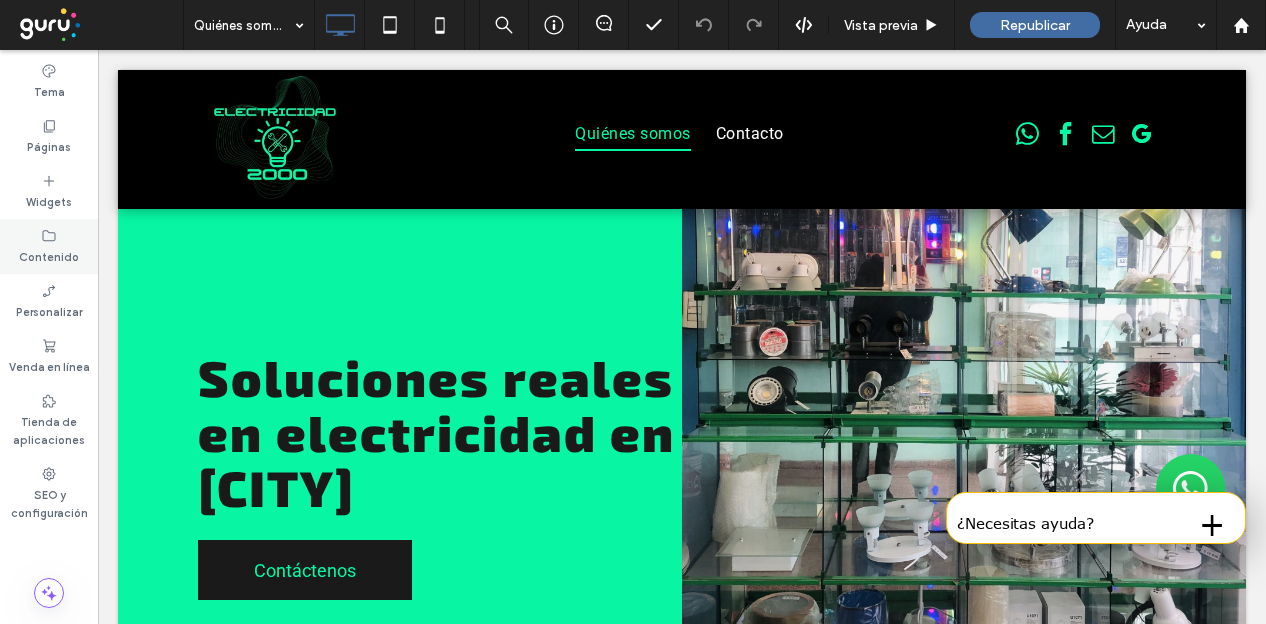click on "Contenido" at bounding box center (49, 246) 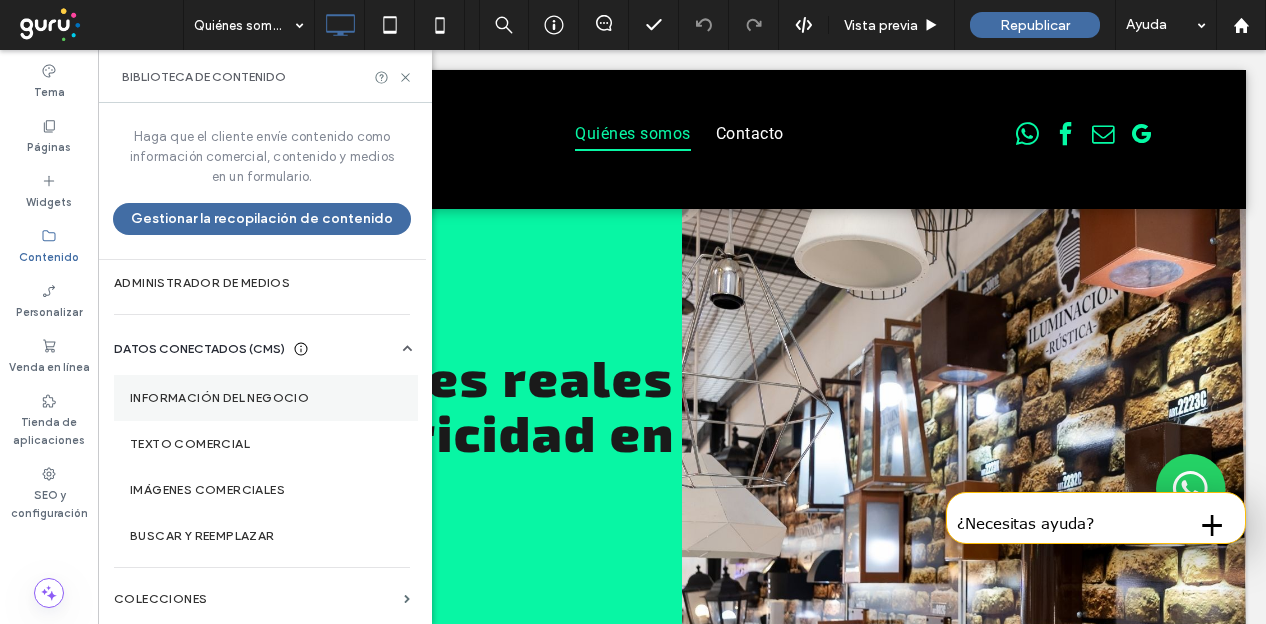 click on "Información del negocio" at bounding box center (266, 398) 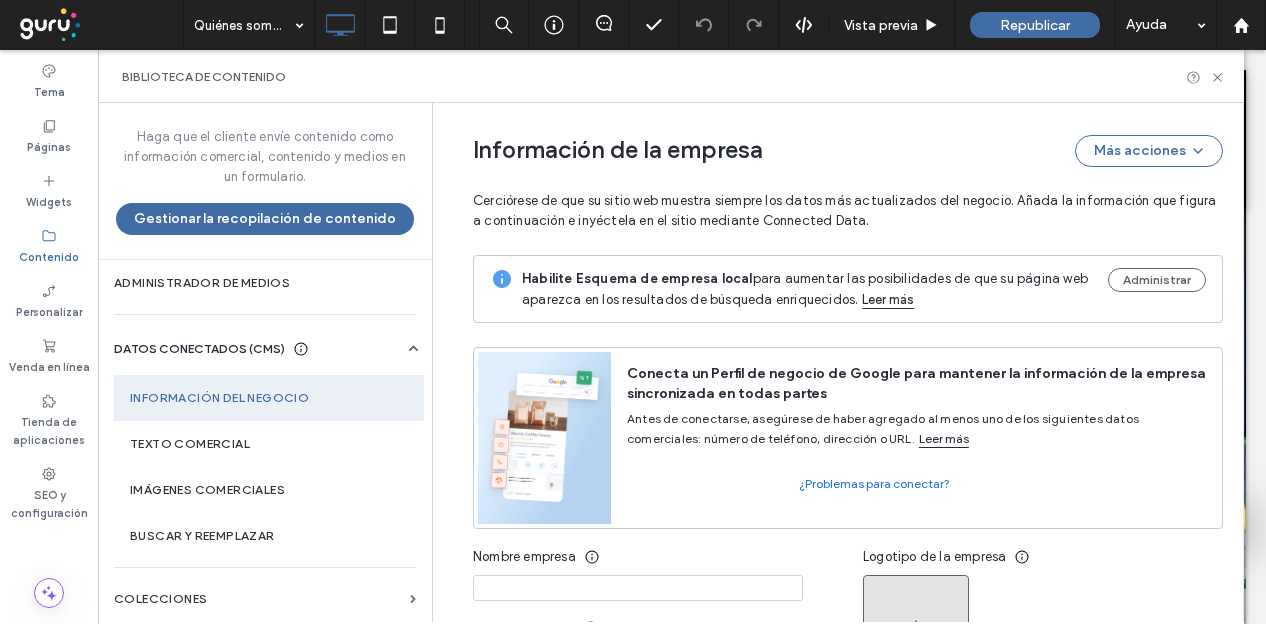 click at bounding box center (916, 628) 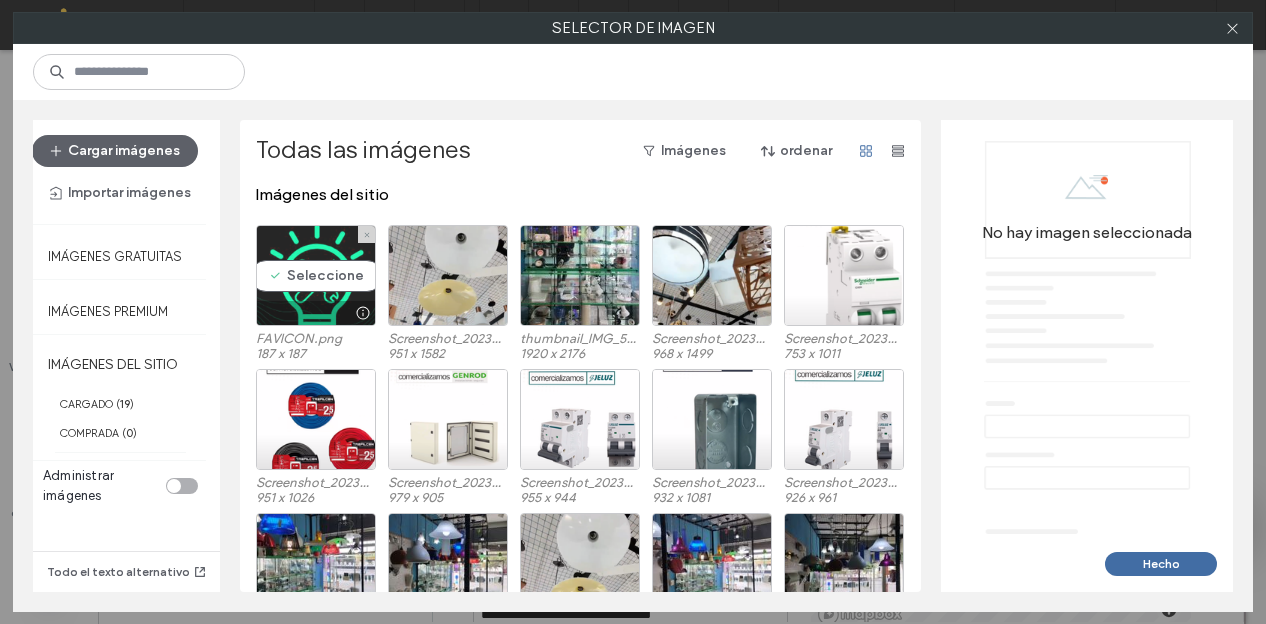 click on "Seleccione" at bounding box center (316, 275) 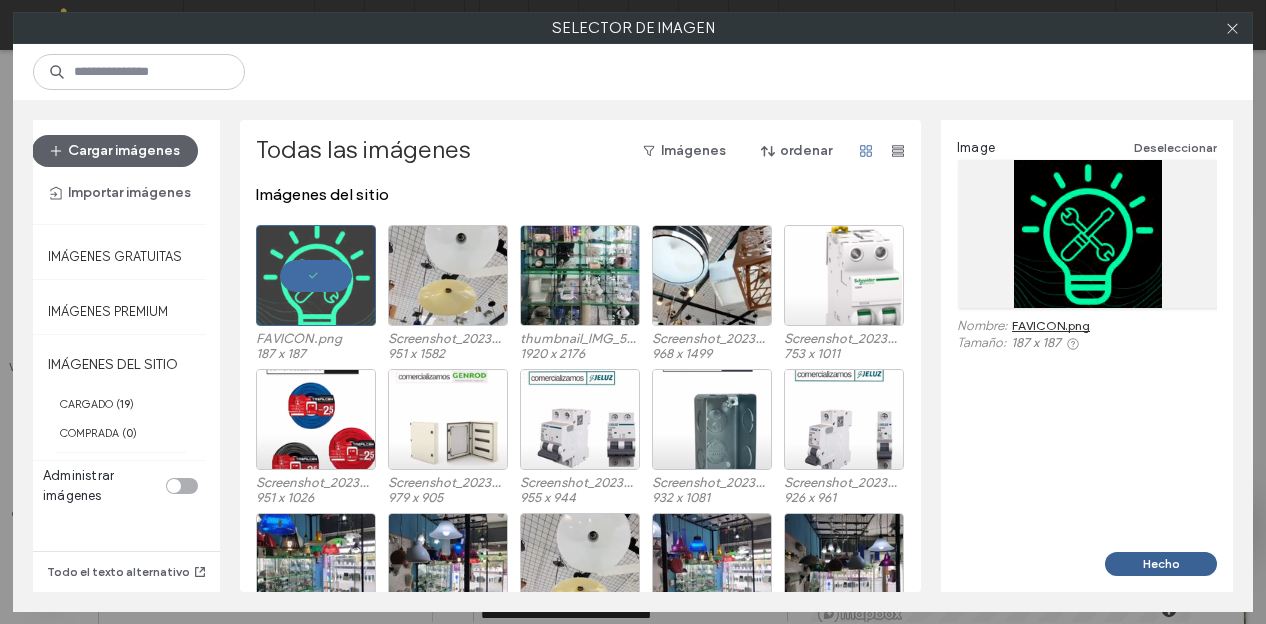 click on "Hecho" at bounding box center (1161, 564) 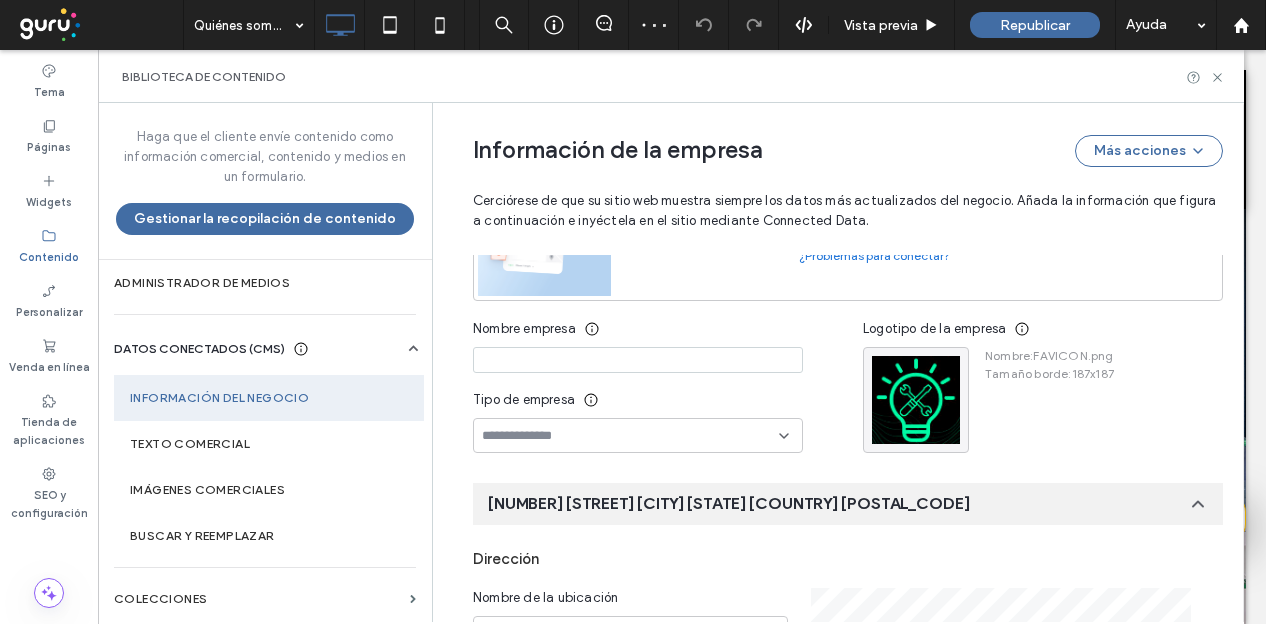scroll, scrollTop: 132, scrollLeft: 0, axis: vertical 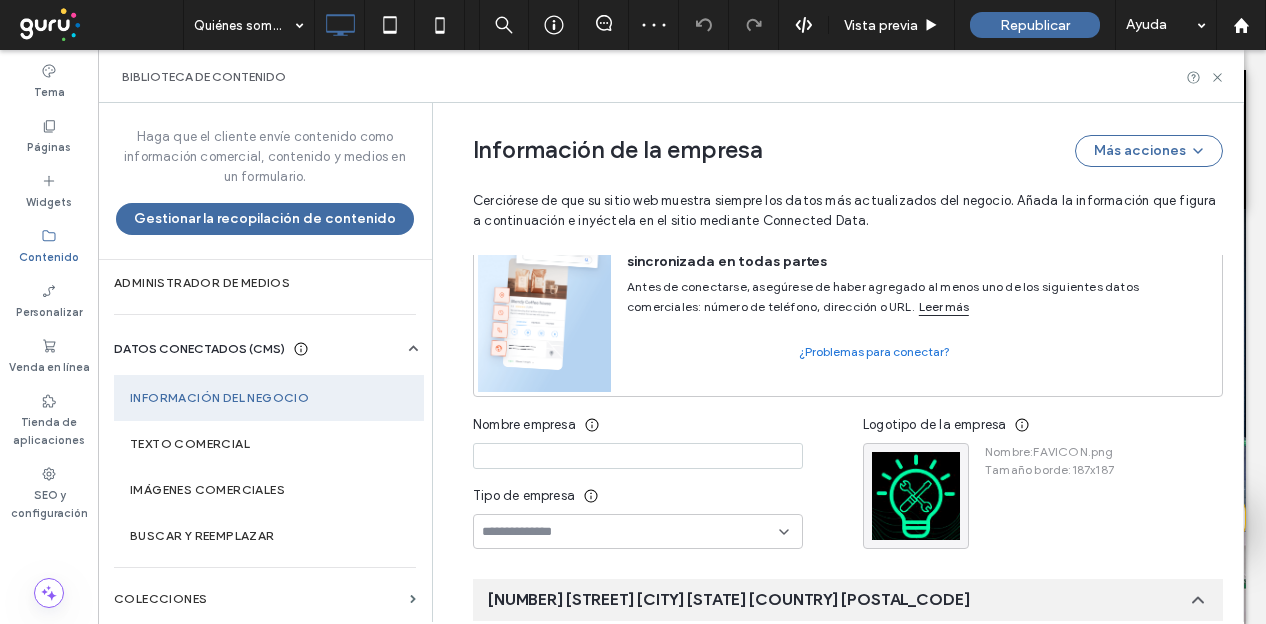 click at bounding box center [638, 456] 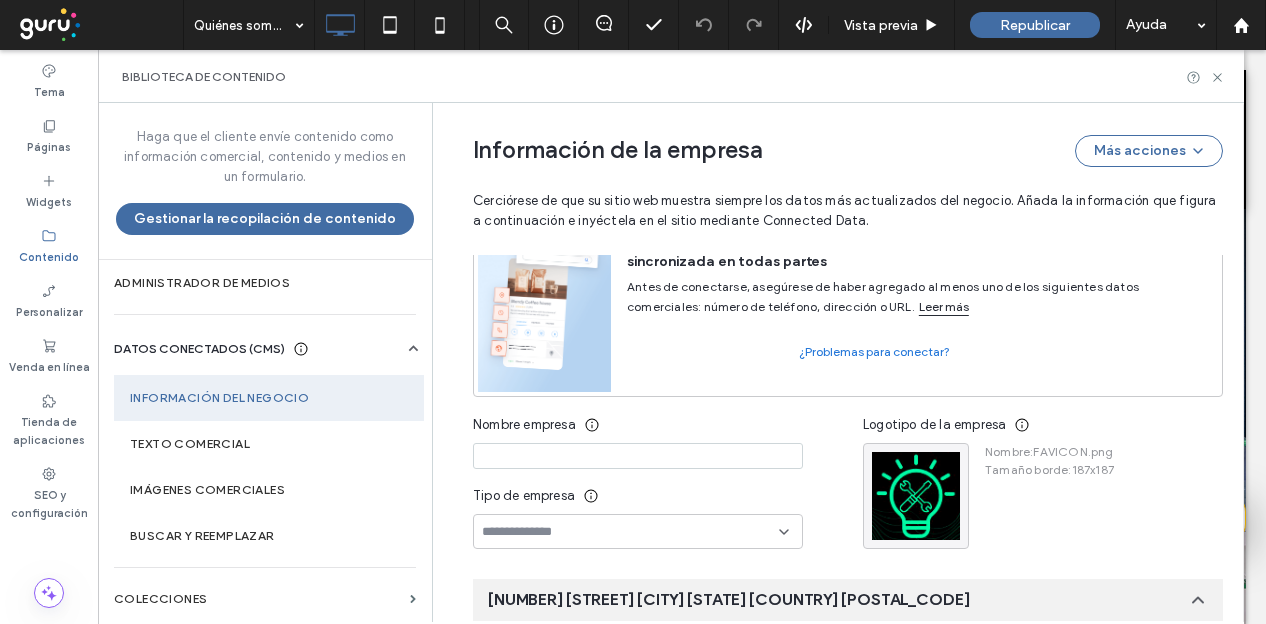click at bounding box center (638, 456) 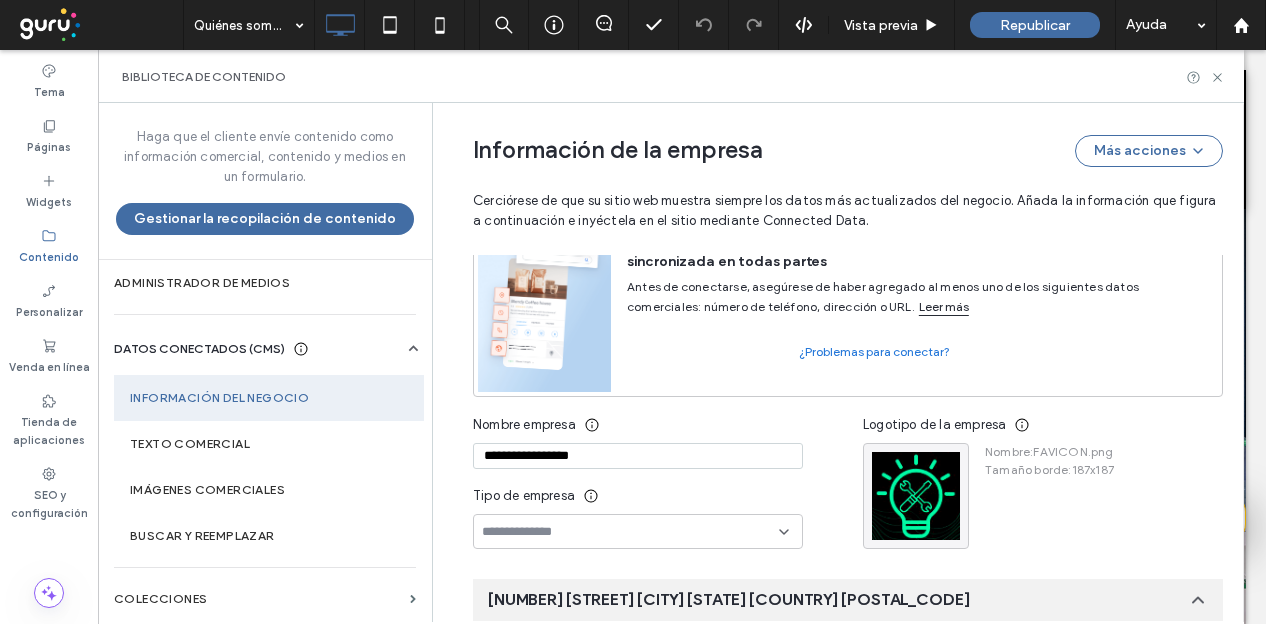 scroll, scrollTop: 232, scrollLeft: 0, axis: vertical 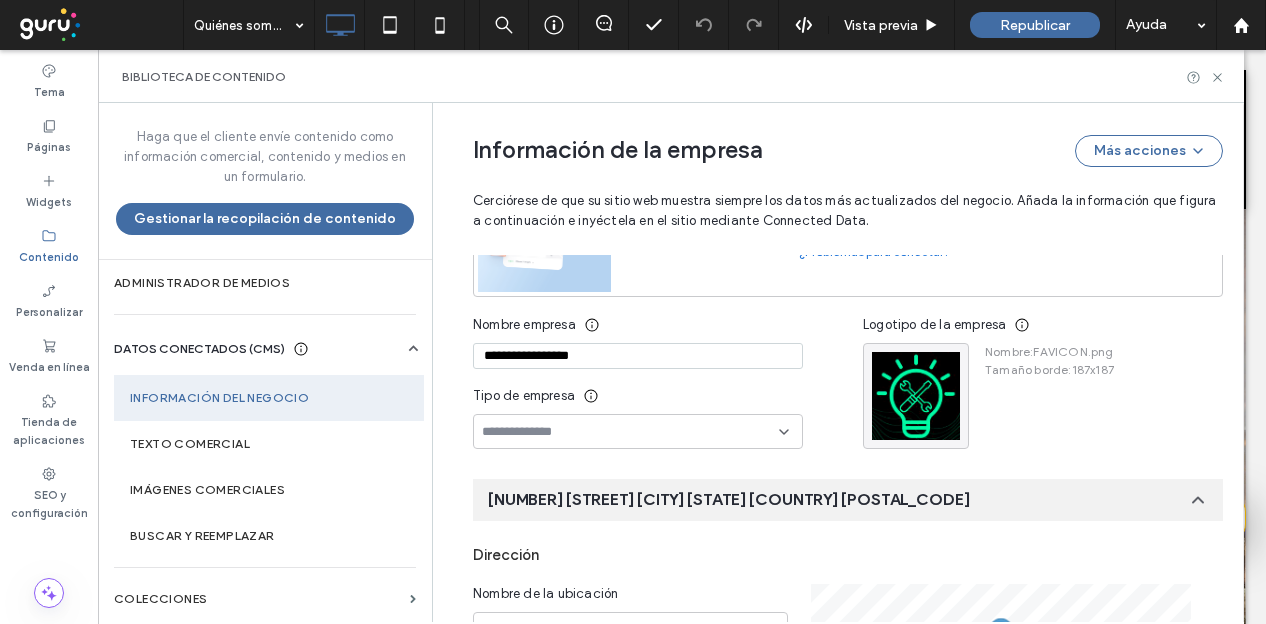 type on "**********" 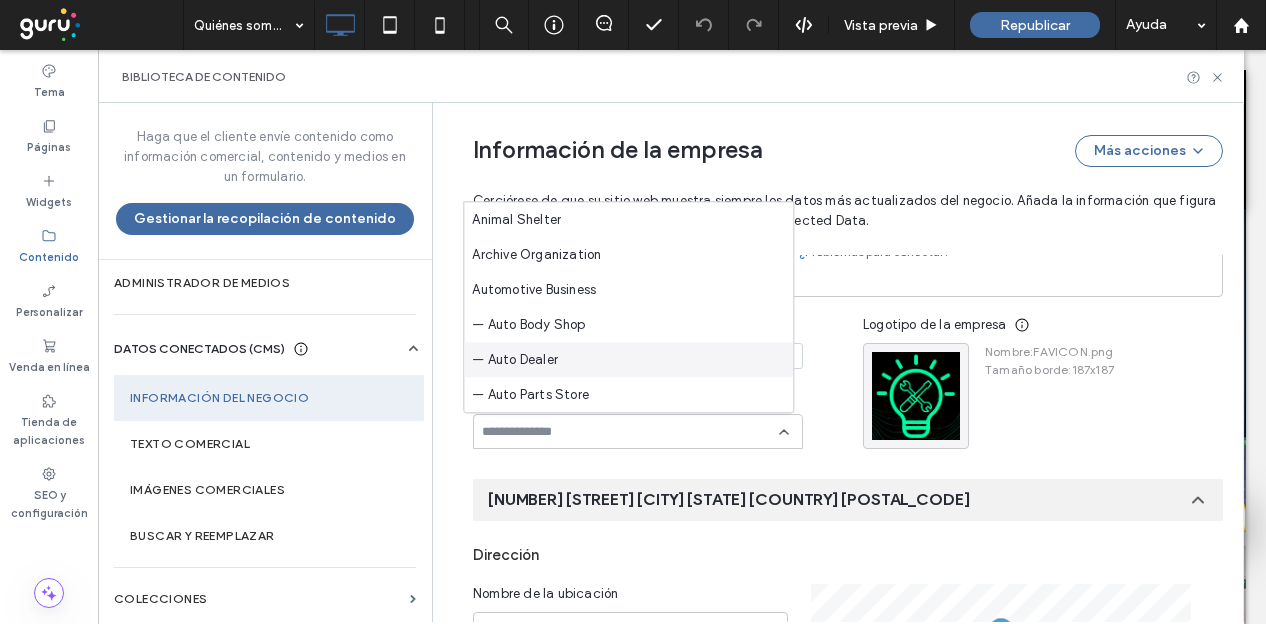 click at bounding box center [630, 432] 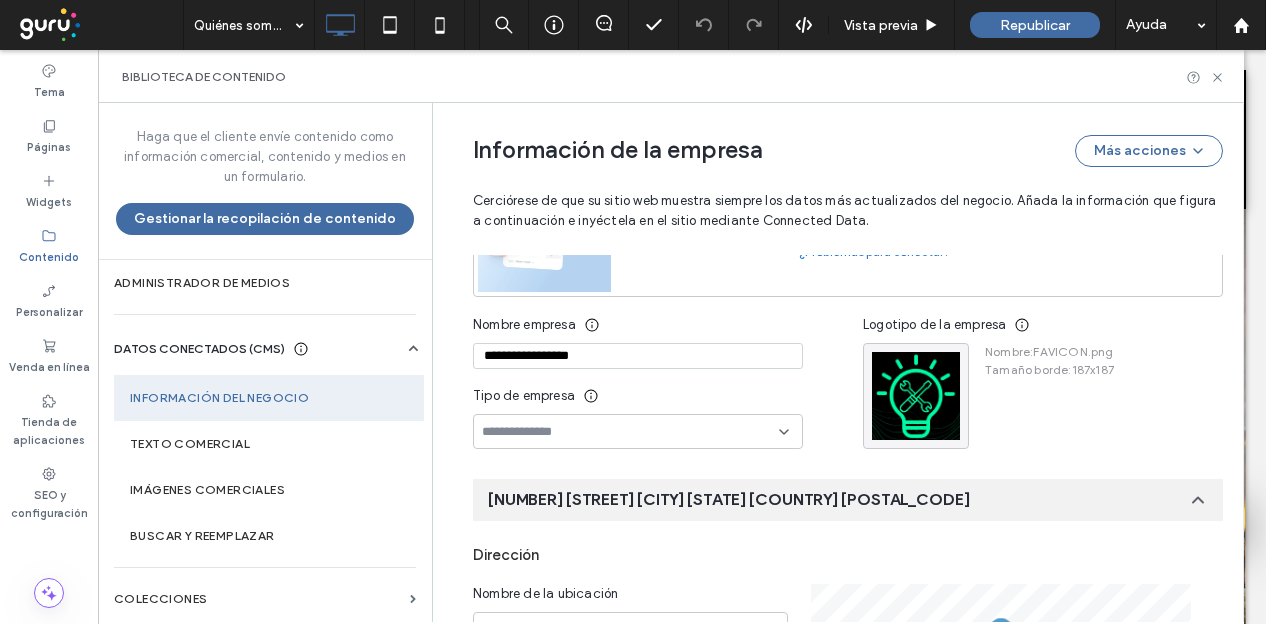 paste on "**********" 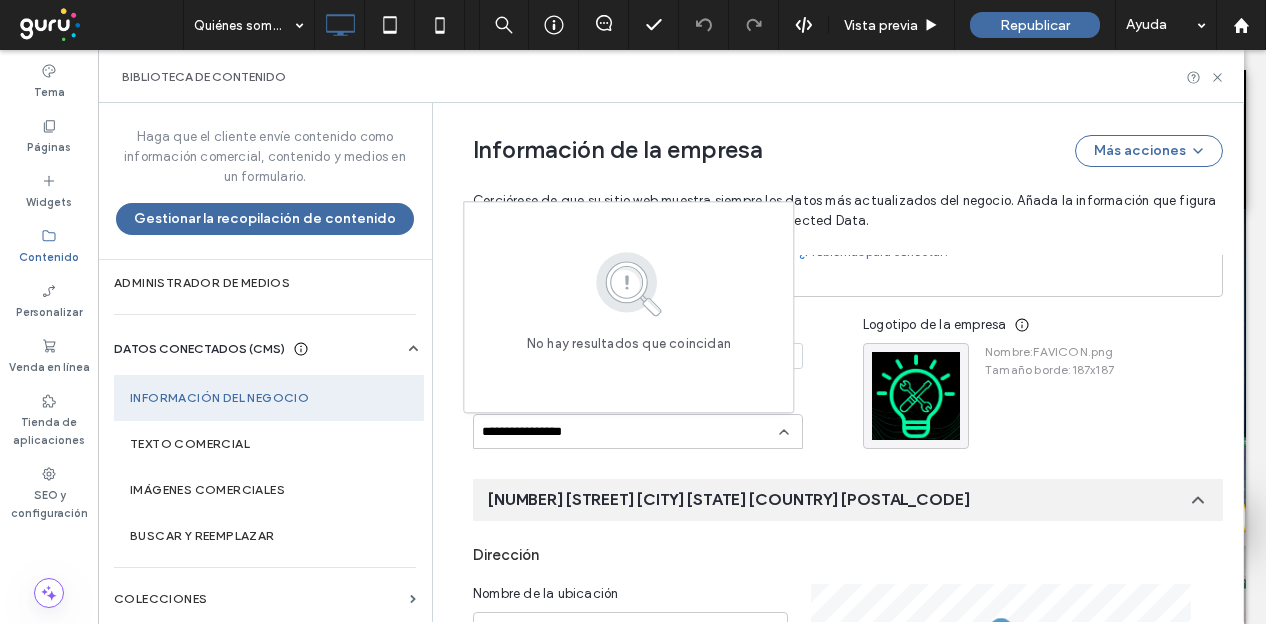 type on "**********" 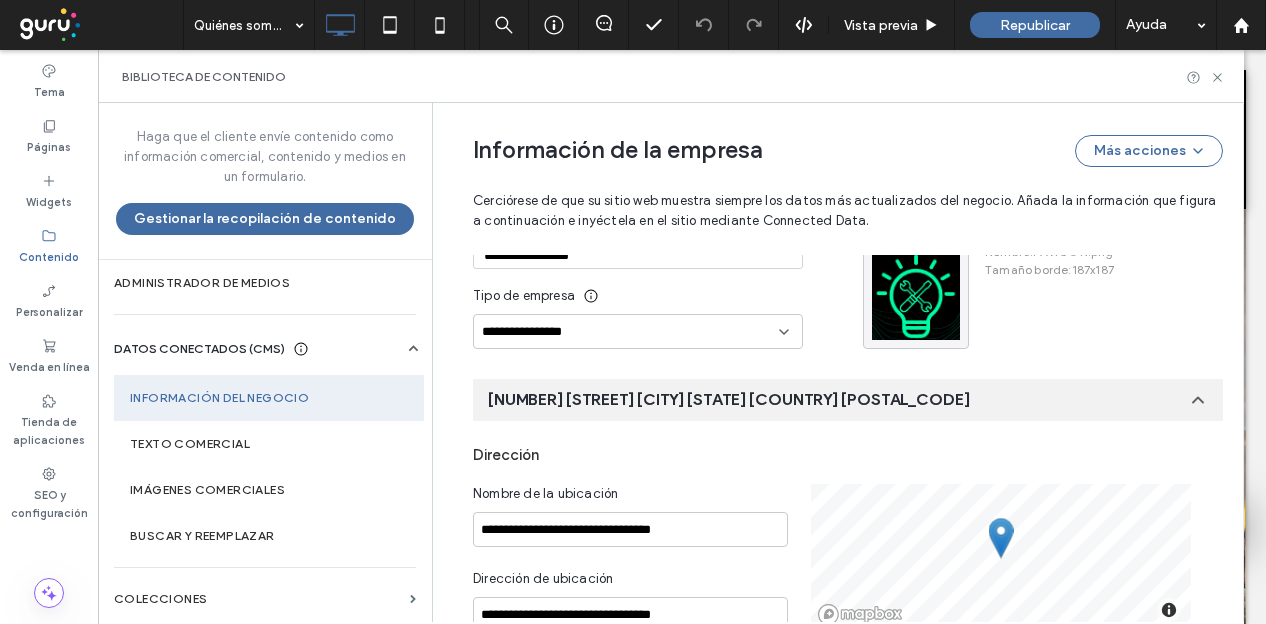 scroll, scrollTop: 432, scrollLeft: 0, axis: vertical 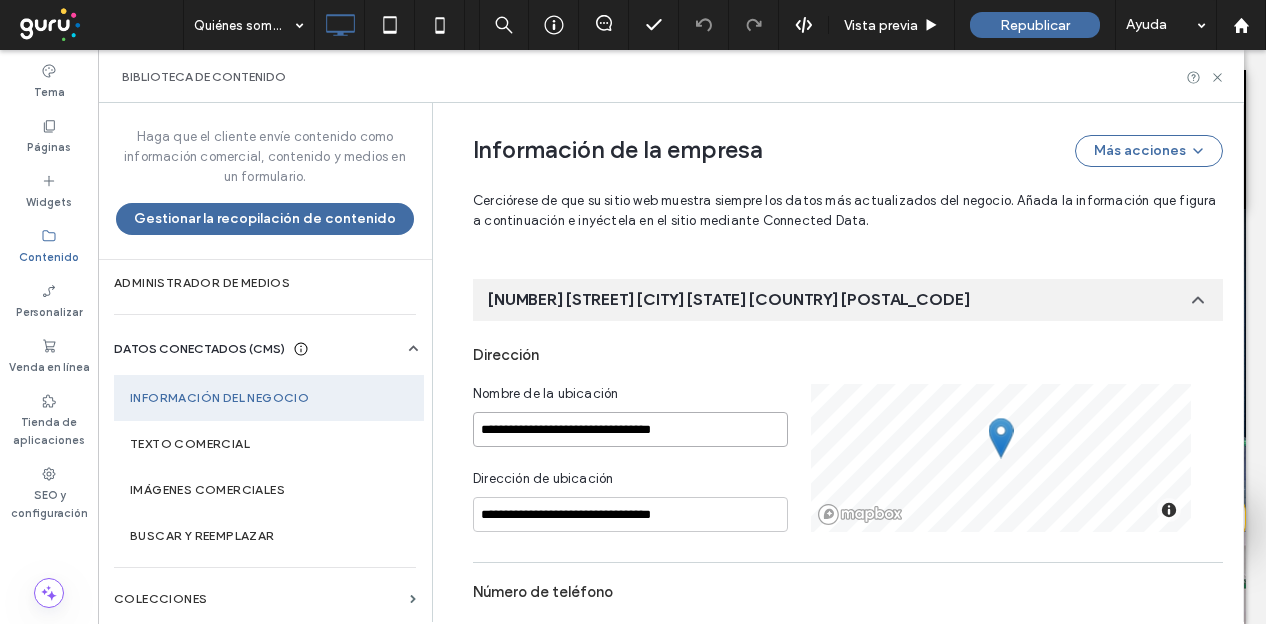 drag, startPoint x: 722, startPoint y: 425, endPoint x: 420, endPoint y: 418, distance: 302.08112 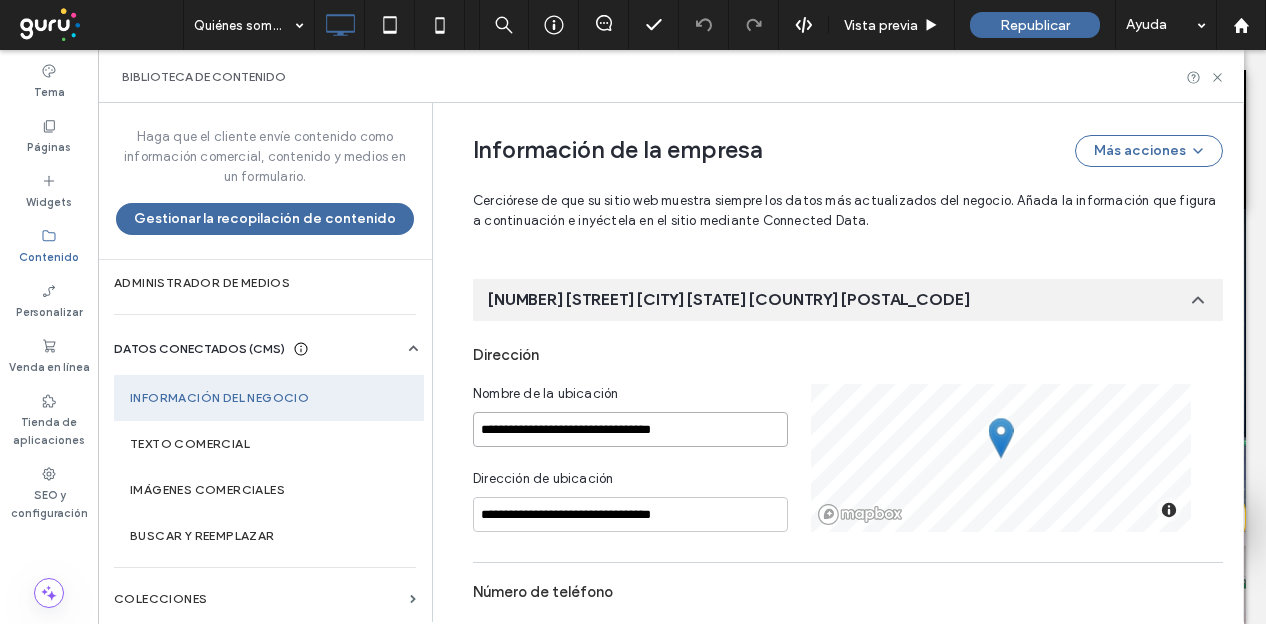 click on "**********" at bounding box center [671, 362] 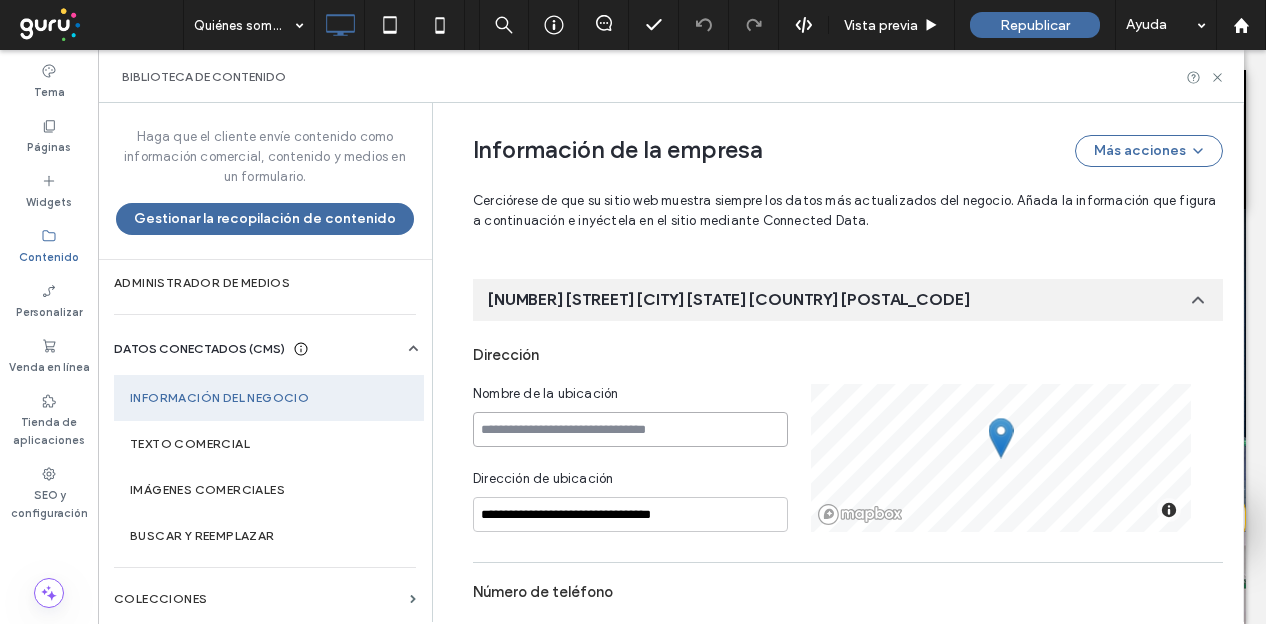 paste on "**********" 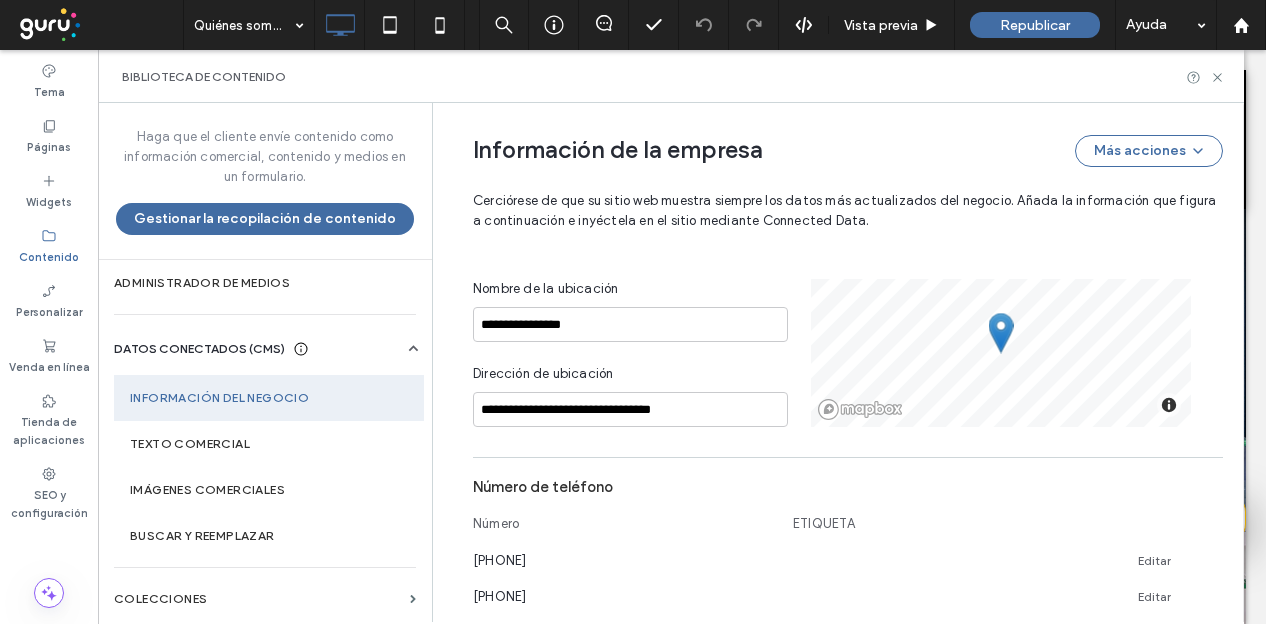 scroll, scrollTop: 539, scrollLeft: 0, axis: vertical 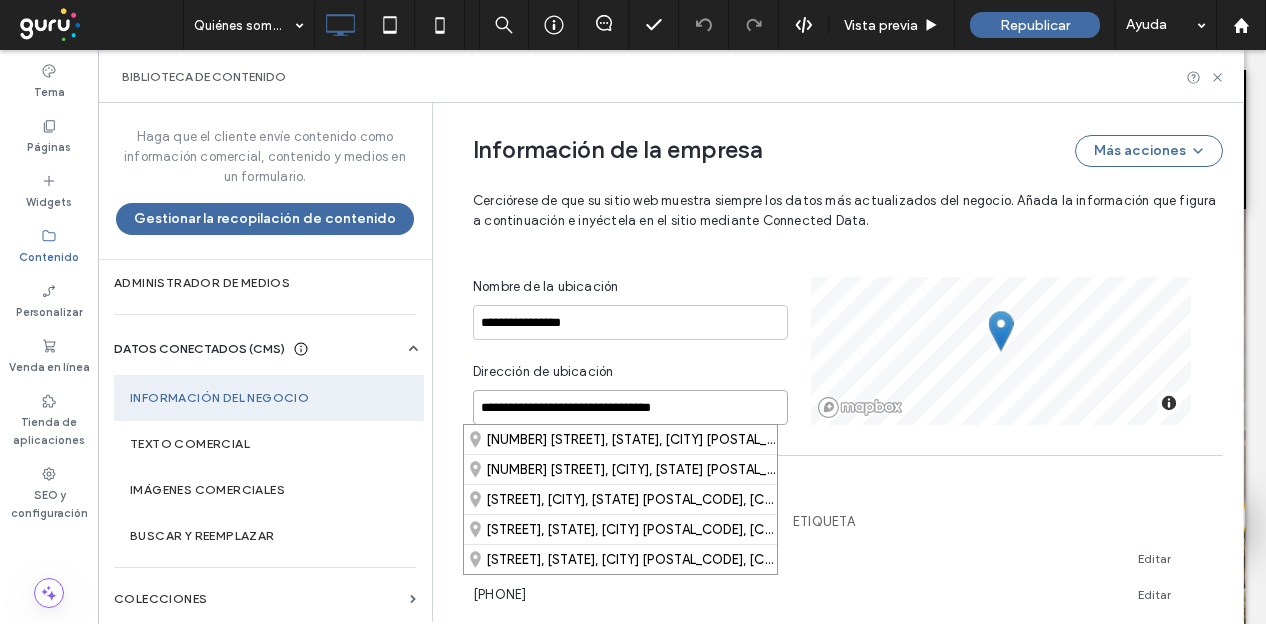drag, startPoint x: 722, startPoint y: 402, endPoint x: 450, endPoint y: 395, distance: 272.09006 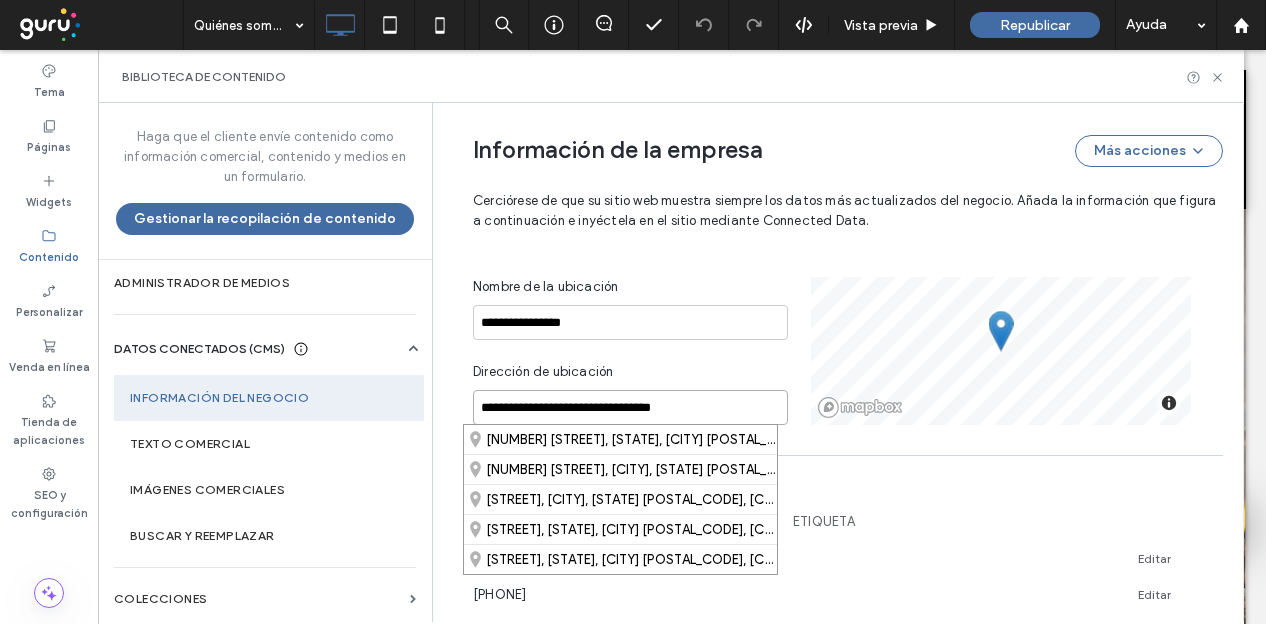 click on "**********" at bounding box center (833, 1596) 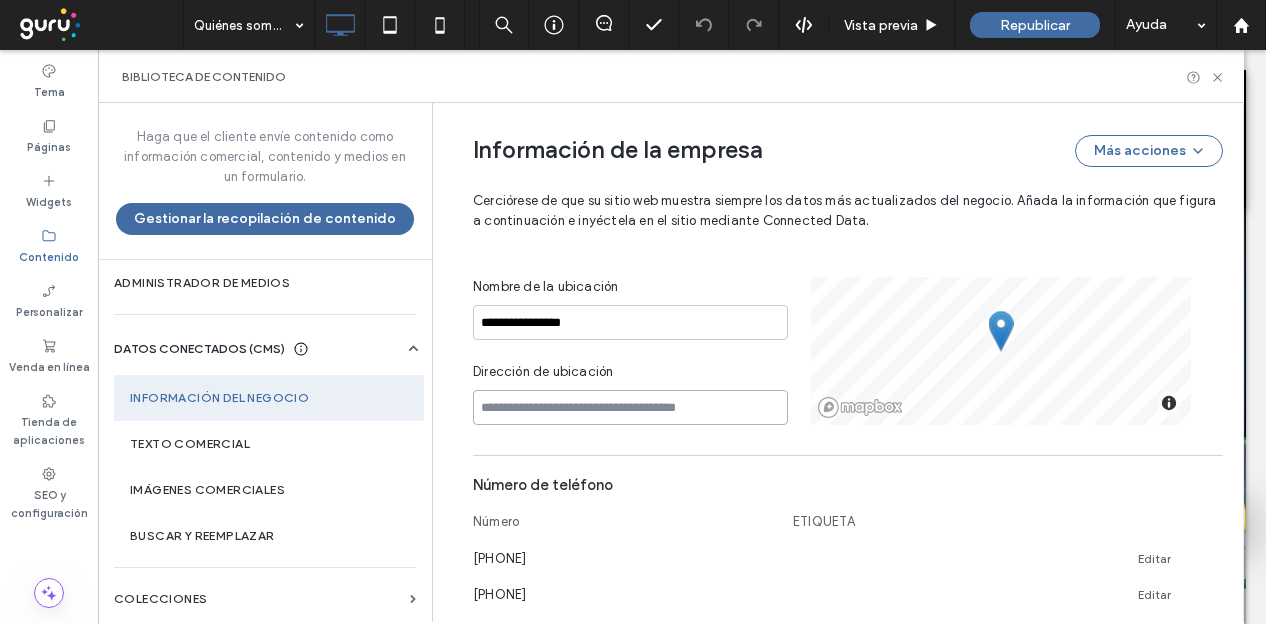 click at bounding box center [630, 407] 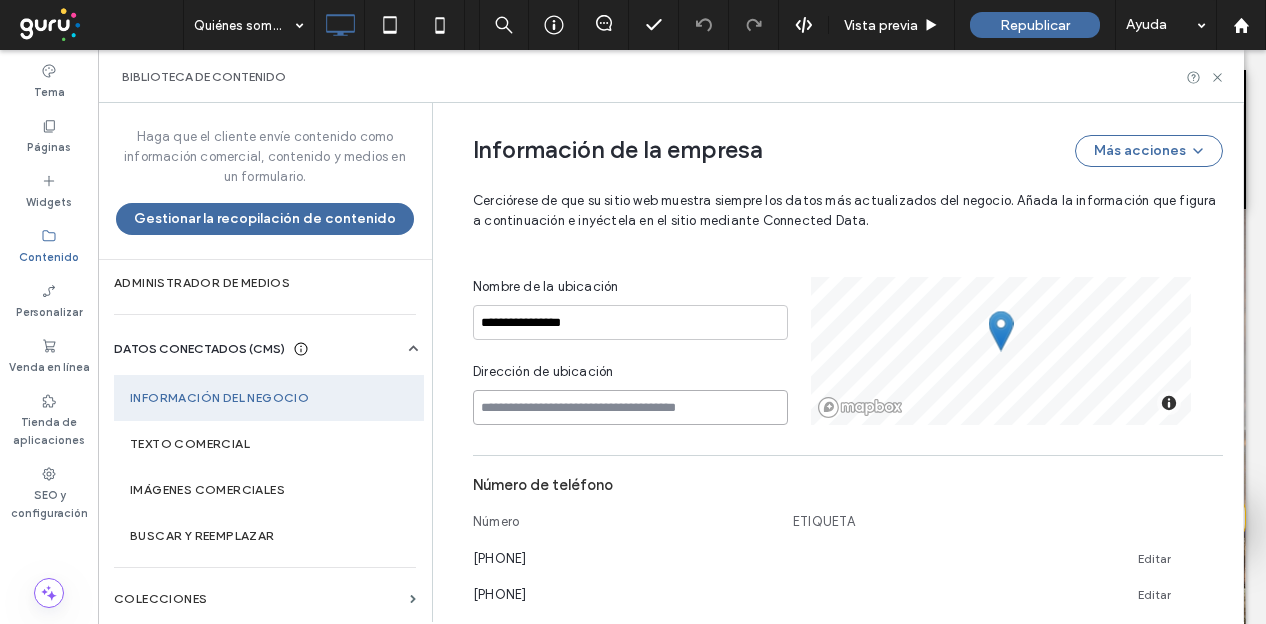 paste on "**********" 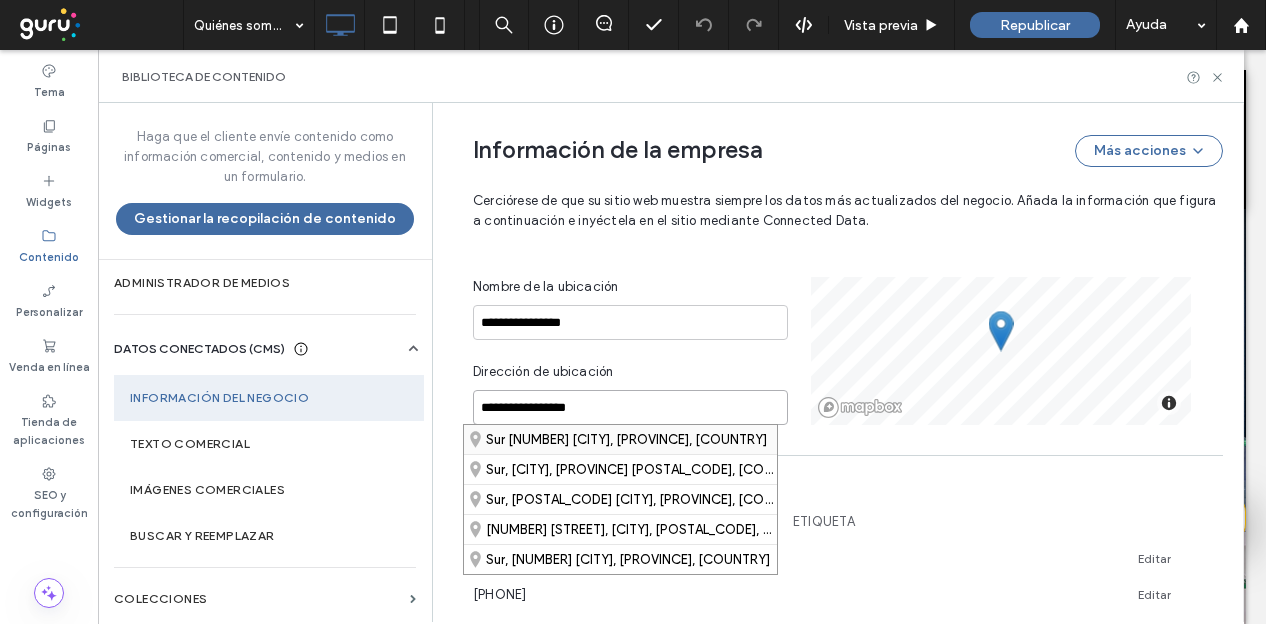 type on "**********" 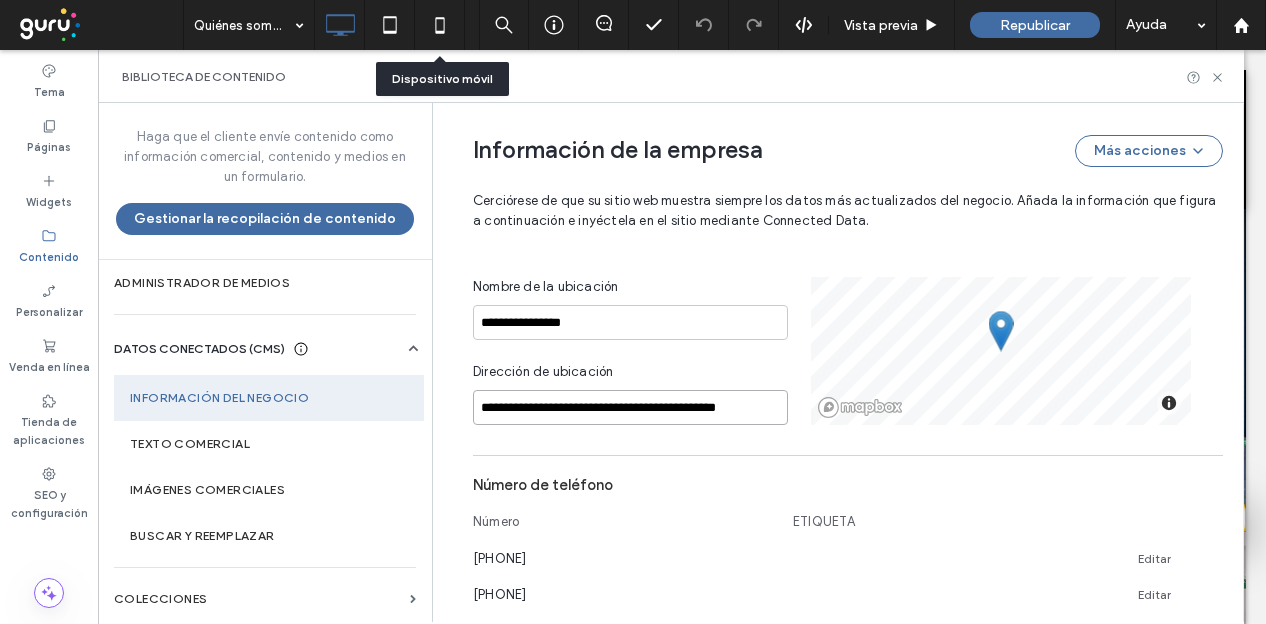 drag, startPoint x: 764, startPoint y: 403, endPoint x: 408, endPoint y: 367, distance: 357.81558 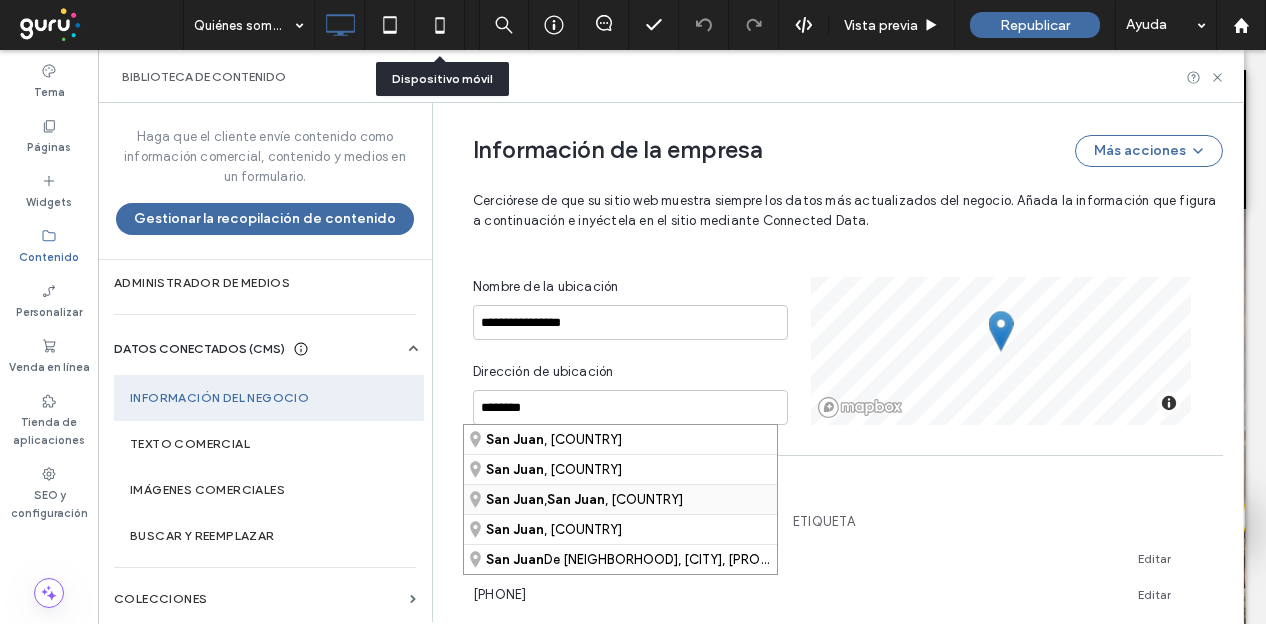 click on "San Juan ,  San Juan , Argentina" at bounding box center (620, 499) 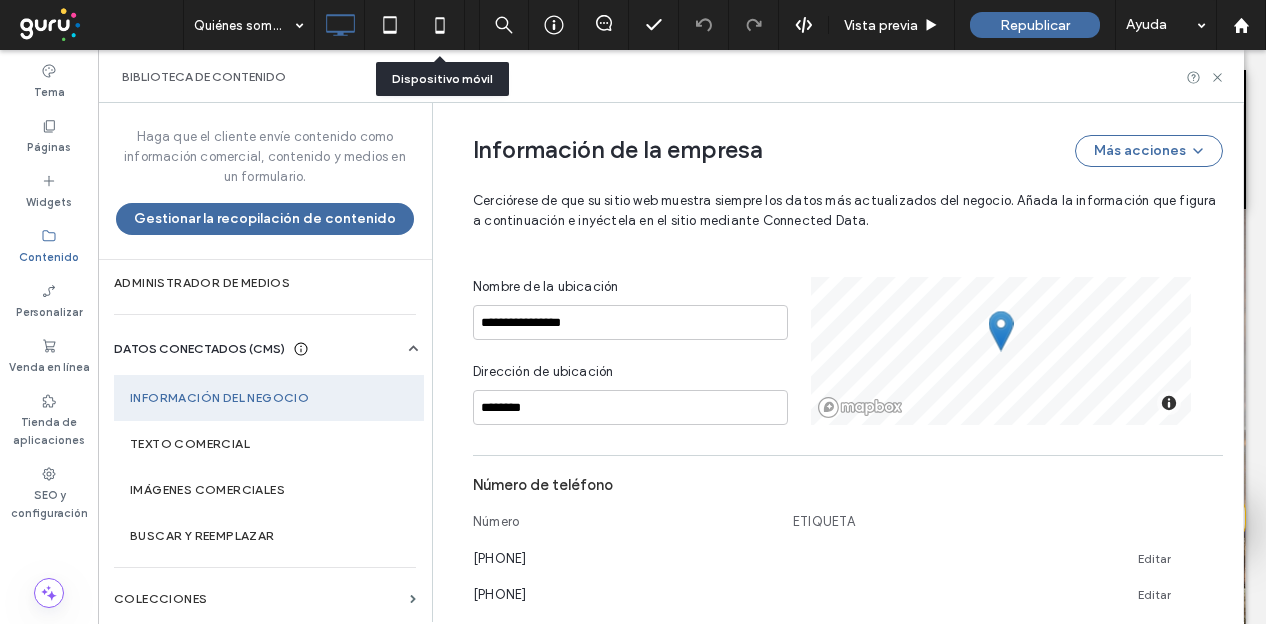 type on "**********" 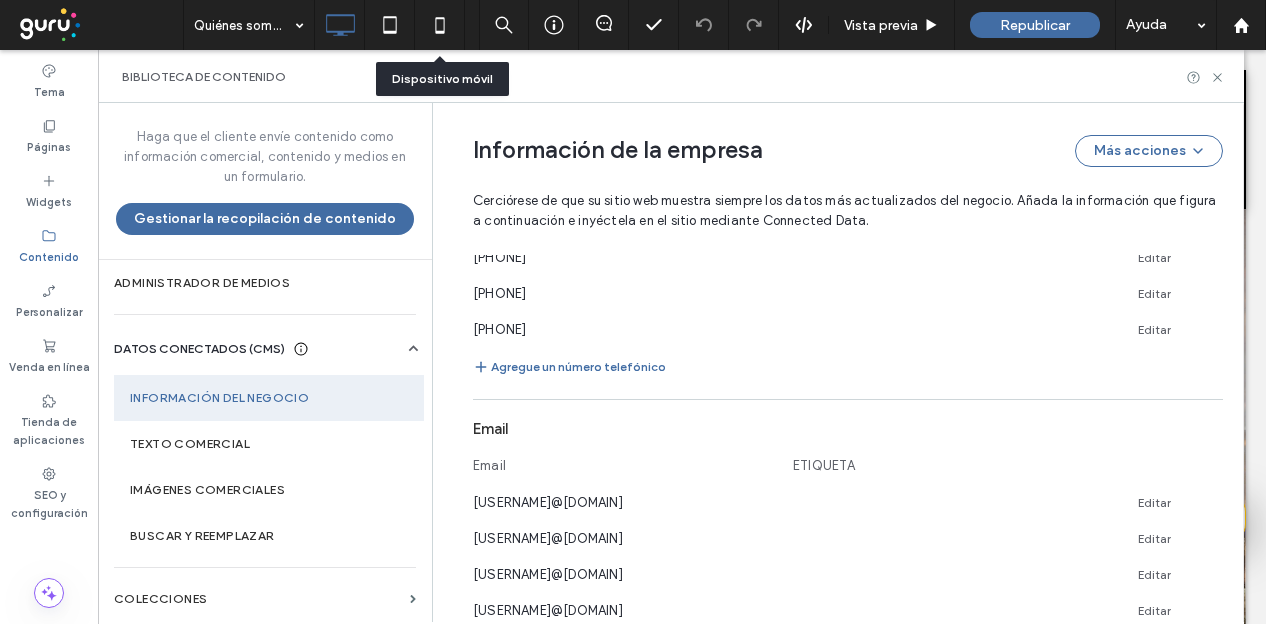 scroll, scrollTop: 1639, scrollLeft: 0, axis: vertical 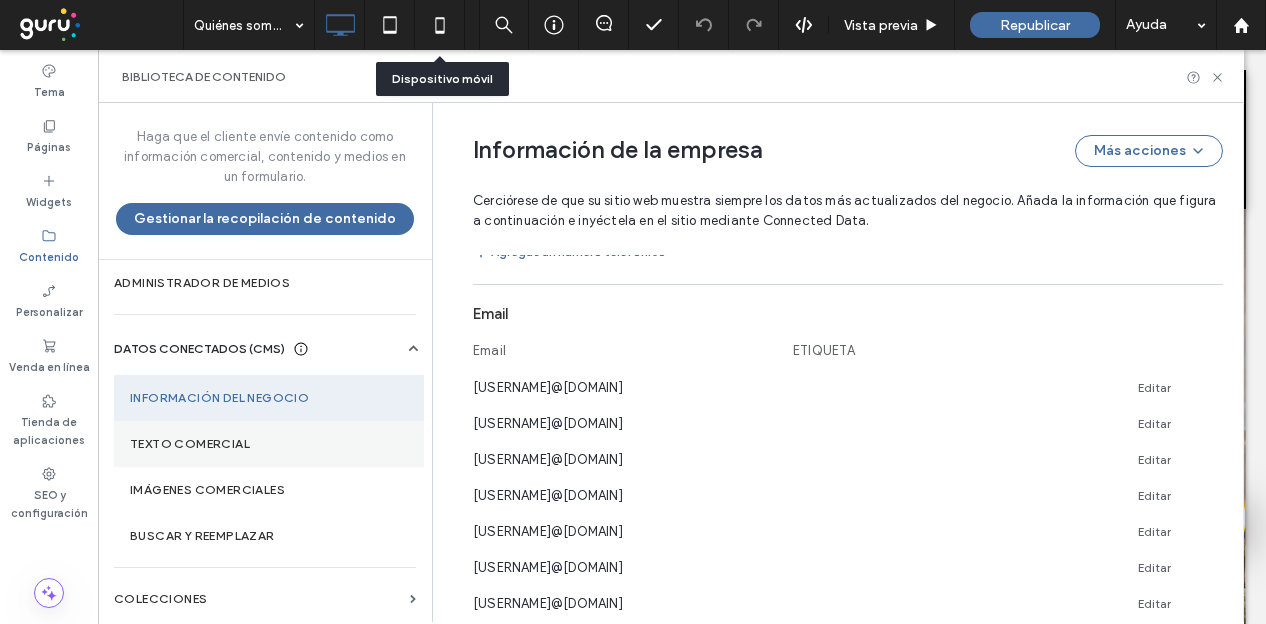 click on "Texto comercial" at bounding box center [269, 444] 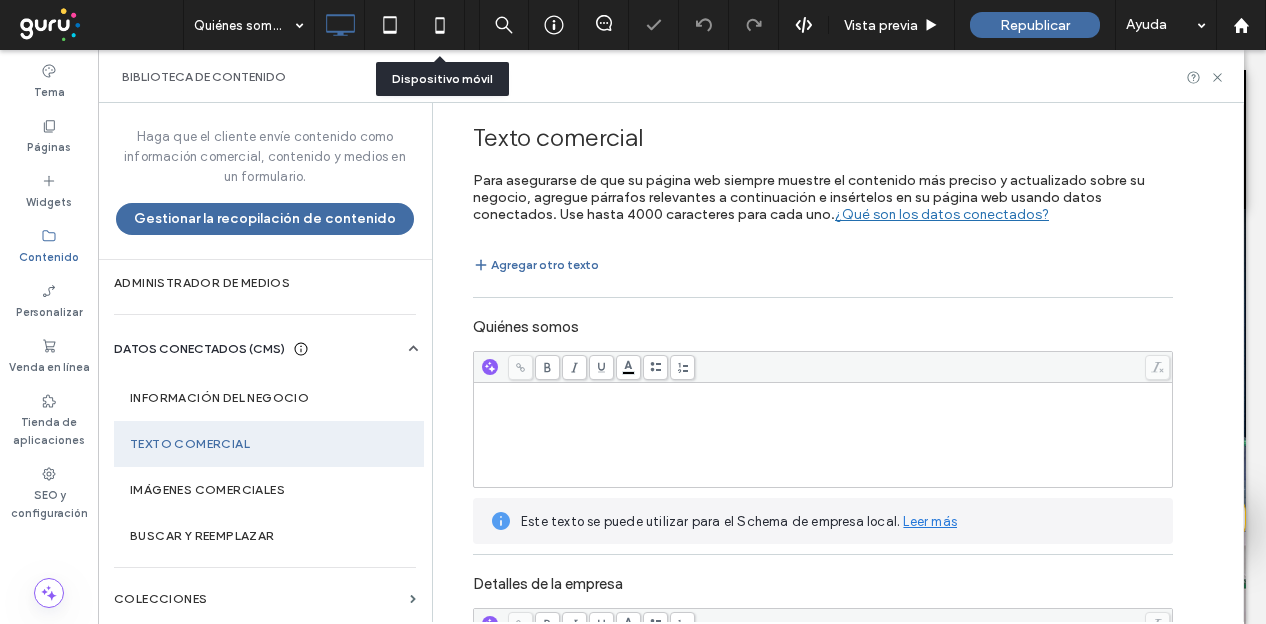 click at bounding box center [823, 435] 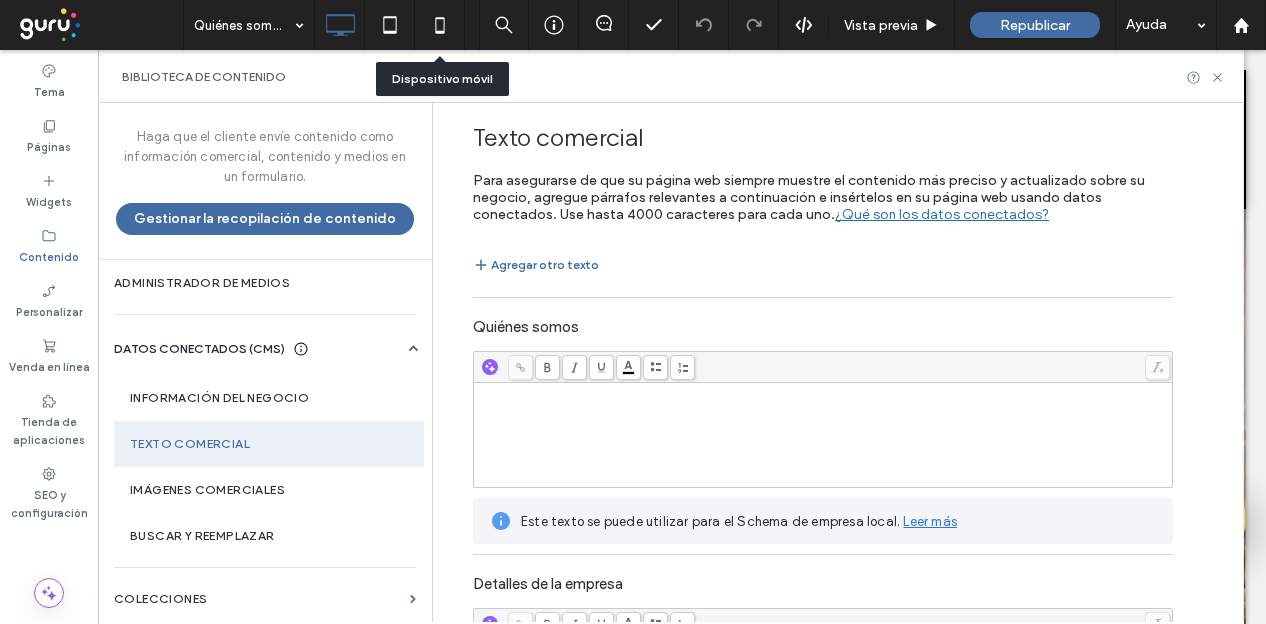 click at bounding box center (823, 435) 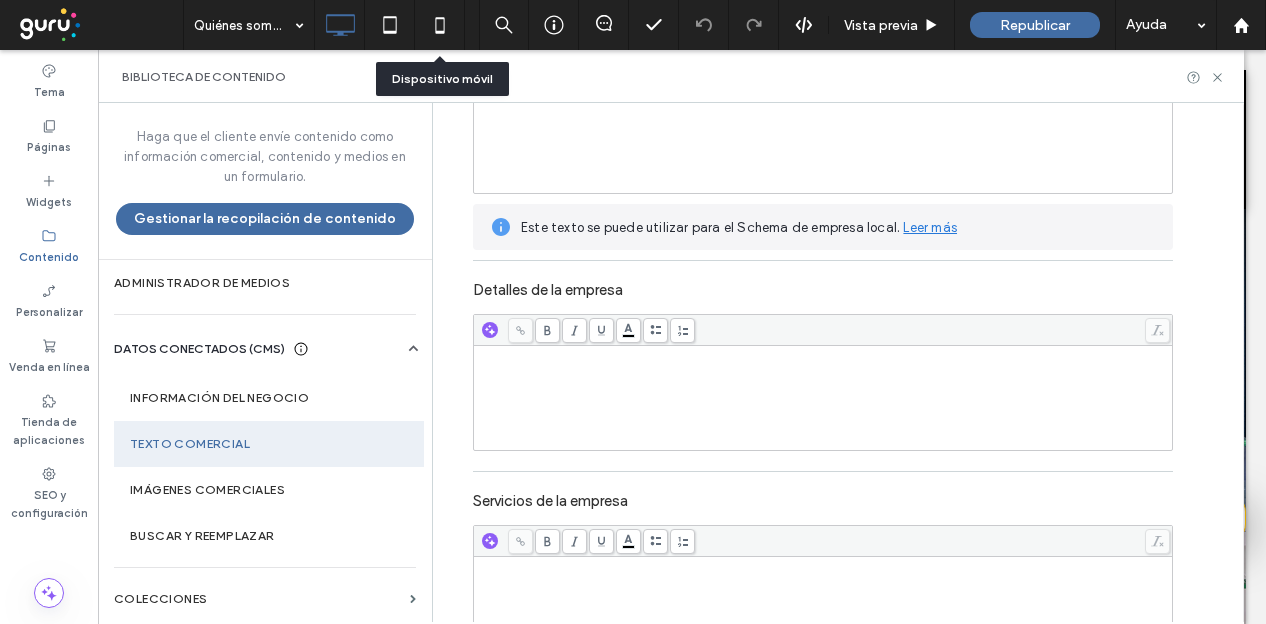 scroll, scrollTop: 400, scrollLeft: 0, axis: vertical 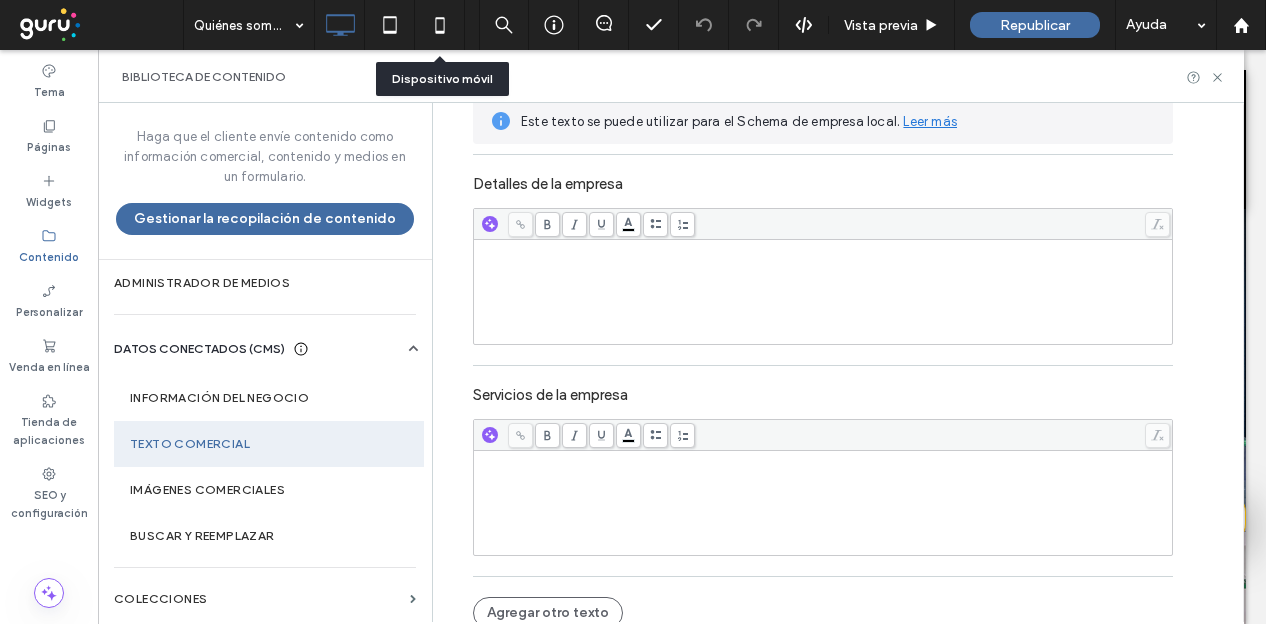 click at bounding box center (823, 503) 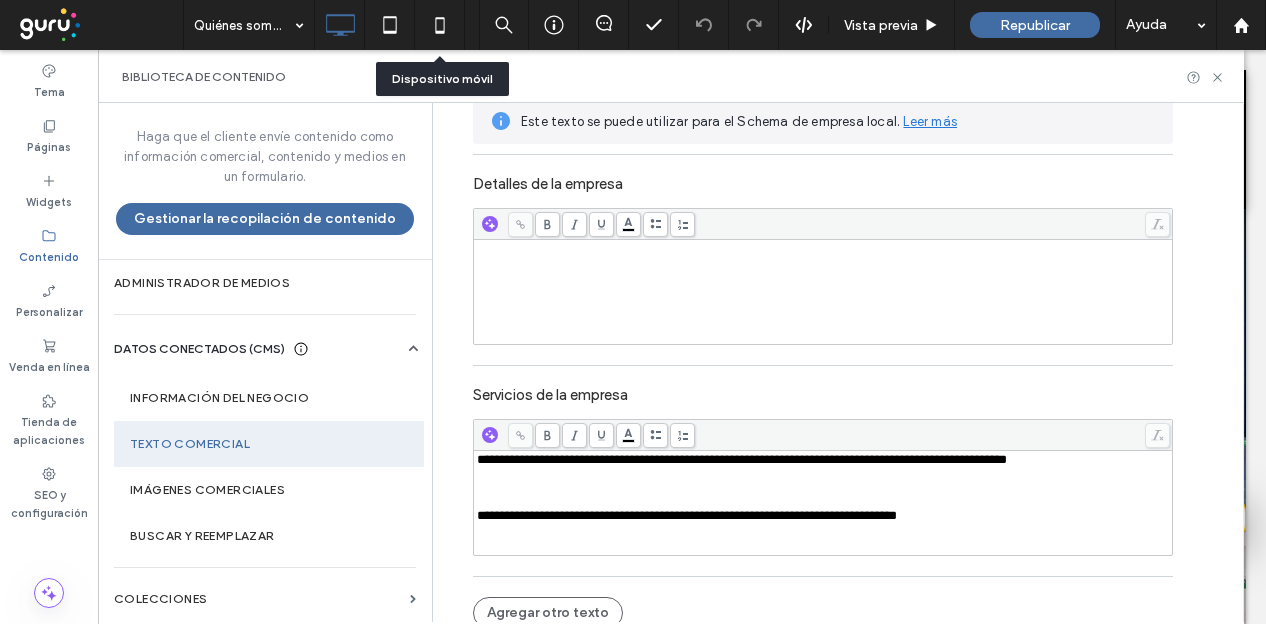 scroll, scrollTop: 200, scrollLeft: 0, axis: vertical 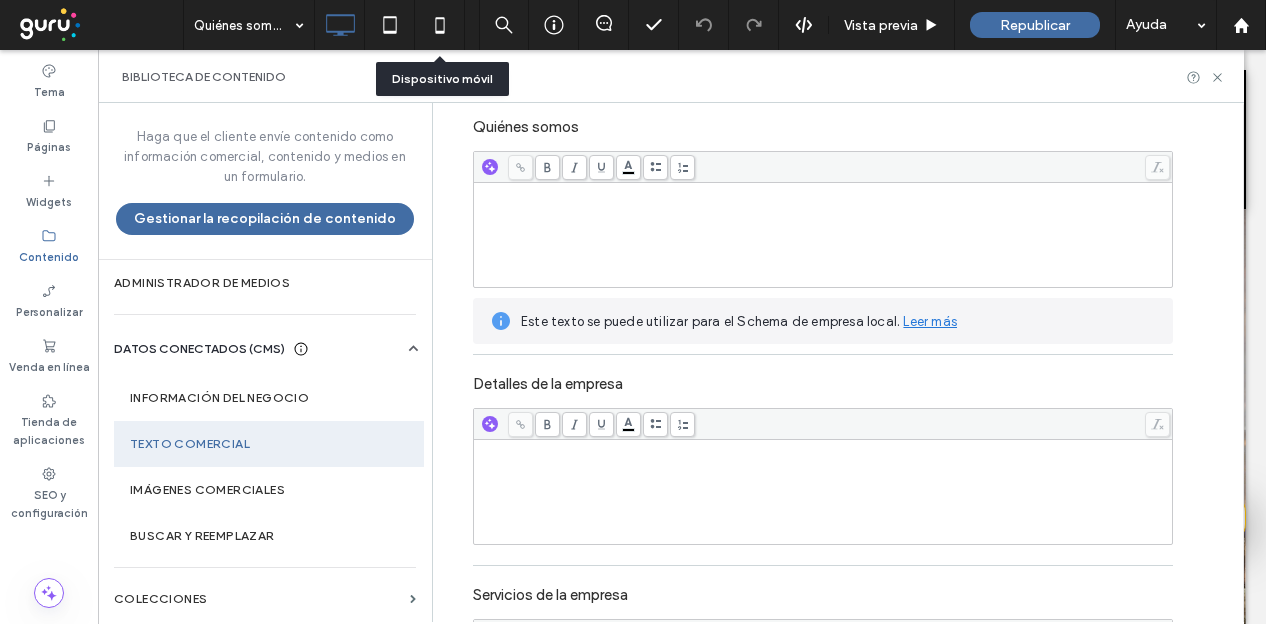 click at bounding box center (823, 235) 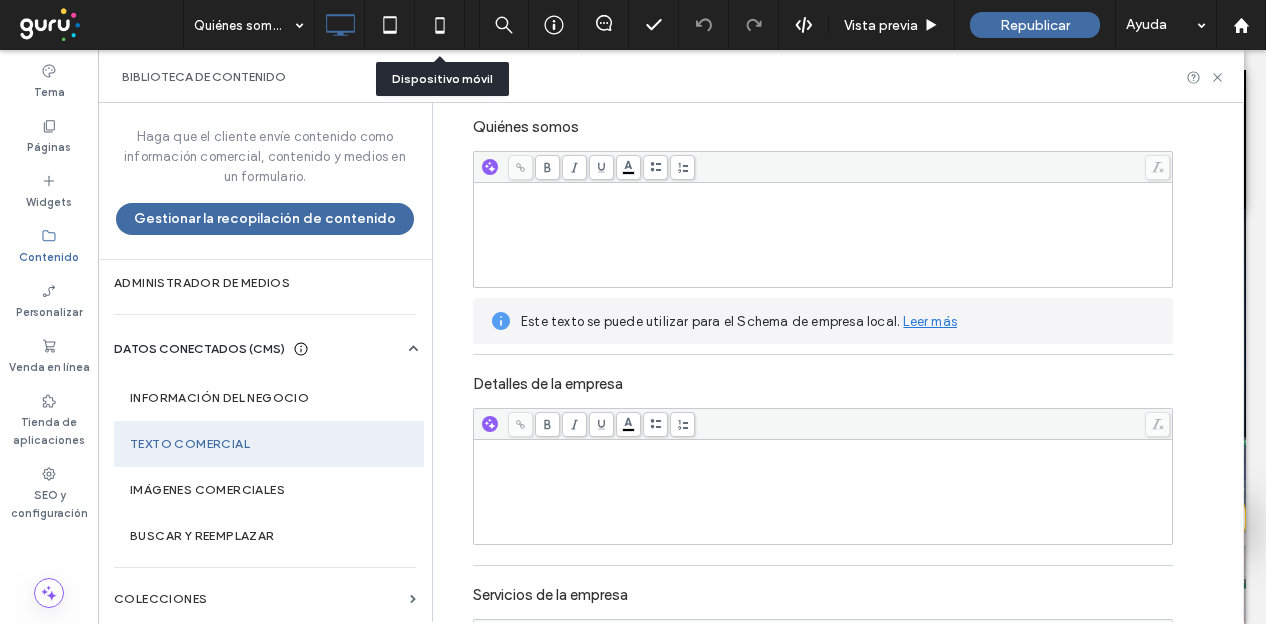 click at bounding box center (823, 235) 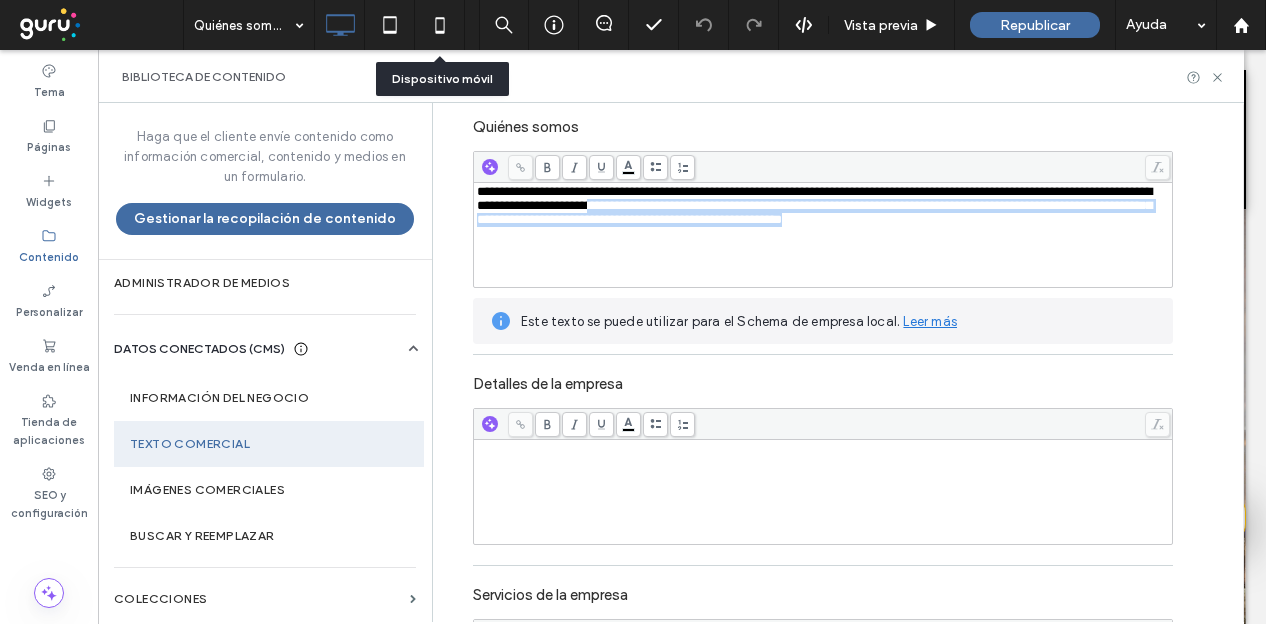 drag, startPoint x: 724, startPoint y: 209, endPoint x: 1109, endPoint y: 248, distance: 386.97028 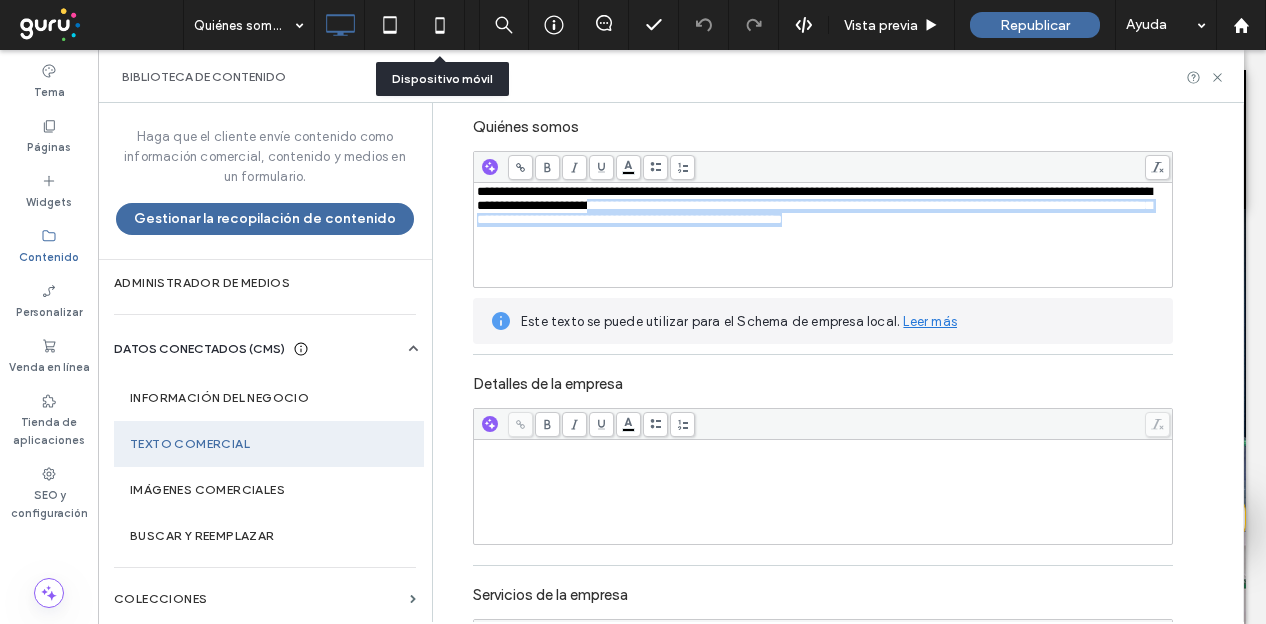 copy on "**********" 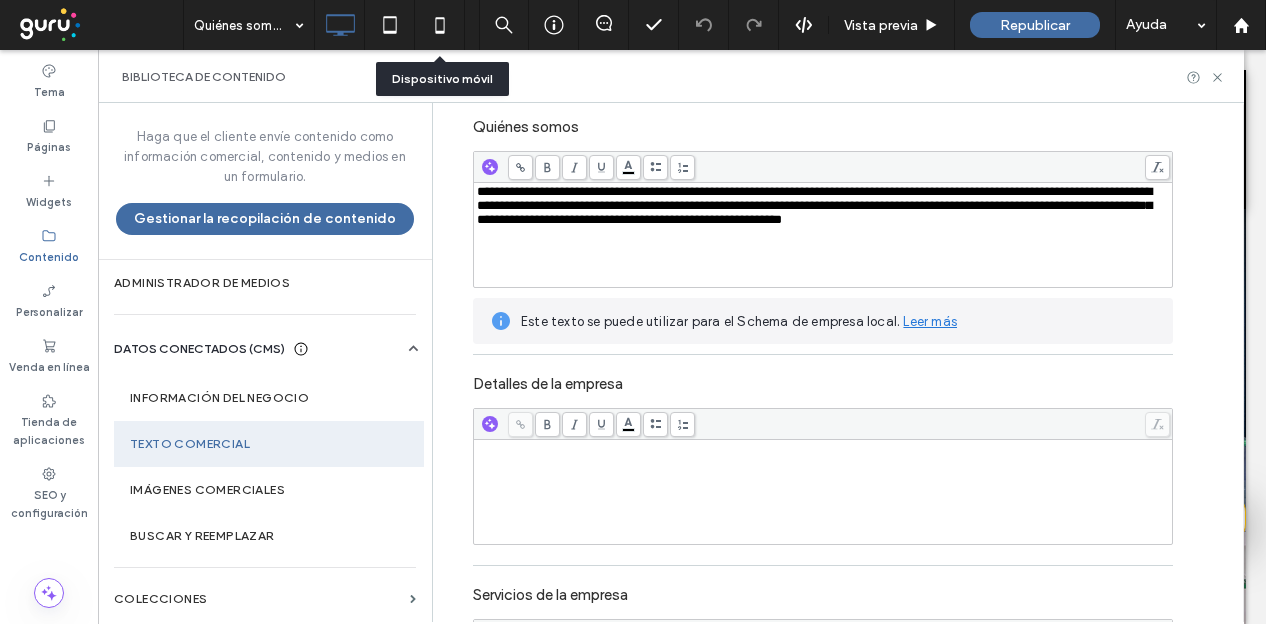 click at bounding box center (823, 492) 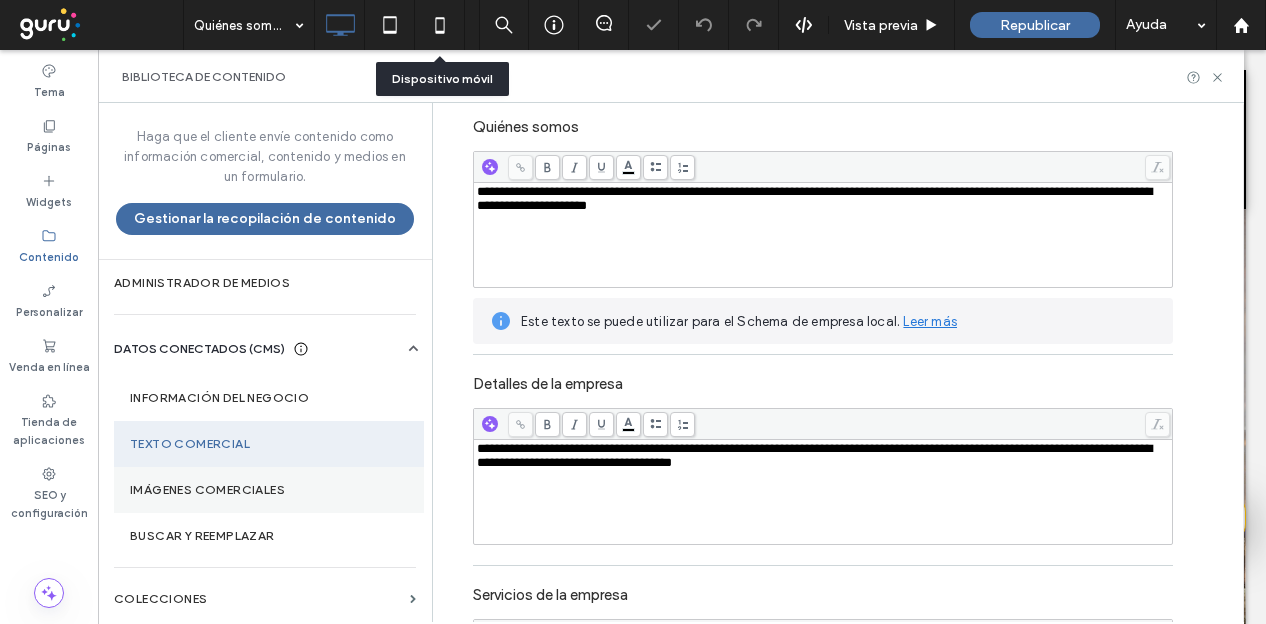 click on "Imágenes comerciales" at bounding box center [269, 490] 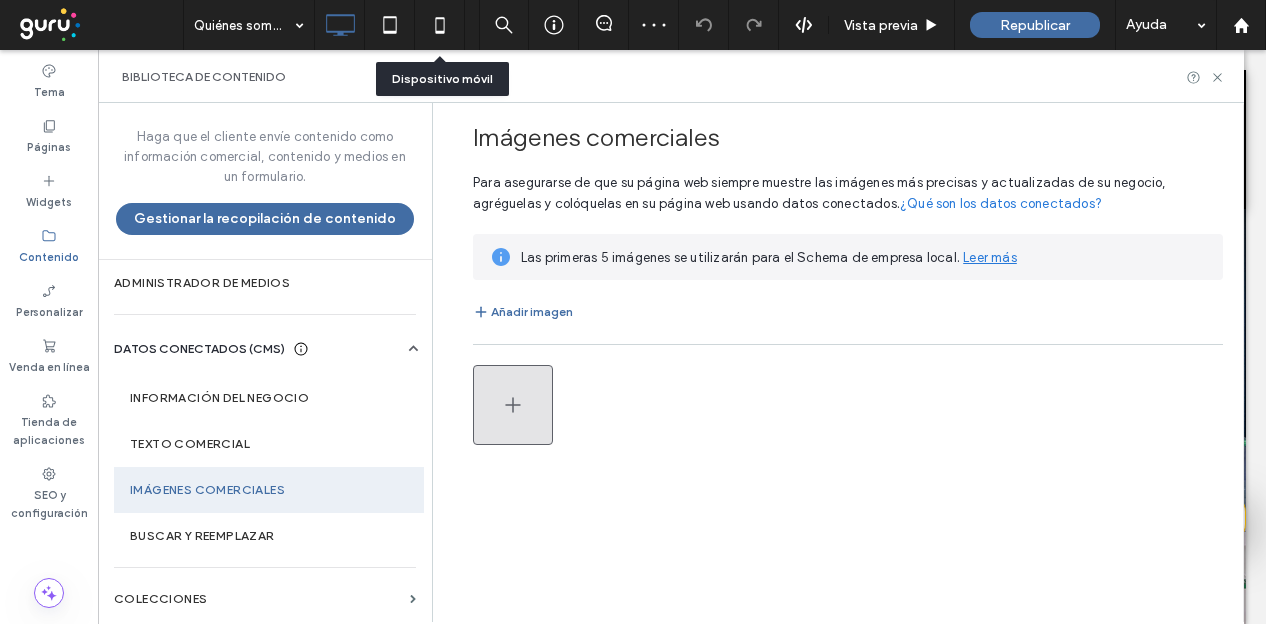 click at bounding box center [513, 405] 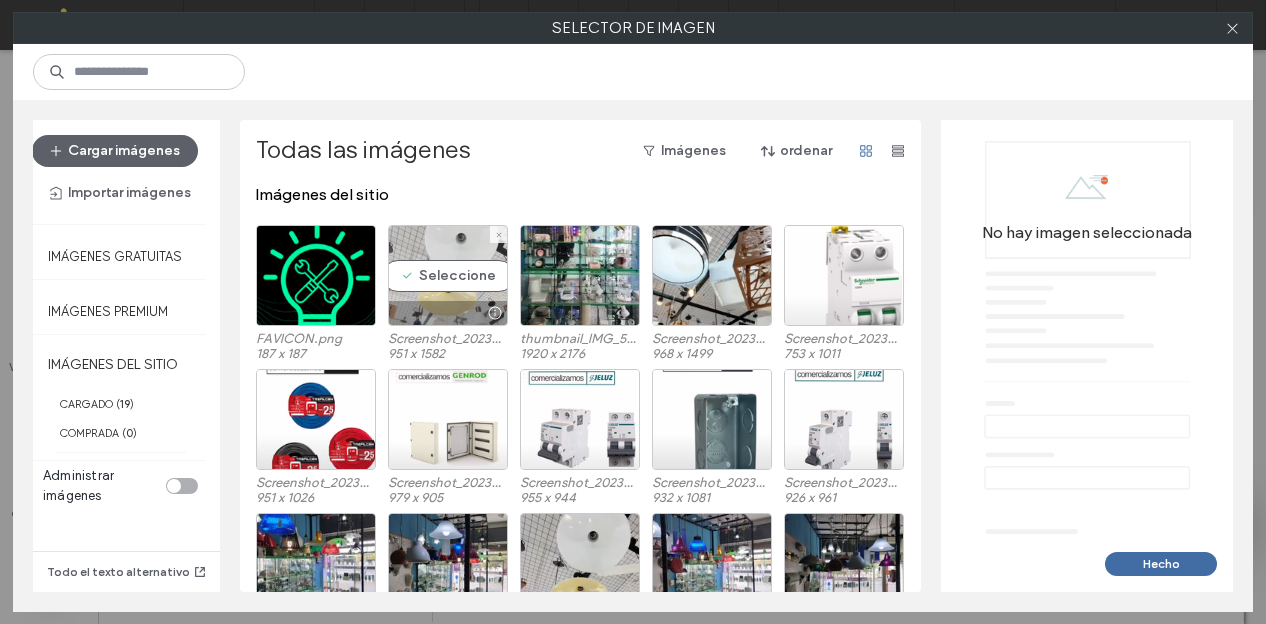 click on "Seleccione" at bounding box center (448, 275) 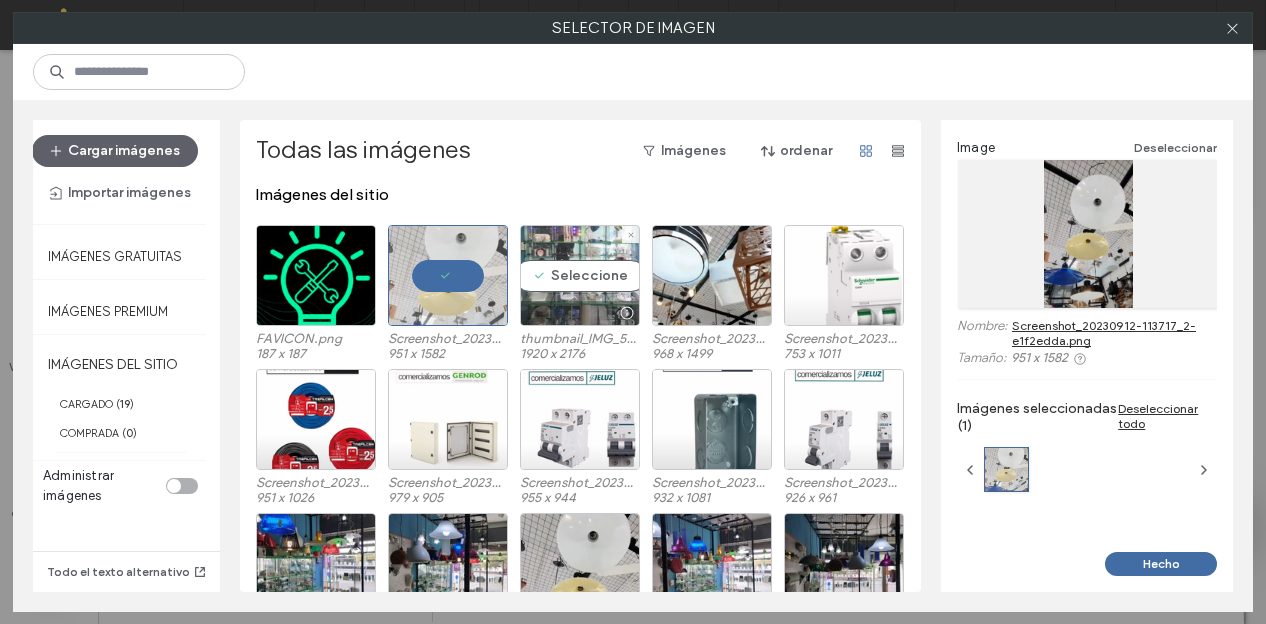 click on "Seleccione" at bounding box center [580, 275] 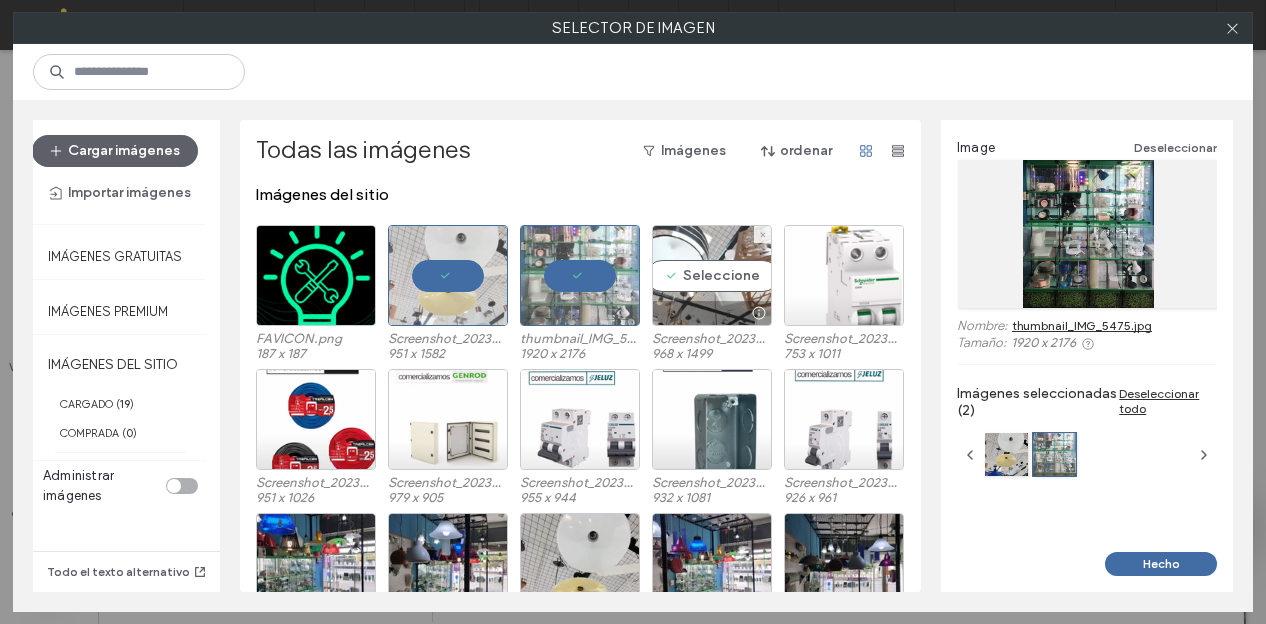 click on "Seleccione" at bounding box center [712, 275] 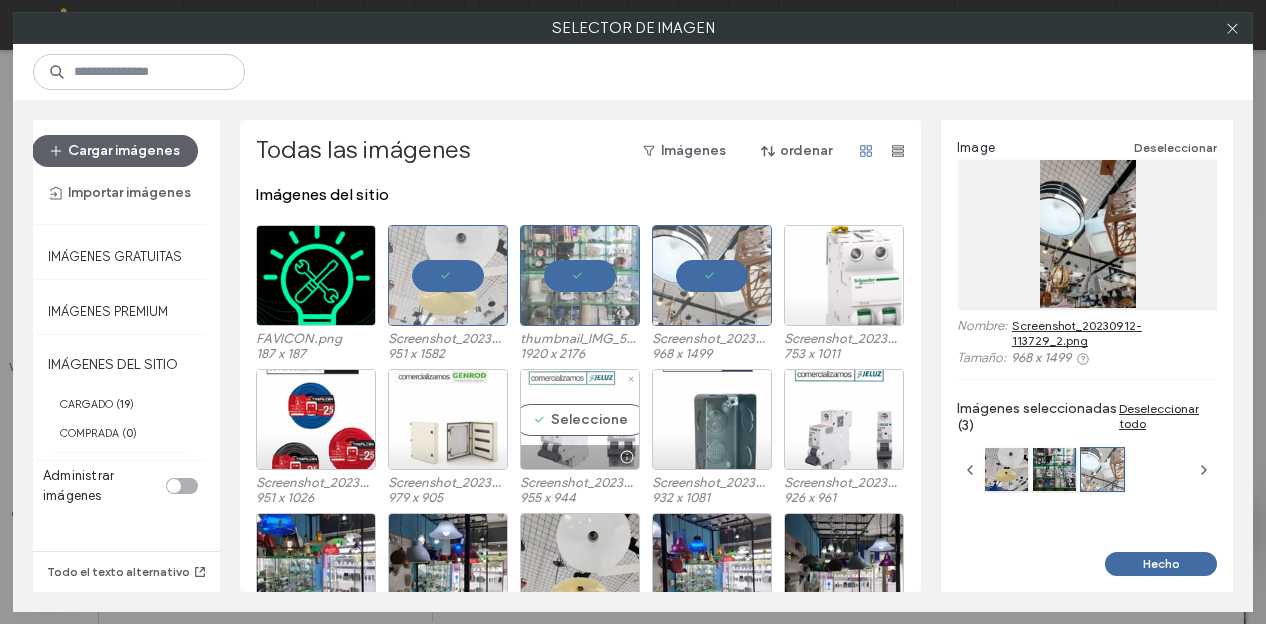 click on "Seleccione" at bounding box center (580, 419) 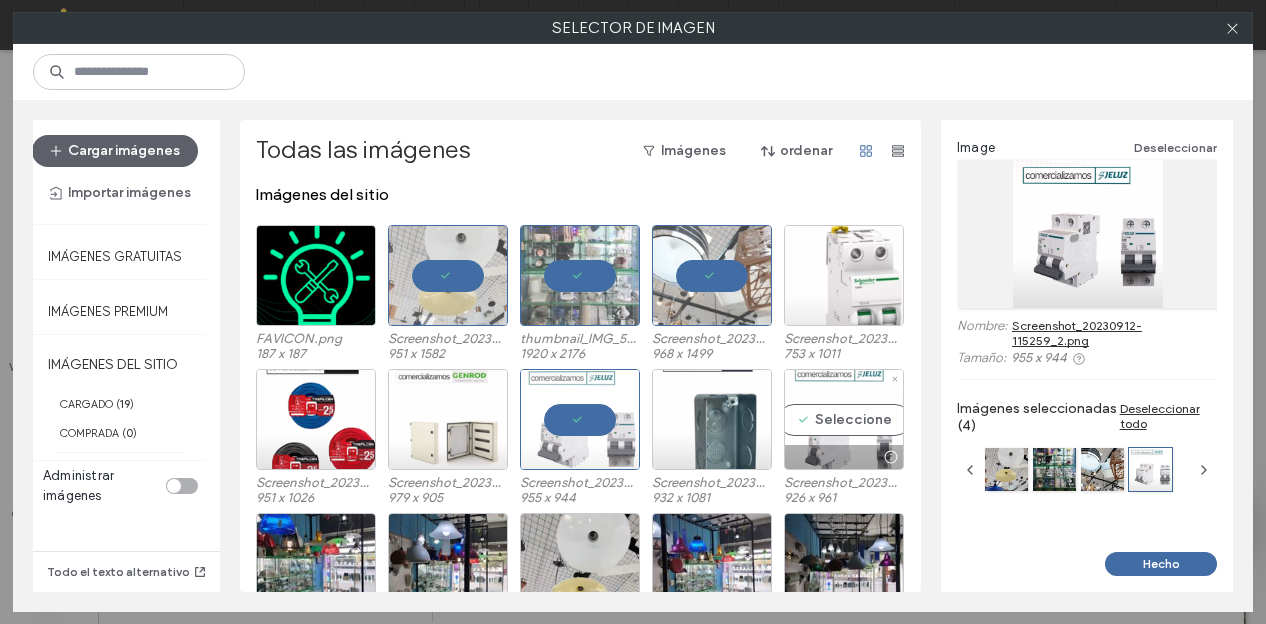click on "Seleccione" at bounding box center (844, 419) 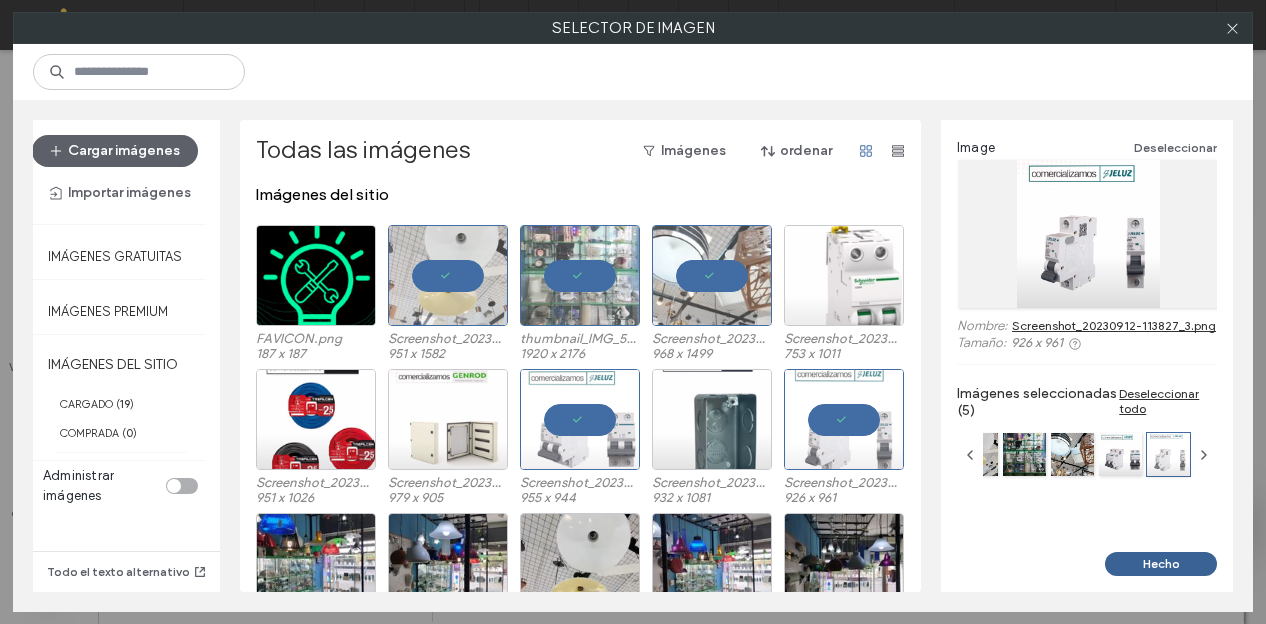 click on "Hecho" at bounding box center [1161, 564] 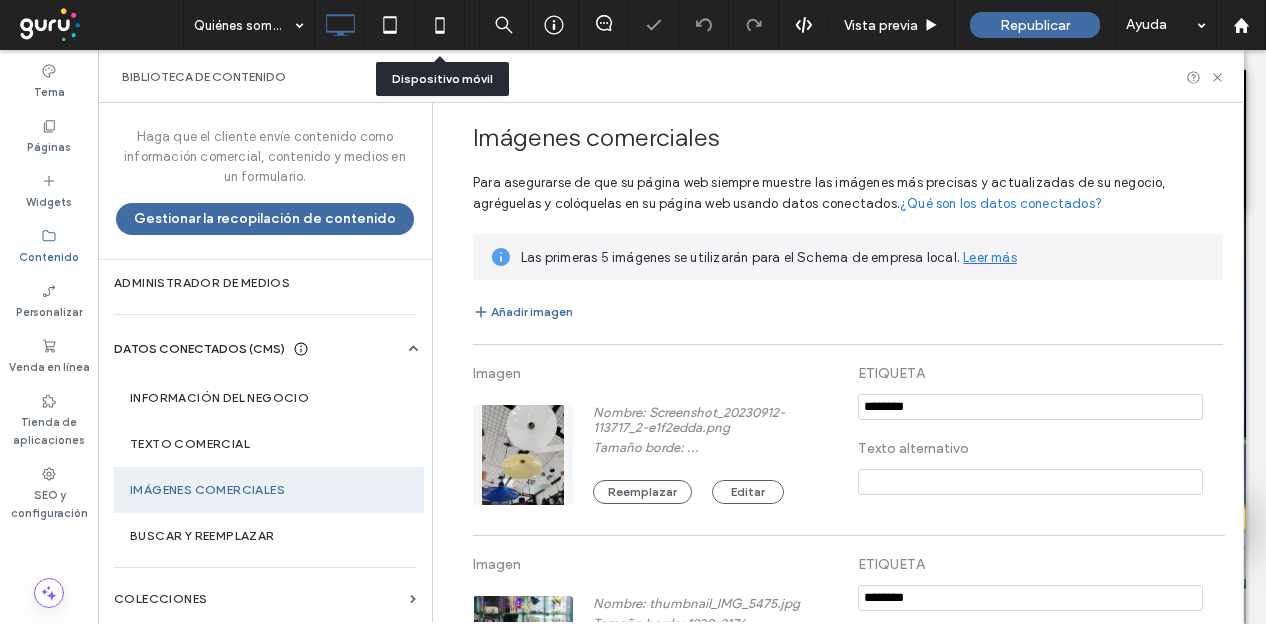 scroll, scrollTop: 710, scrollLeft: 0, axis: vertical 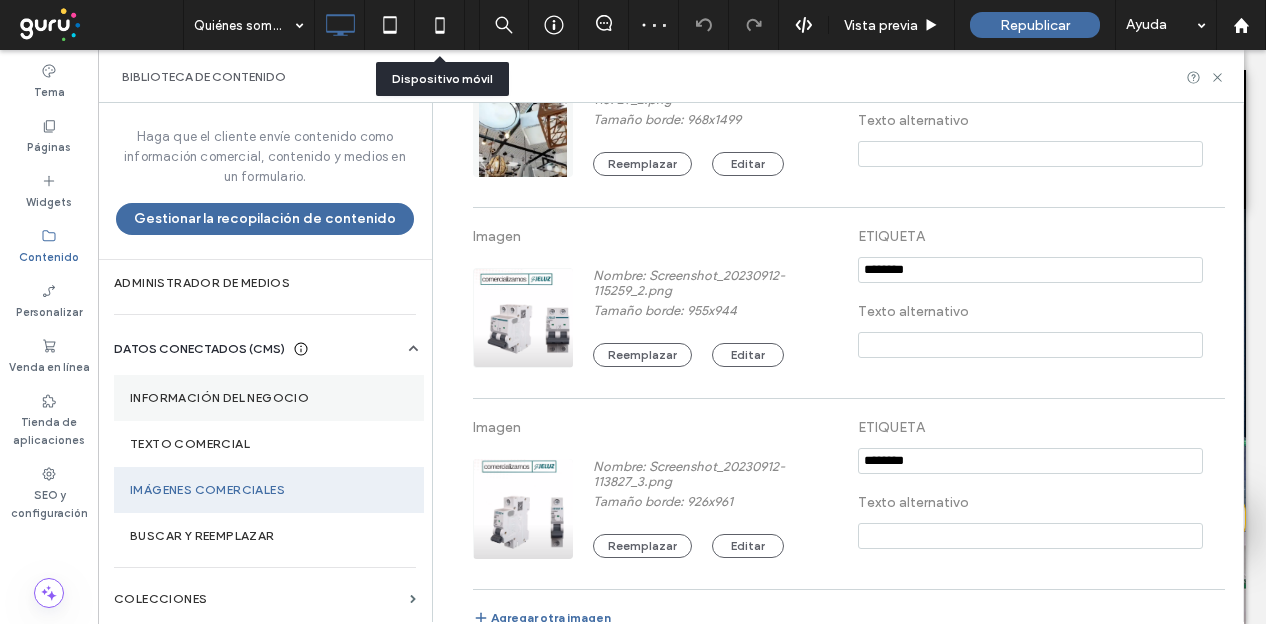 click on "Información del negocio" at bounding box center (269, 398) 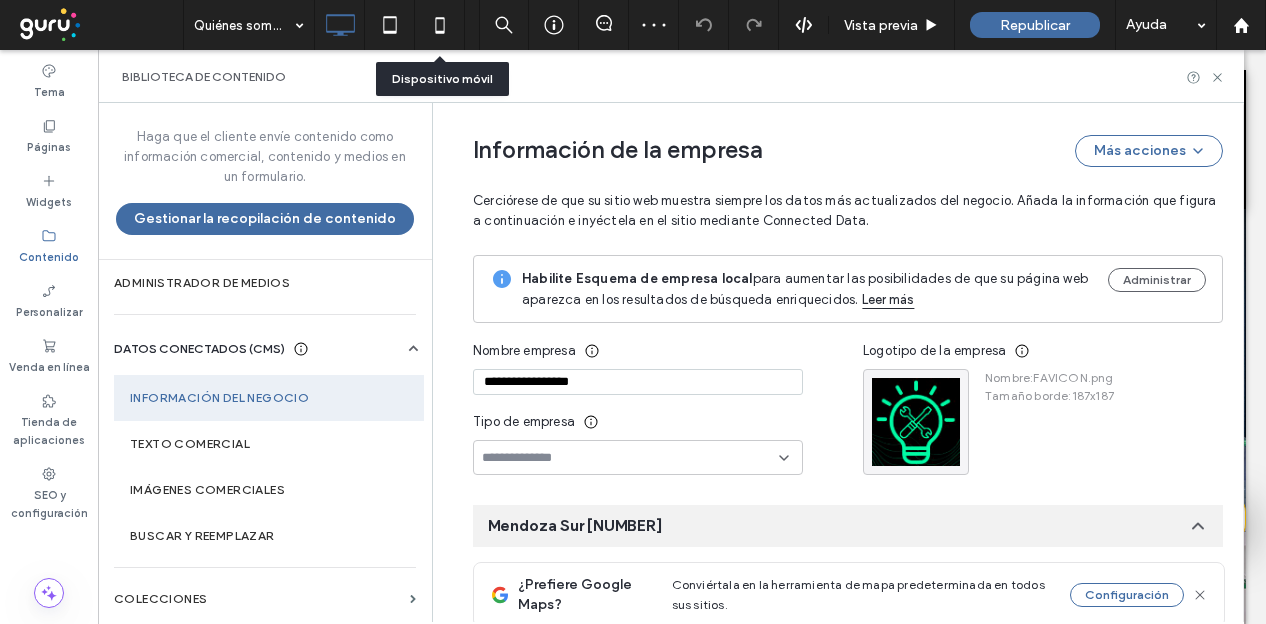 type on "**********" 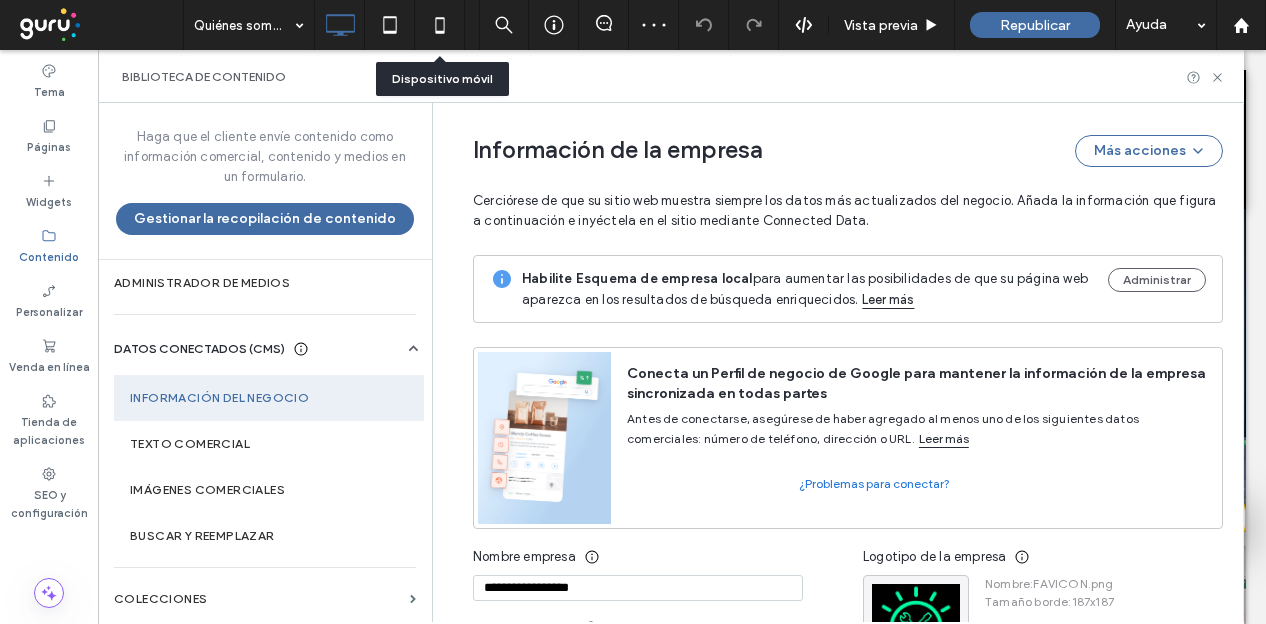 scroll, scrollTop: 0, scrollLeft: 0, axis: both 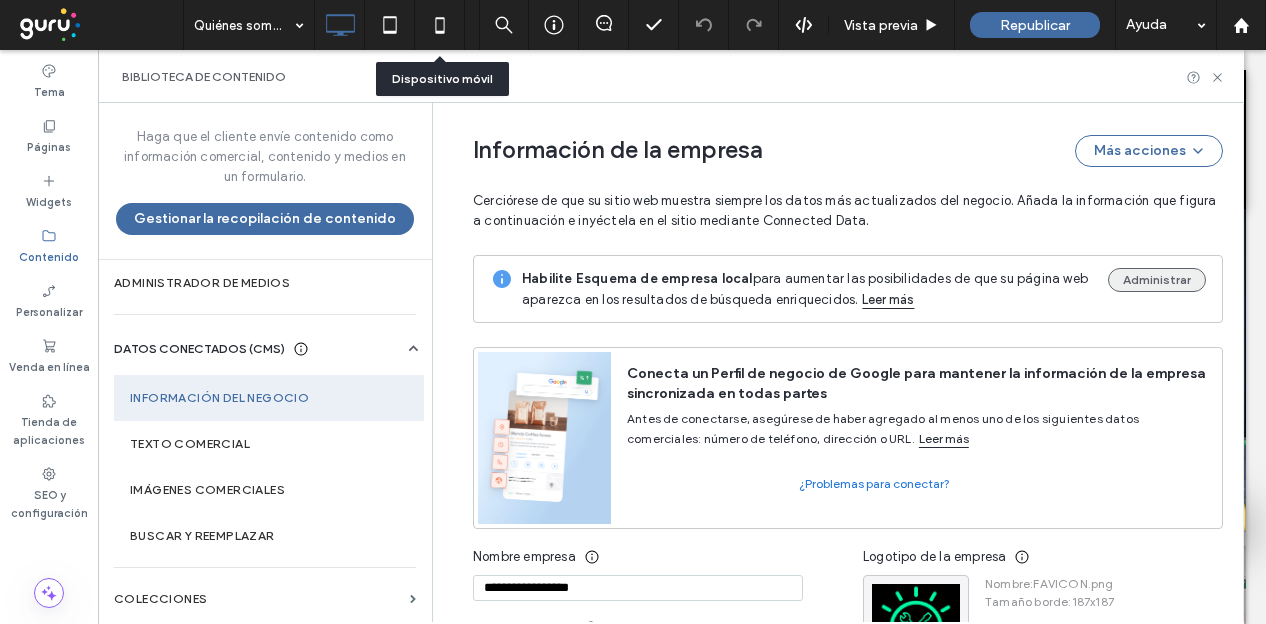 click on "Administrar" at bounding box center [1157, 280] 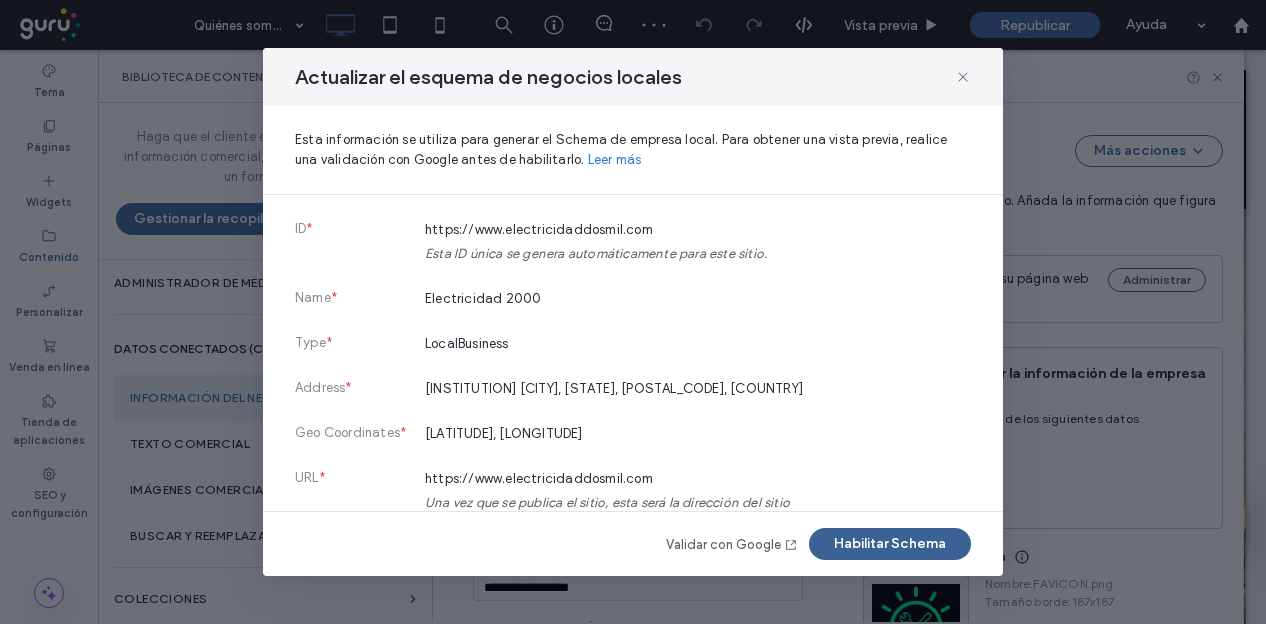 click on "Habilitar Schema" at bounding box center [890, 544] 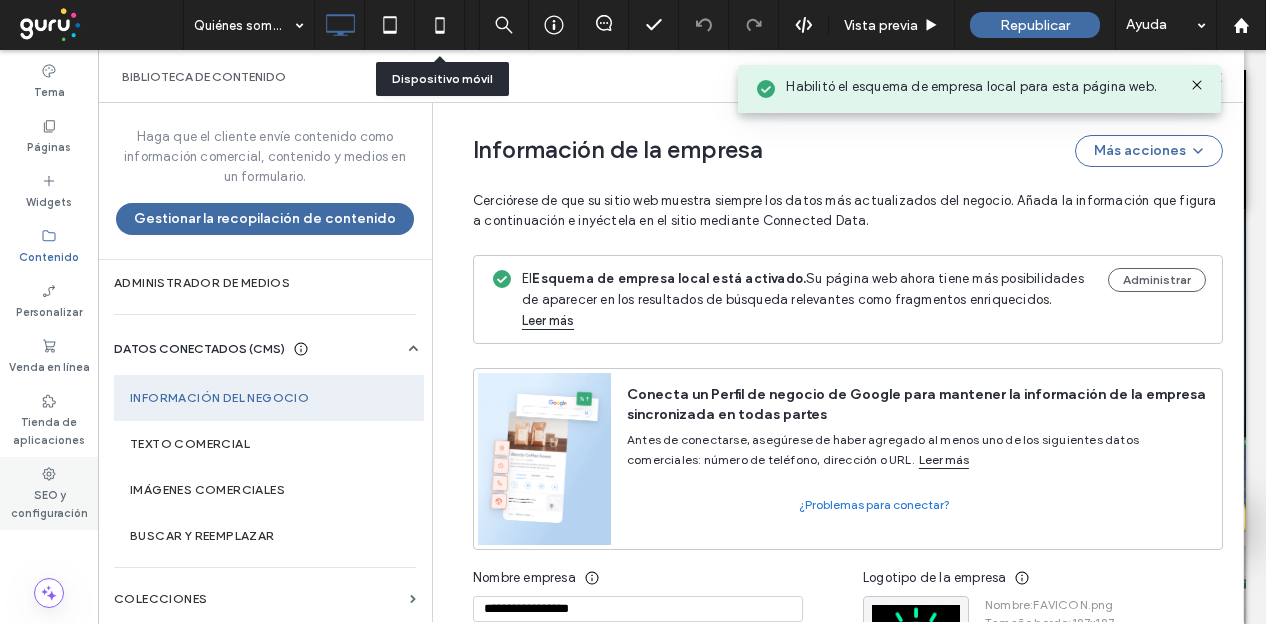 click on "SEO y configuración" at bounding box center (49, 502) 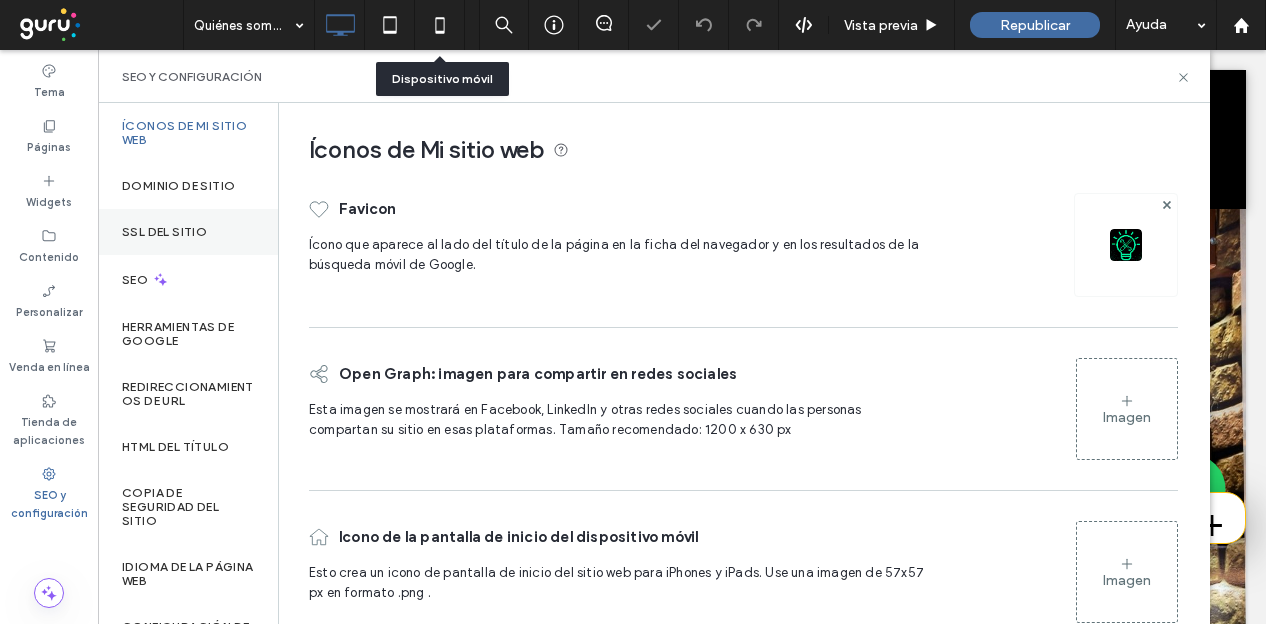 click on "SSL del sitio" at bounding box center [188, 232] 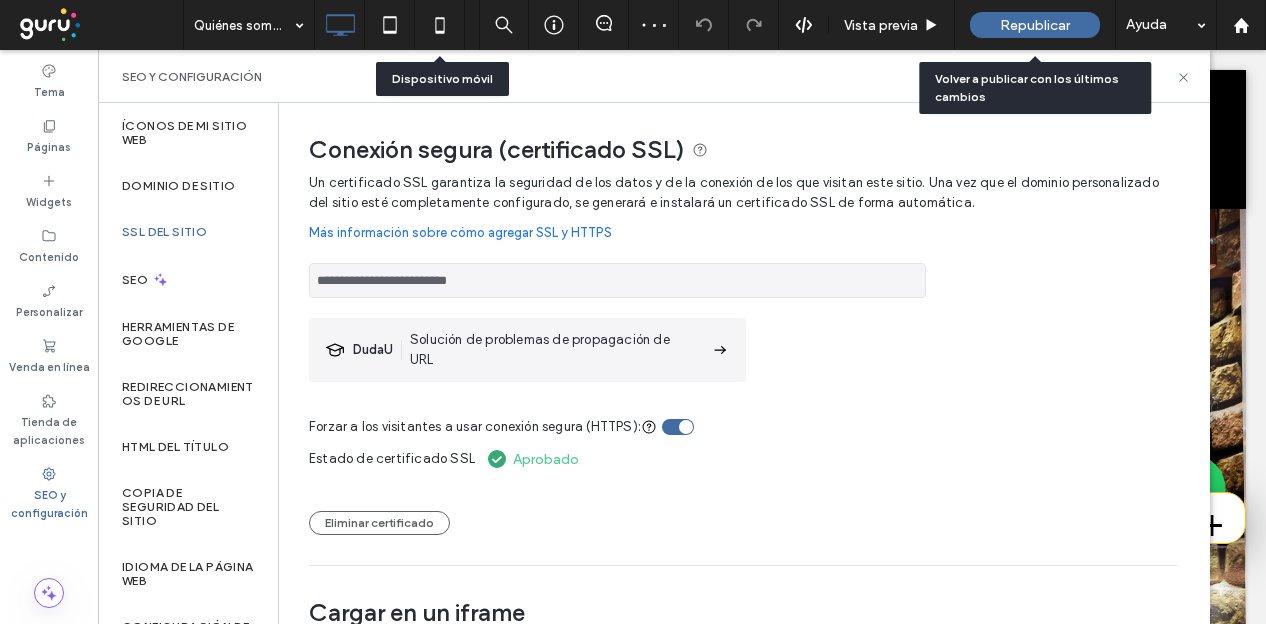 click on "Republicar" at bounding box center [1035, 25] 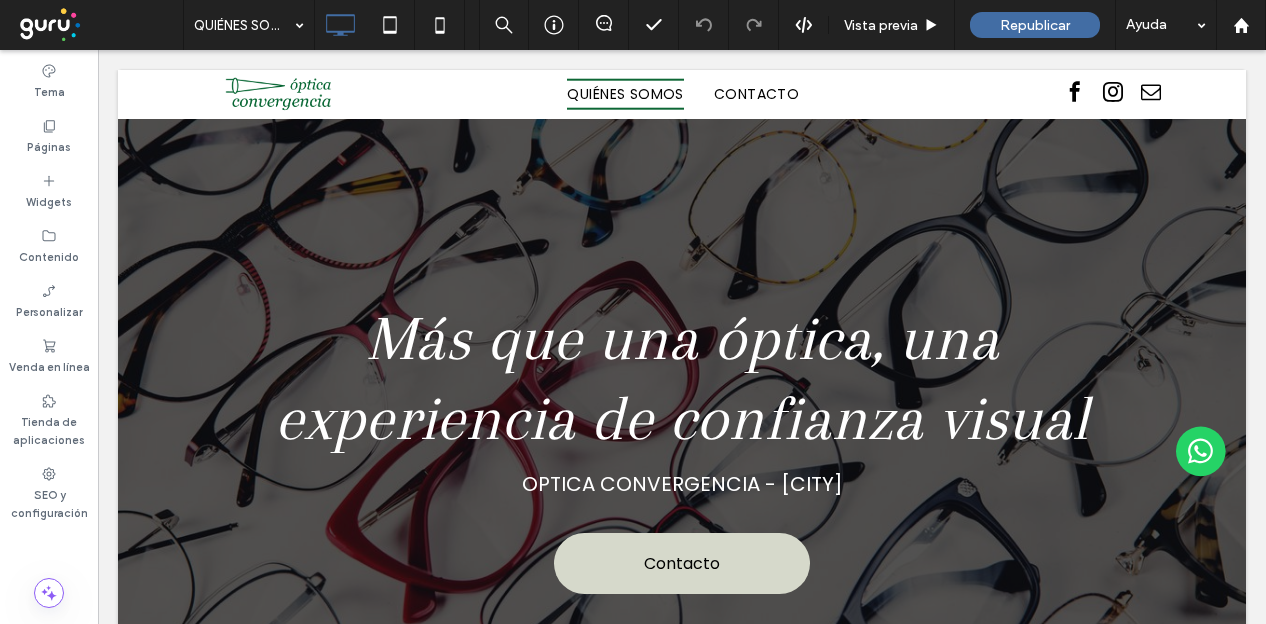 scroll, scrollTop: 2200, scrollLeft: 0, axis: vertical 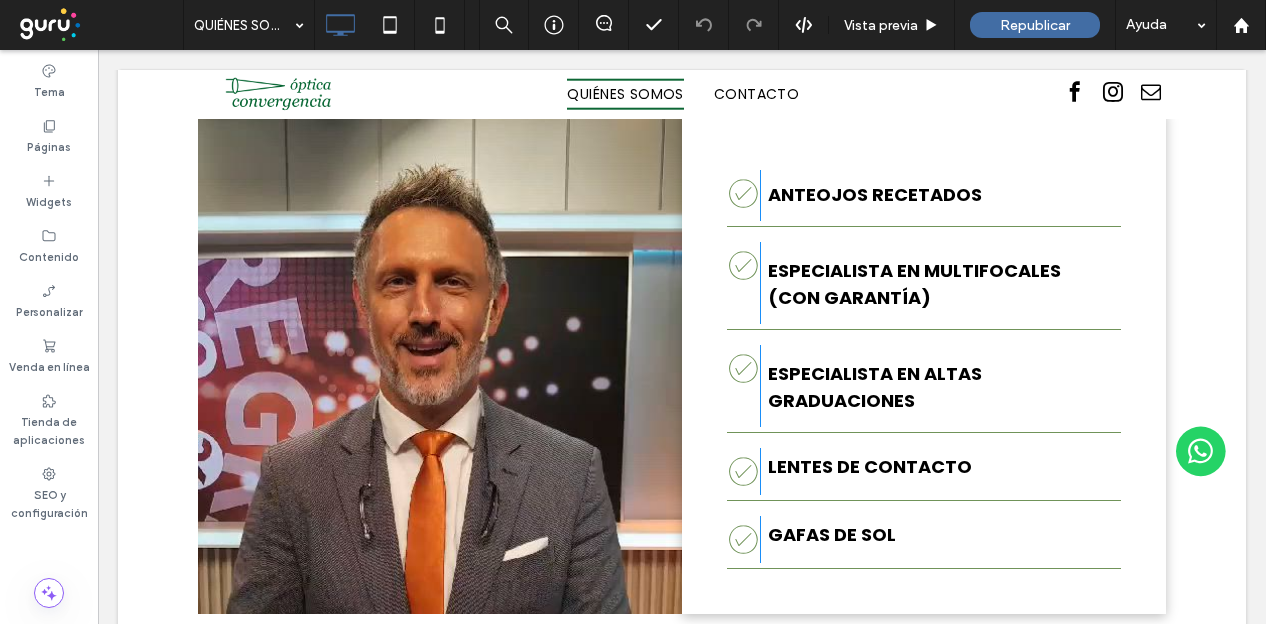 click on "Click To Paste" at bounding box center [440, 362] 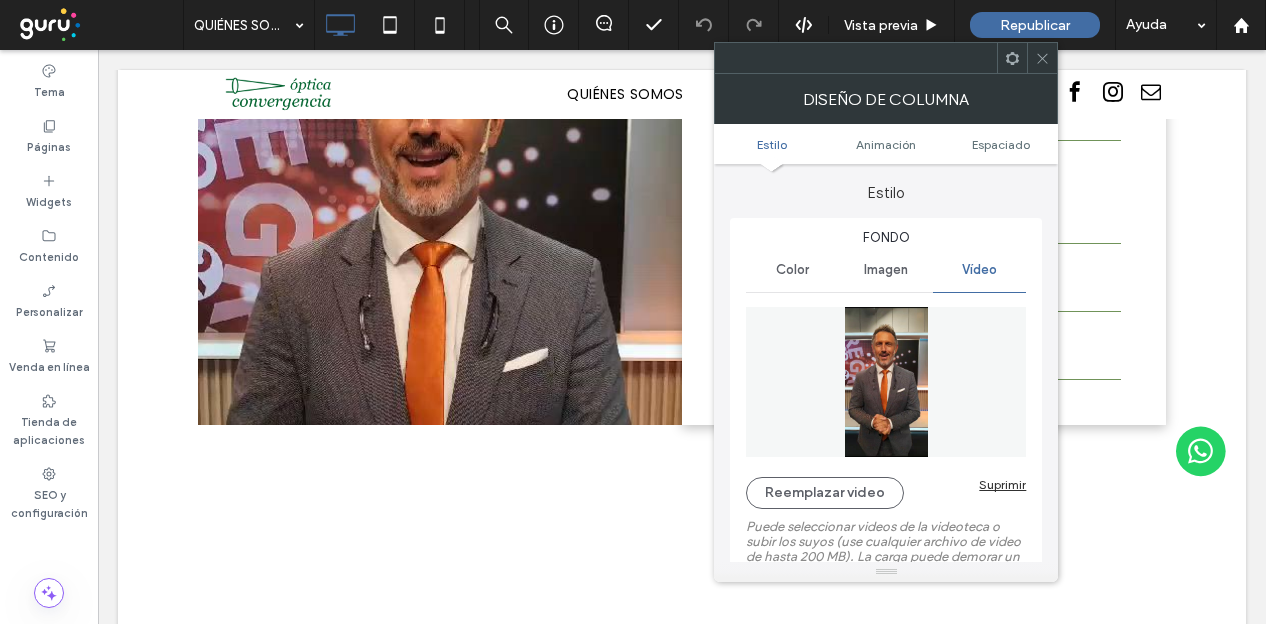 scroll, scrollTop: 2400, scrollLeft: 0, axis: vertical 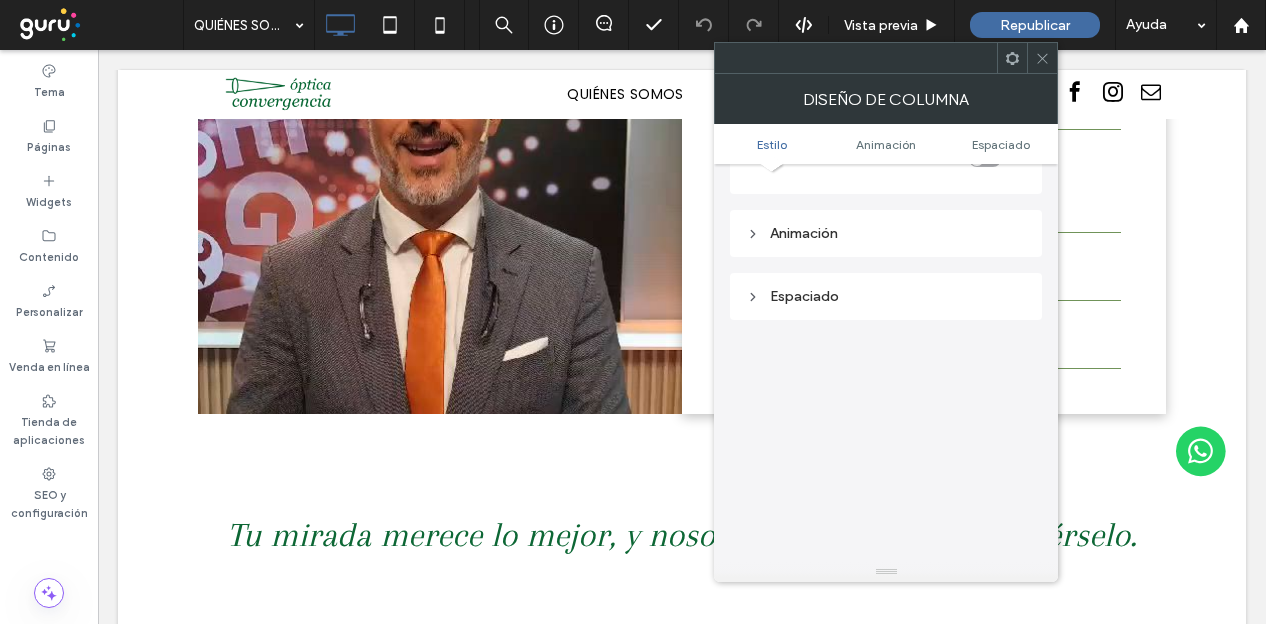 click on "Animación" at bounding box center [886, 233] 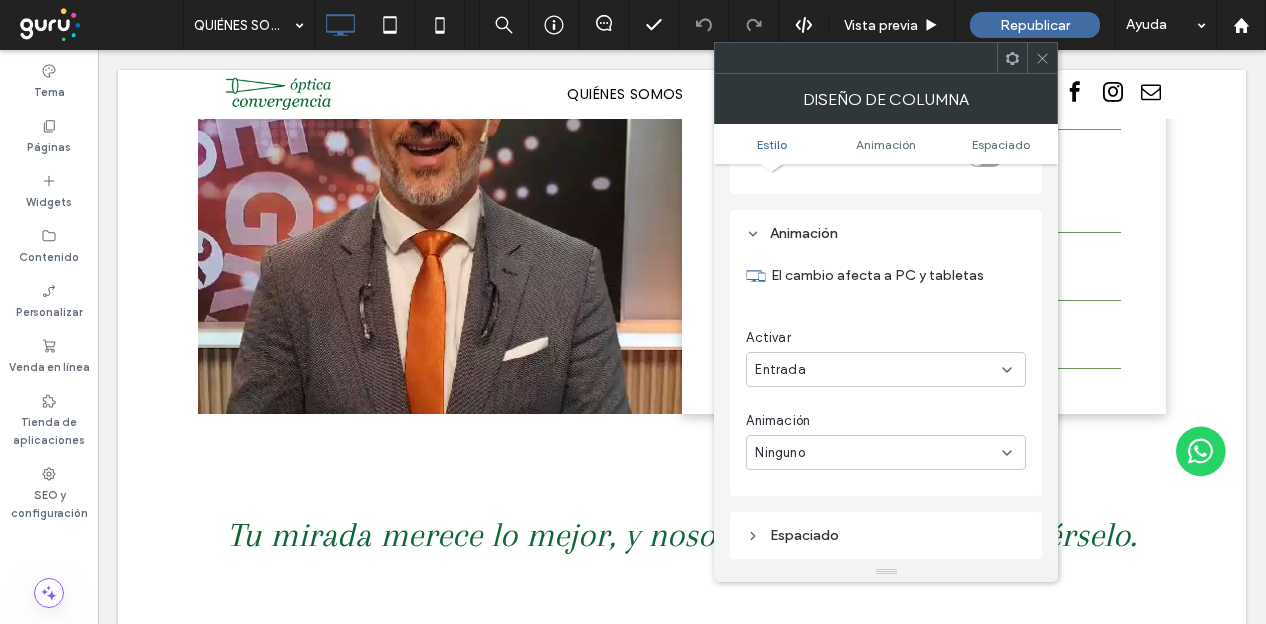 click on "Ninguno" at bounding box center [878, 453] 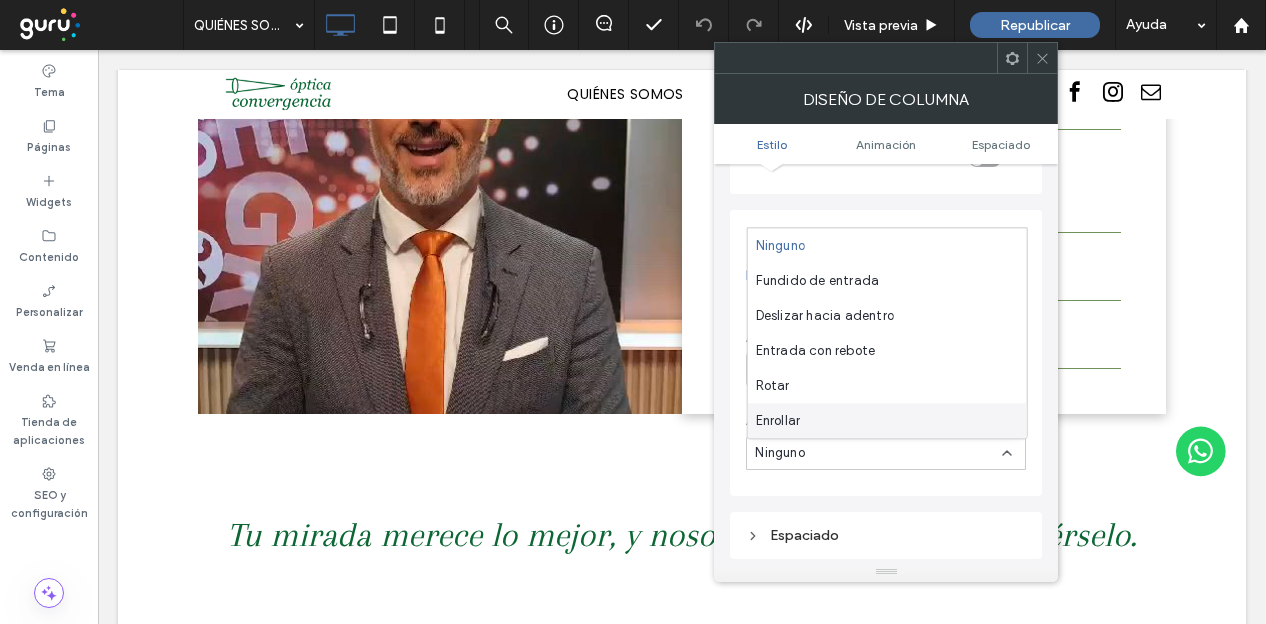 click on "Animación El cambio afecta a PC y tabletas Activar Entrada Animación Ninguno" at bounding box center [886, 353] 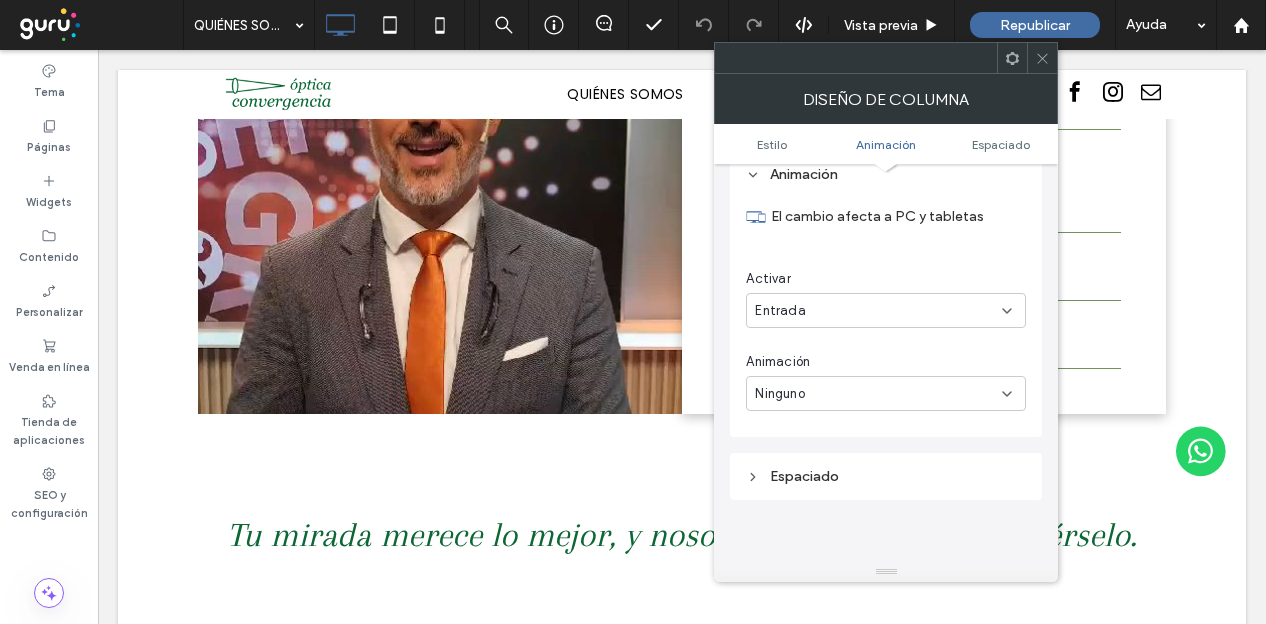 scroll, scrollTop: 1200, scrollLeft: 0, axis: vertical 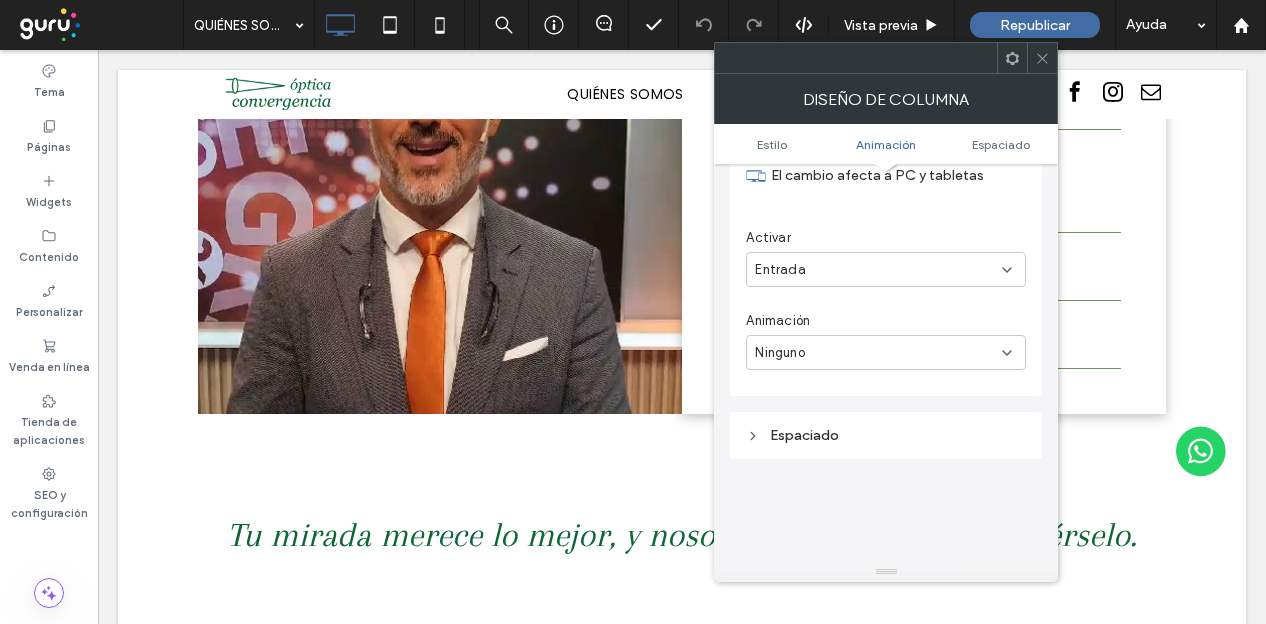 click on "Espaciado" at bounding box center (886, 435) 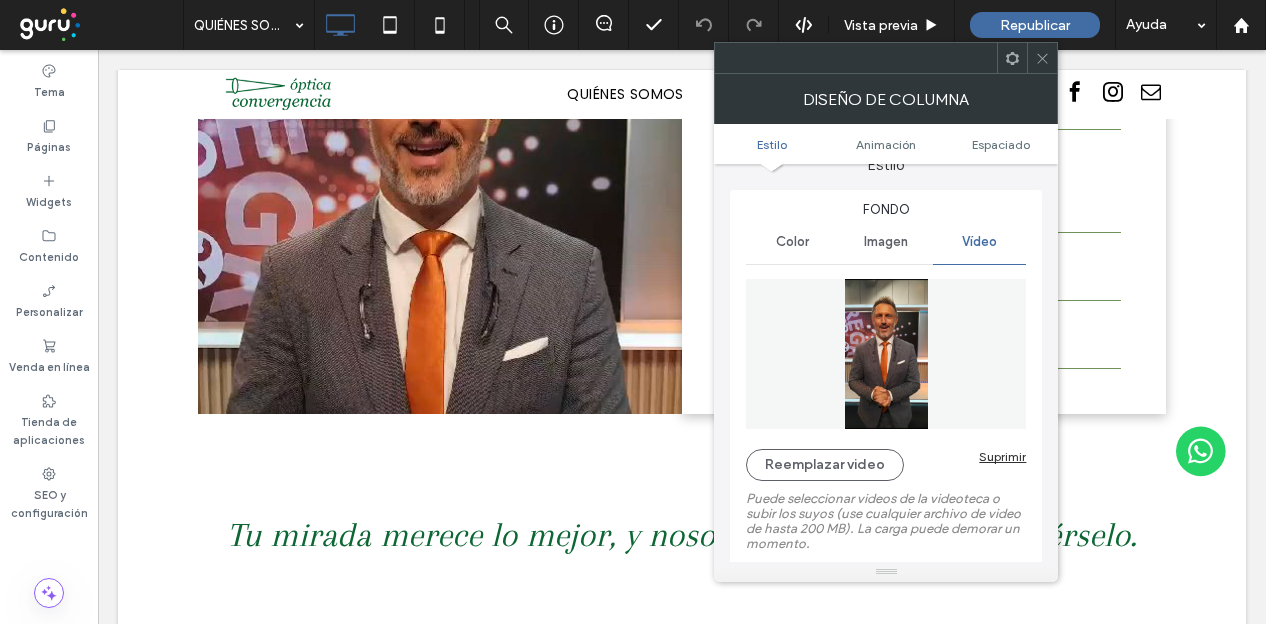 scroll, scrollTop: 0, scrollLeft: 0, axis: both 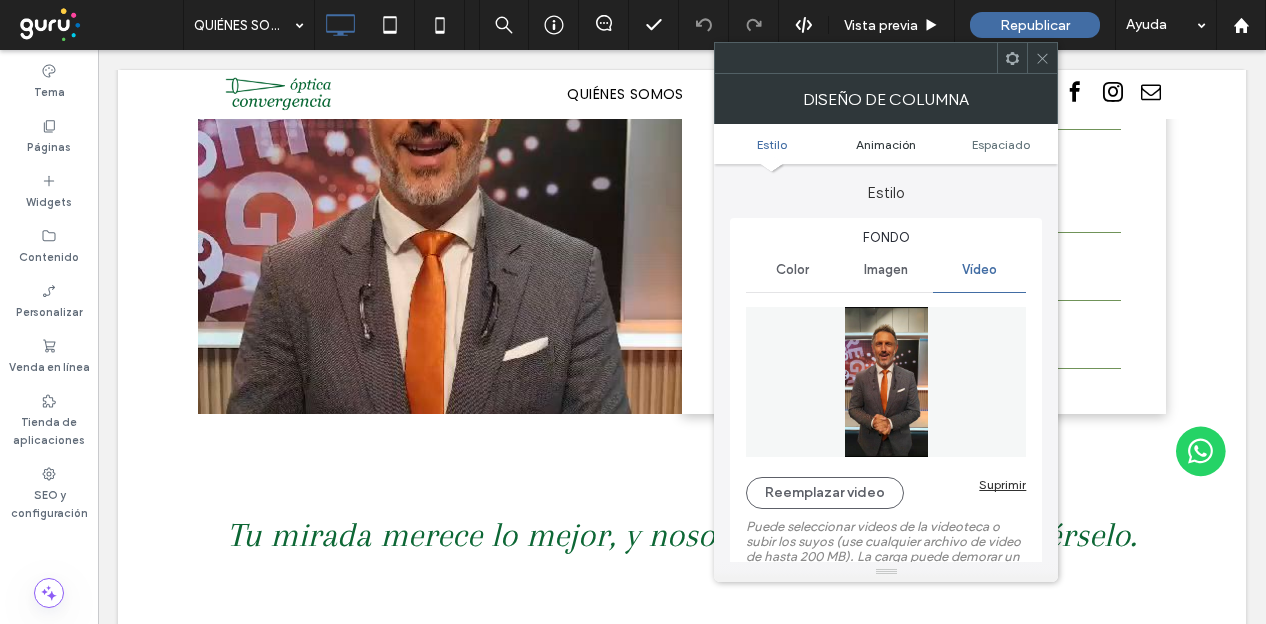 click on "Animación" at bounding box center (886, 144) 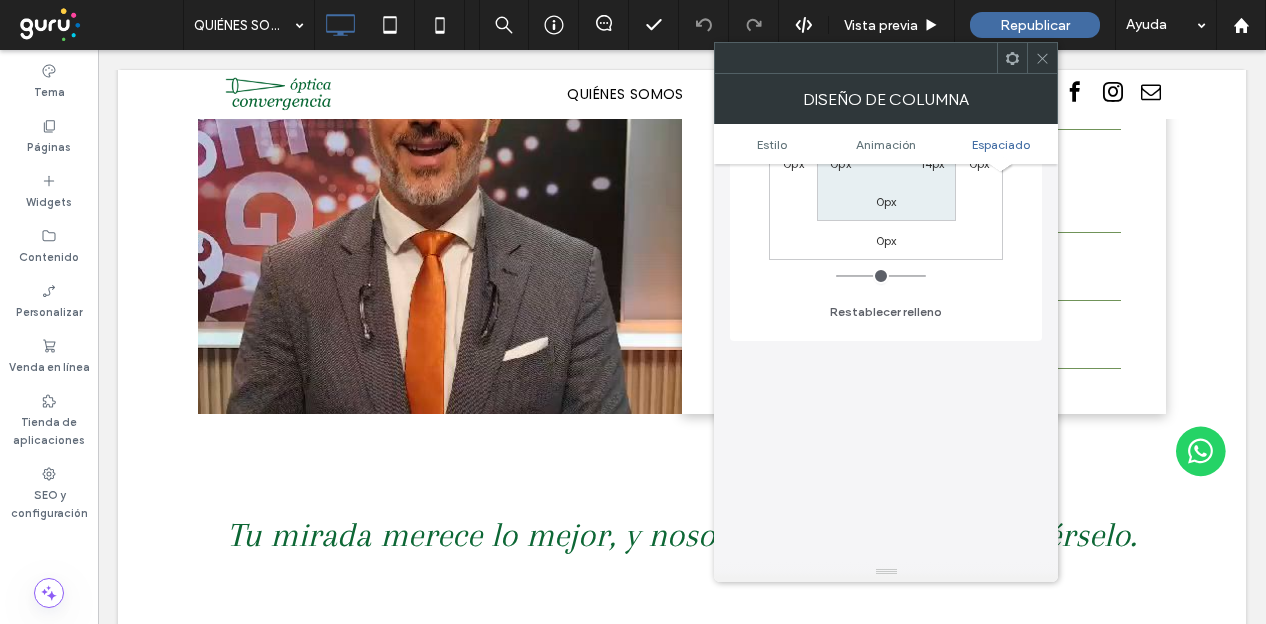 scroll, scrollTop: 1434, scrollLeft: 0, axis: vertical 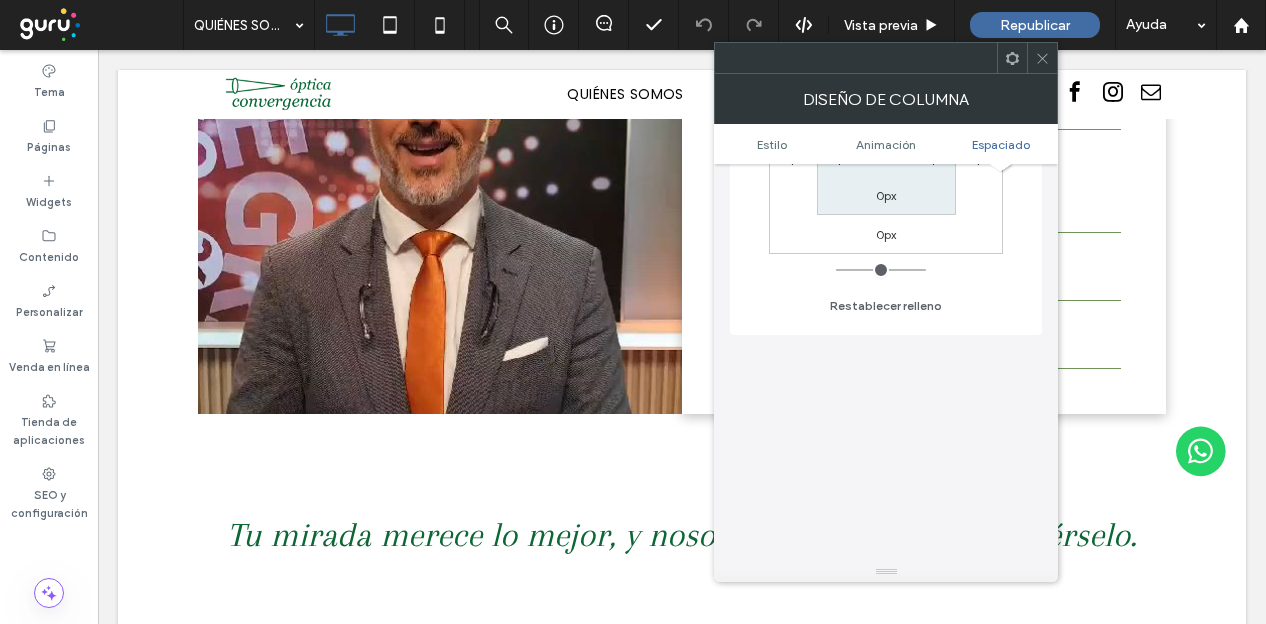 click 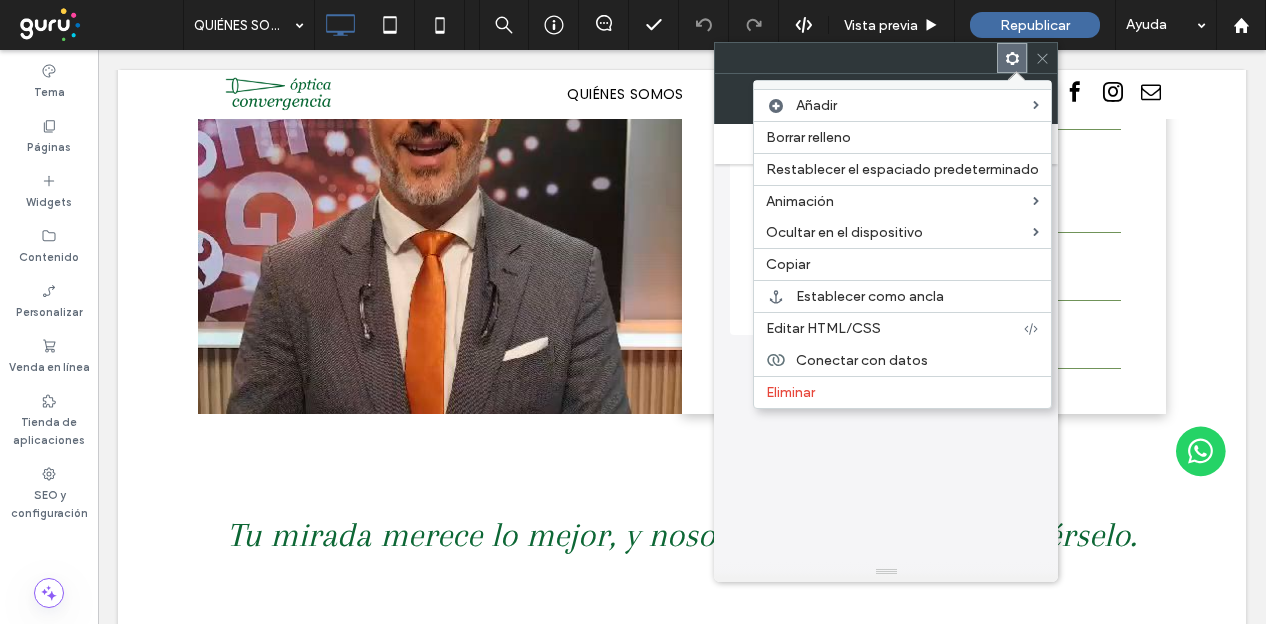 click on "Estilo Fondo Color Imagen Vídeo Reemplazar video Suprimir Puede seleccionar videos de la videoteca o subir los suyos (use cualquier archivo de video de hasta 200 MB). La carga puede demorar un momento. o URL de YouTube, Vimeo o DailyMotion Mostrar video en dispositivo móvil (no se admite Youtube) Reproducir video en bucle El cambio afecta a PC y tabletas Posición horizontal *** Posición vertical *** Superposición de fondo Borde *** Radio de esquina * px Sombra Animación El cambio afecta a PC y tabletas Activar Entrada Animación Ninguno Espaciado Cambiar relleno (espaciado interno) en PC y tableta 0px 0px 0px 0px *** 14px 0px 0px Restablecer relleno" at bounding box center (886, -300) 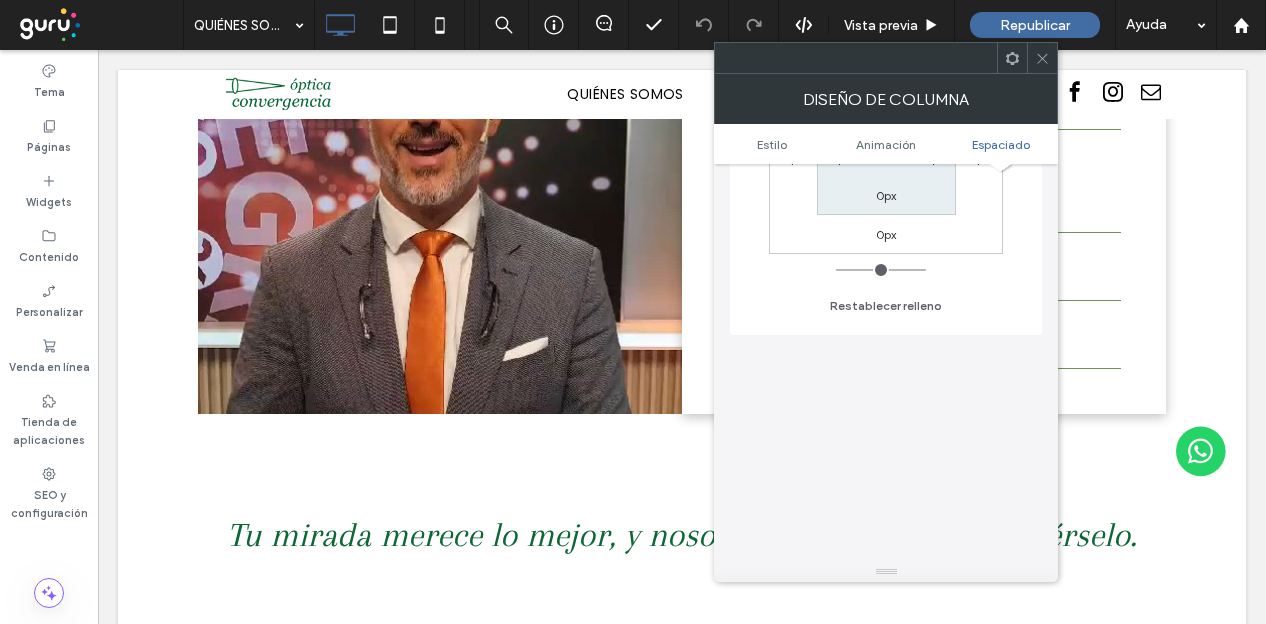 click 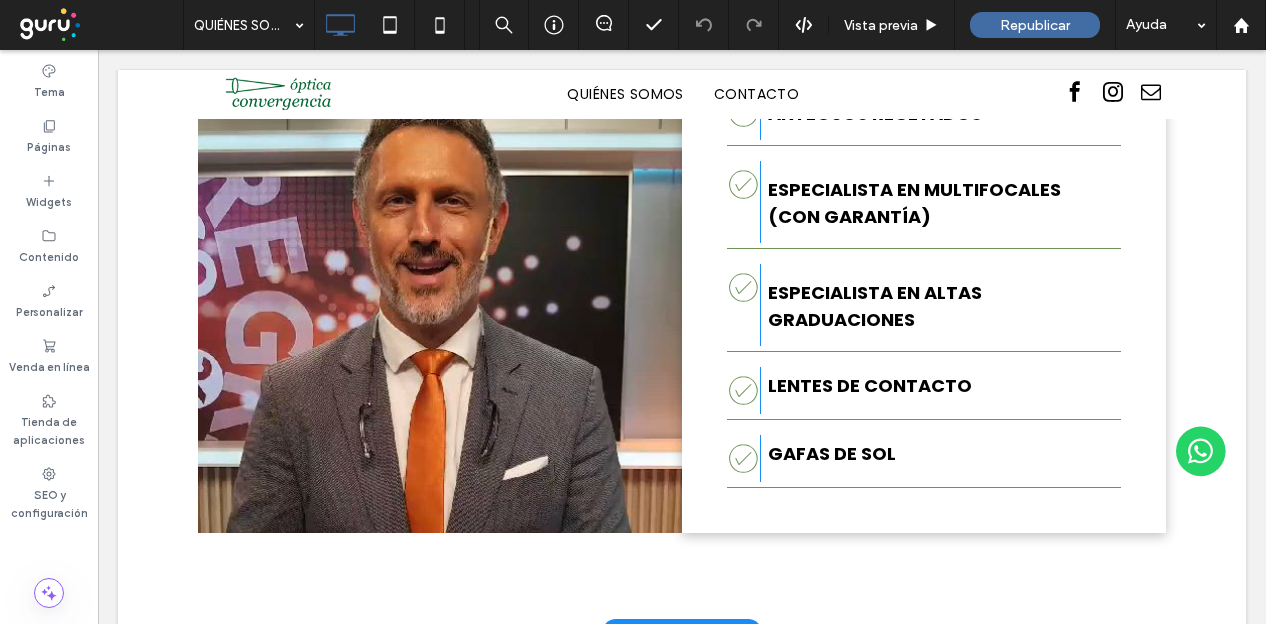 scroll, scrollTop: 2300, scrollLeft: 0, axis: vertical 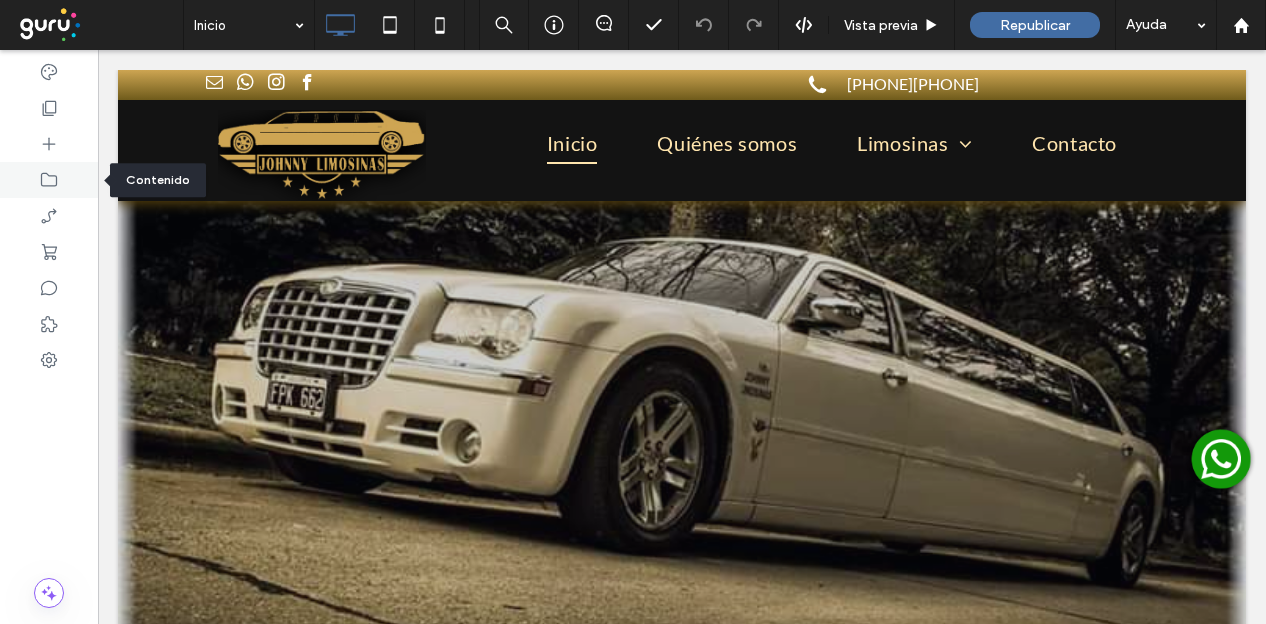 click at bounding box center (49, 180) 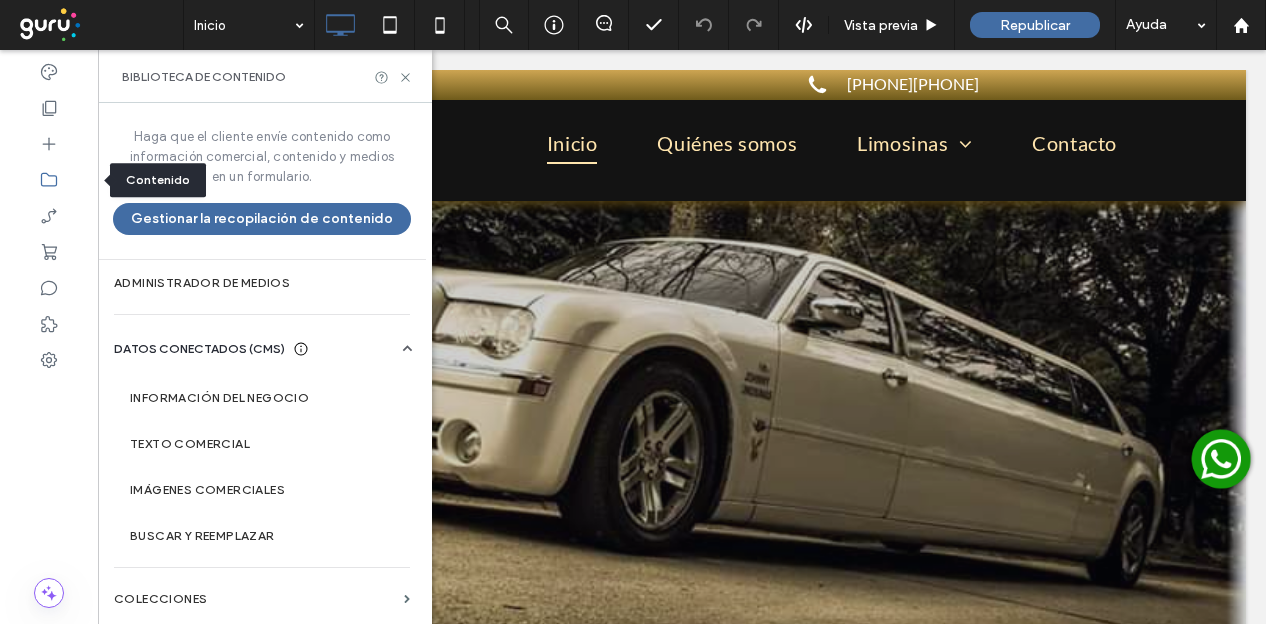 click at bounding box center (49, 180) 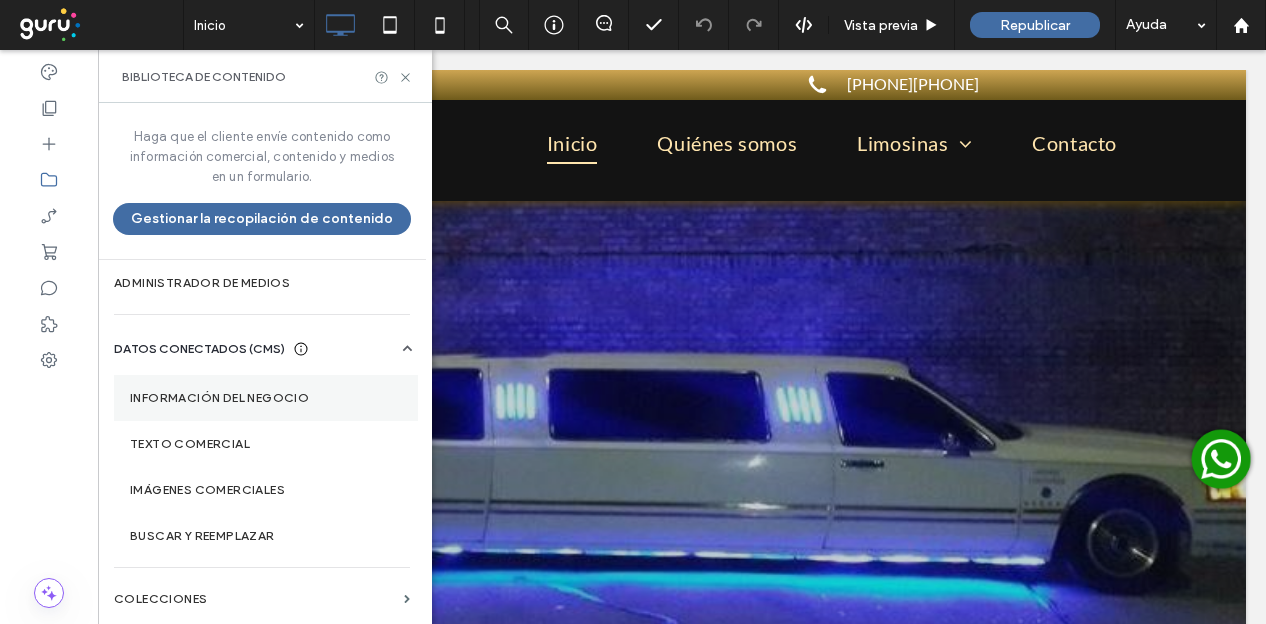 click on "Información del negocio" at bounding box center [266, 398] 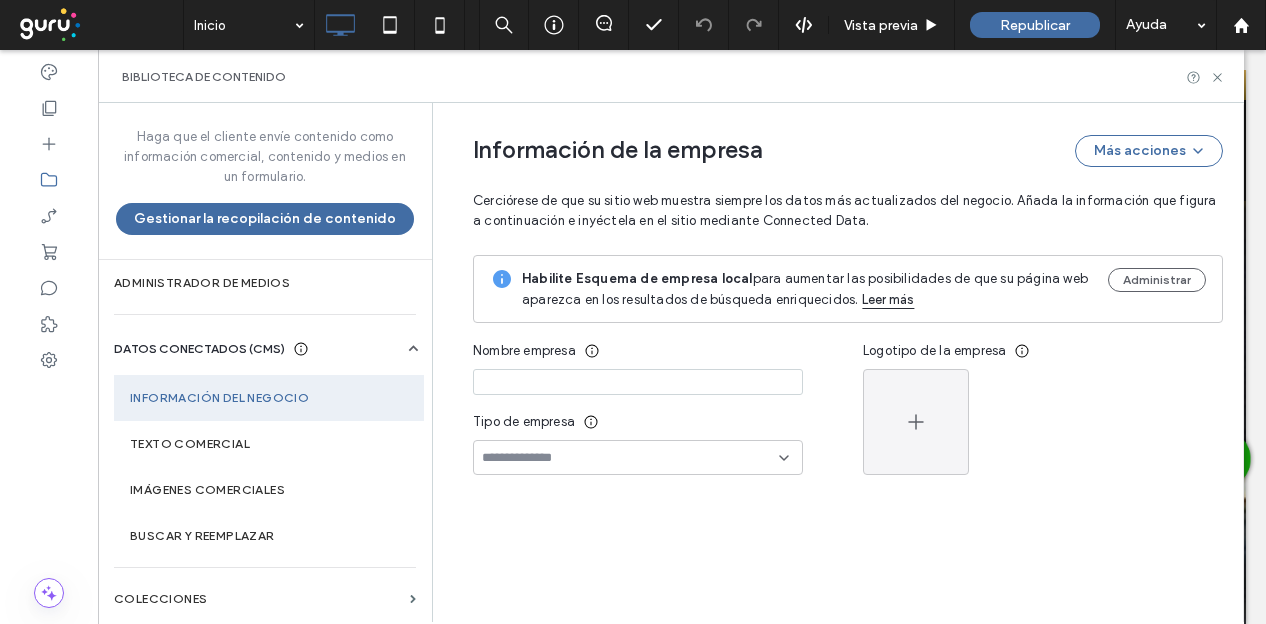 type on "**********" 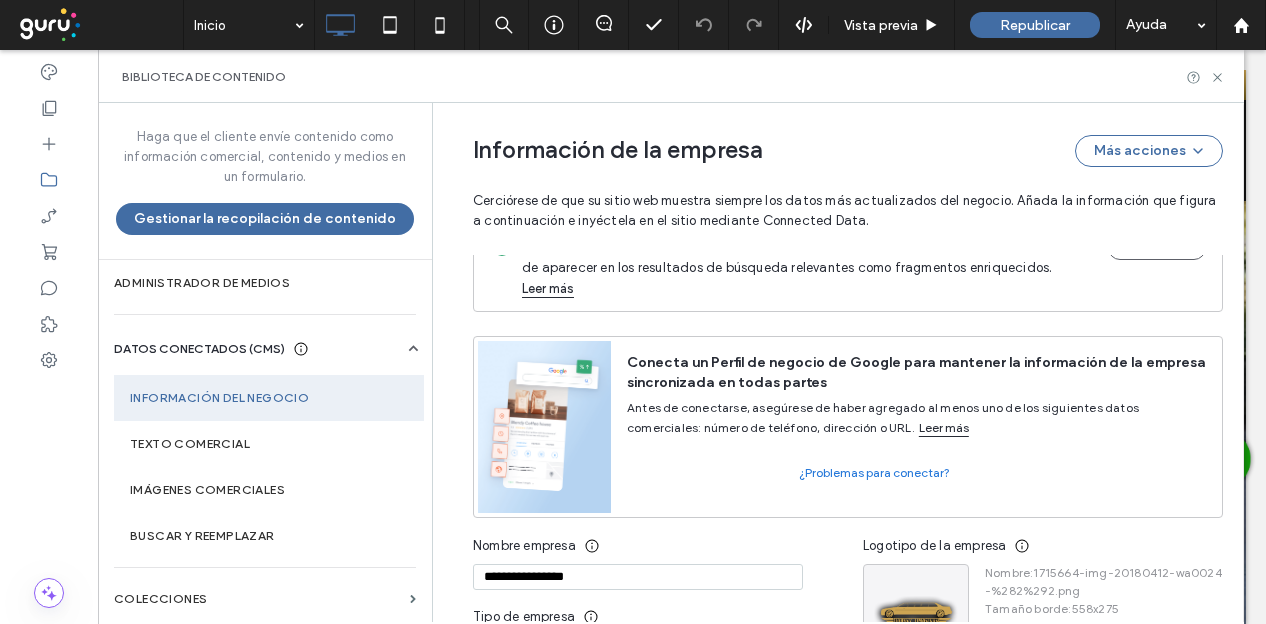 scroll, scrollTop: 0, scrollLeft: 0, axis: both 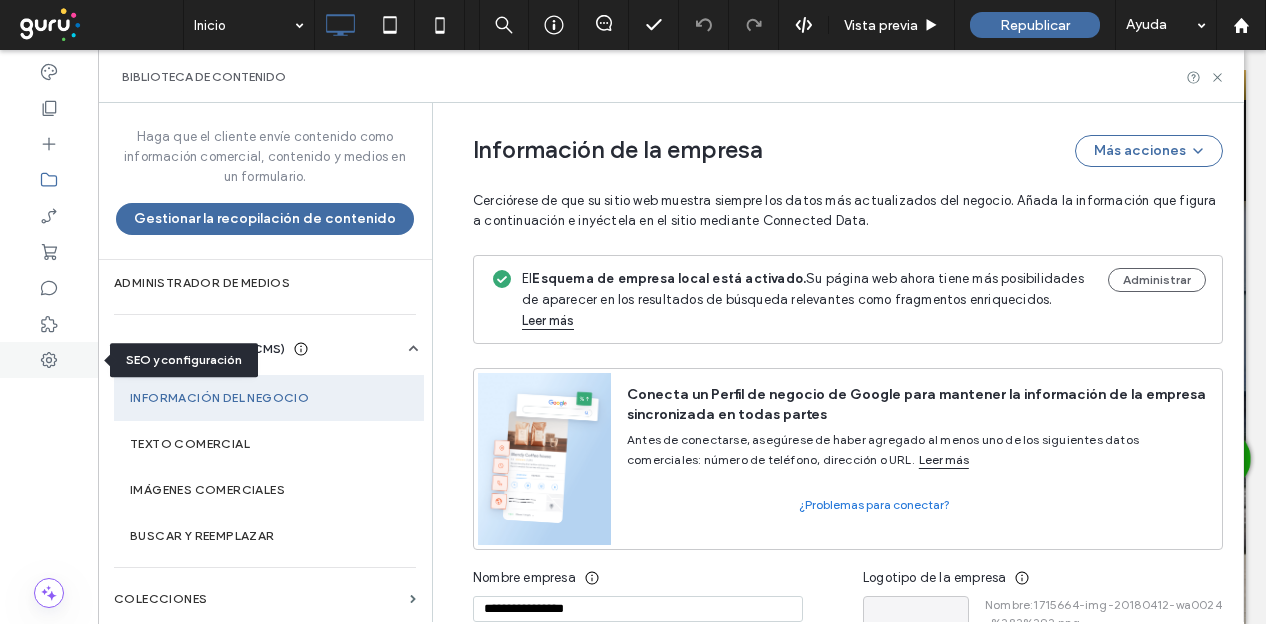 click 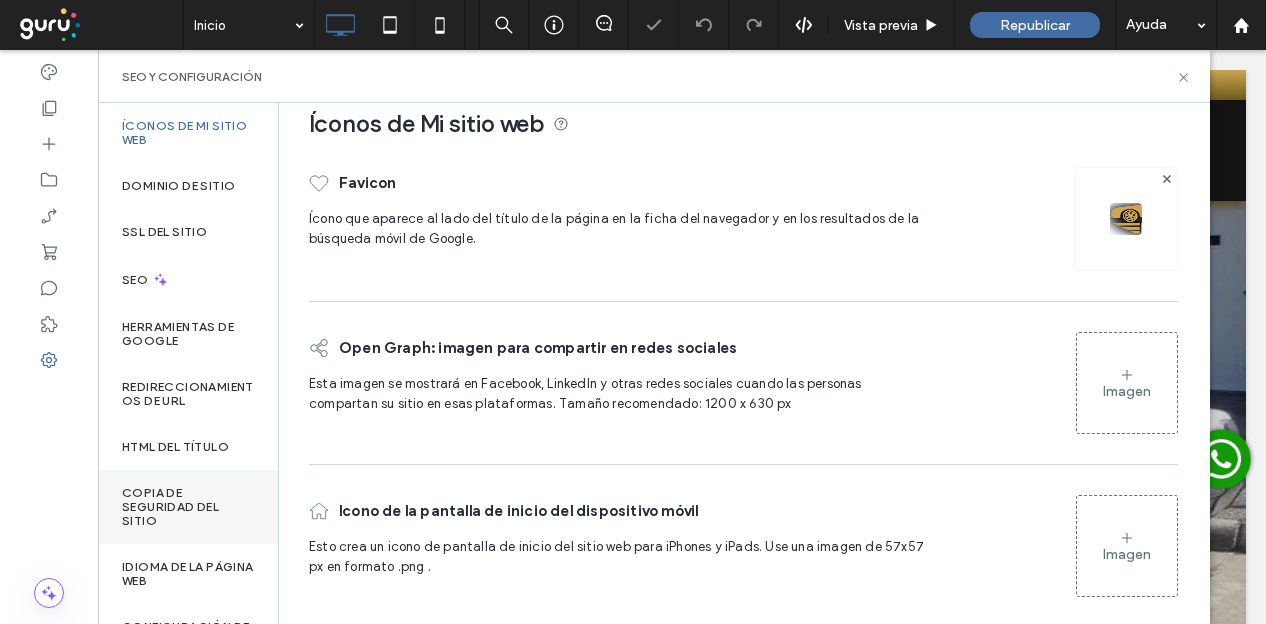 scroll, scrollTop: 40, scrollLeft: 0, axis: vertical 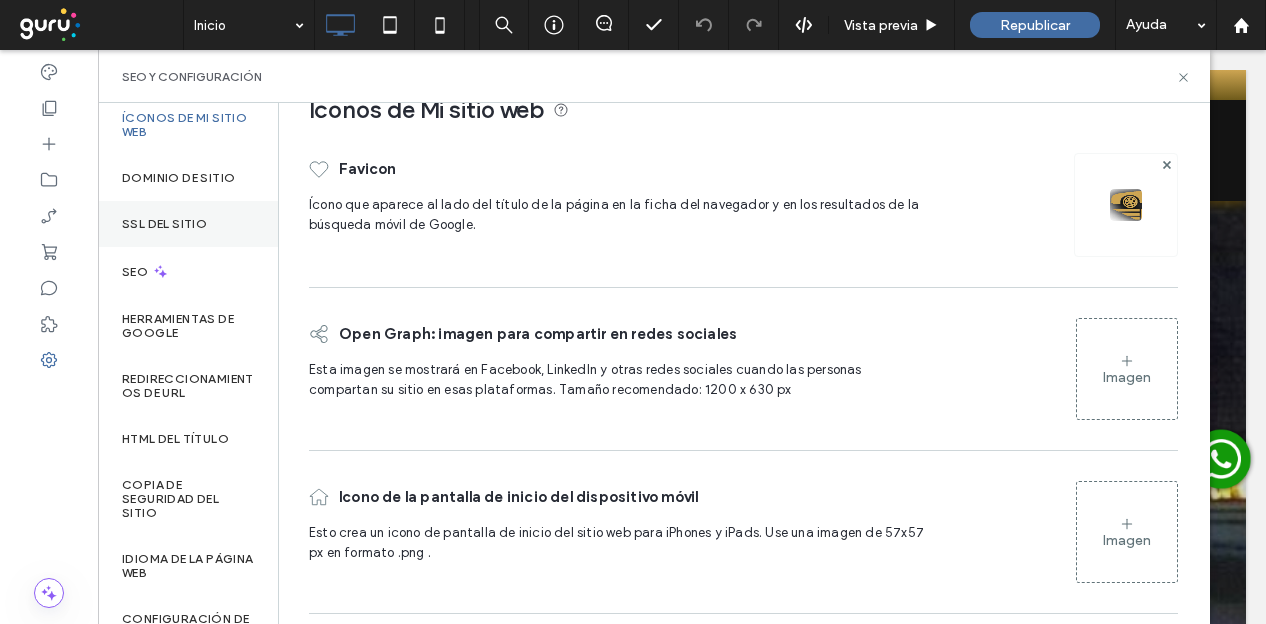 click on "SSL del sitio" at bounding box center [188, 224] 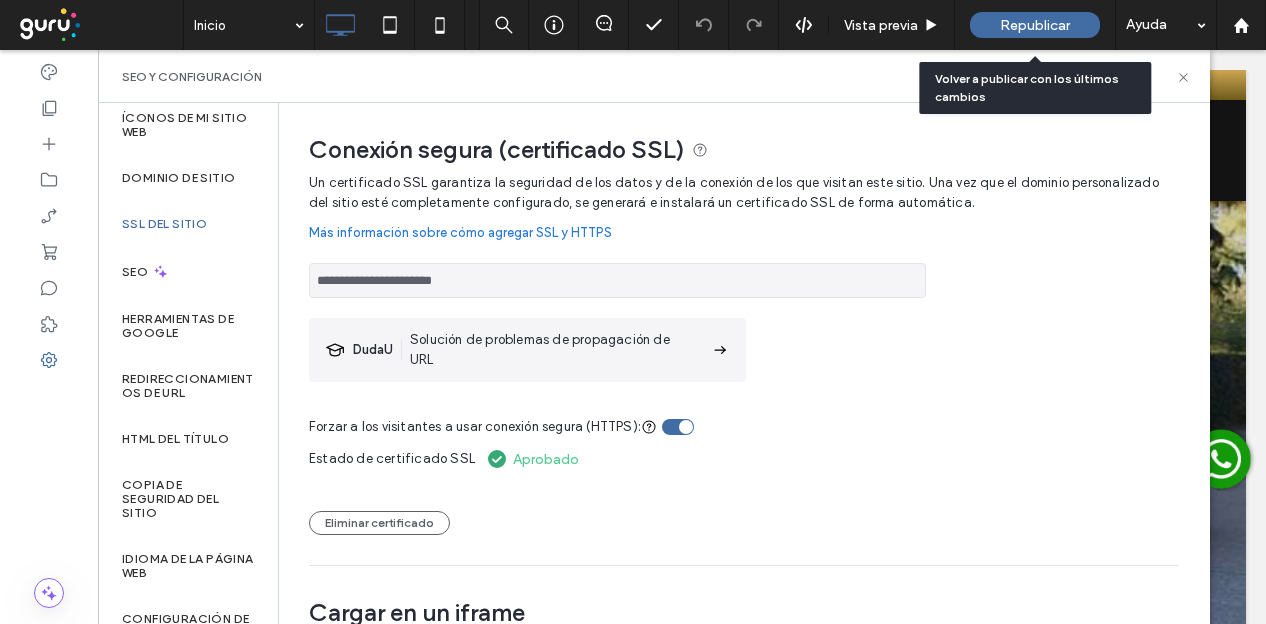 click on "Republicar" at bounding box center (1035, 25) 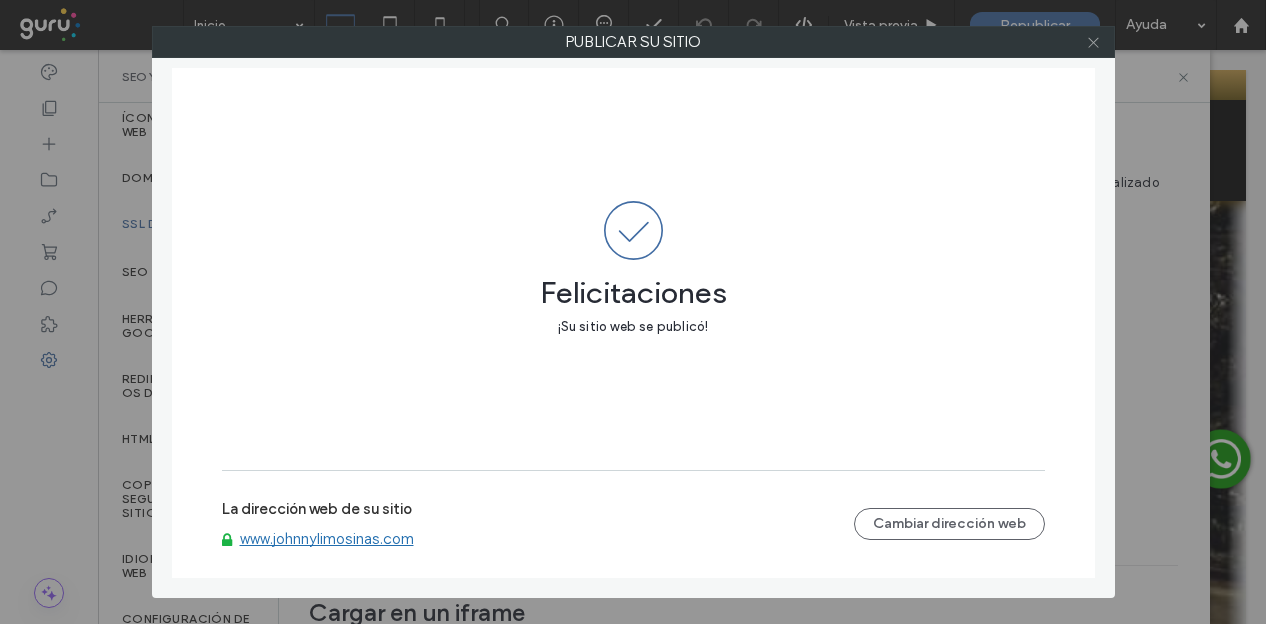click 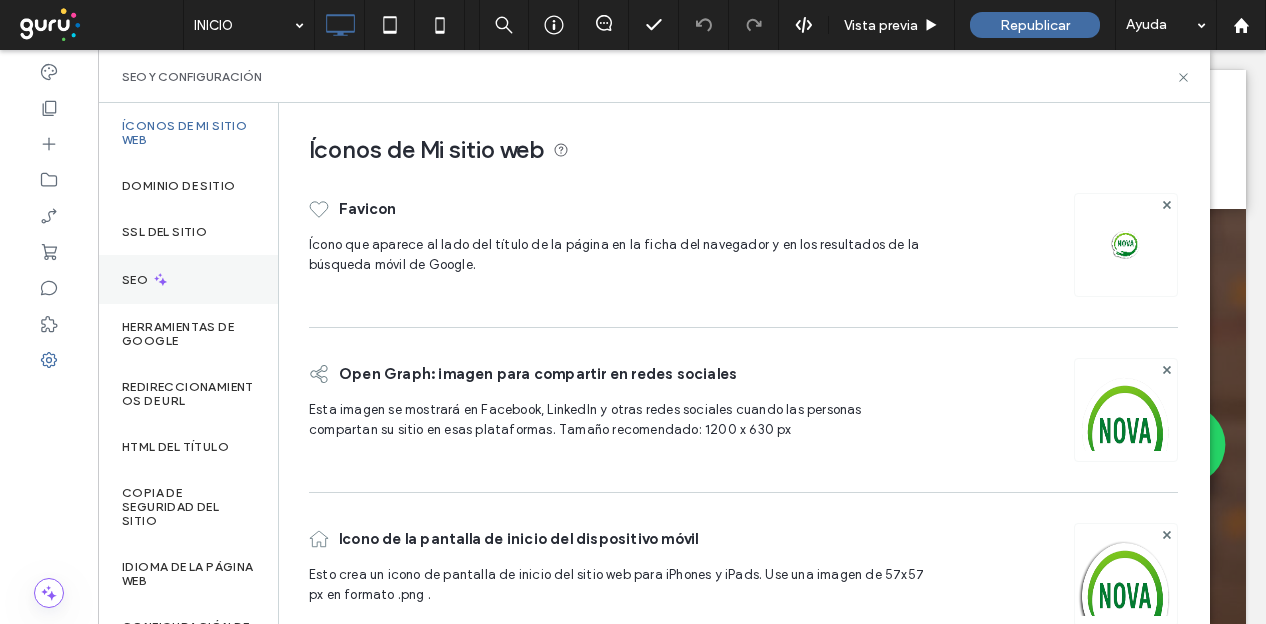 scroll, scrollTop: 0, scrollLeft: 0, axis: both 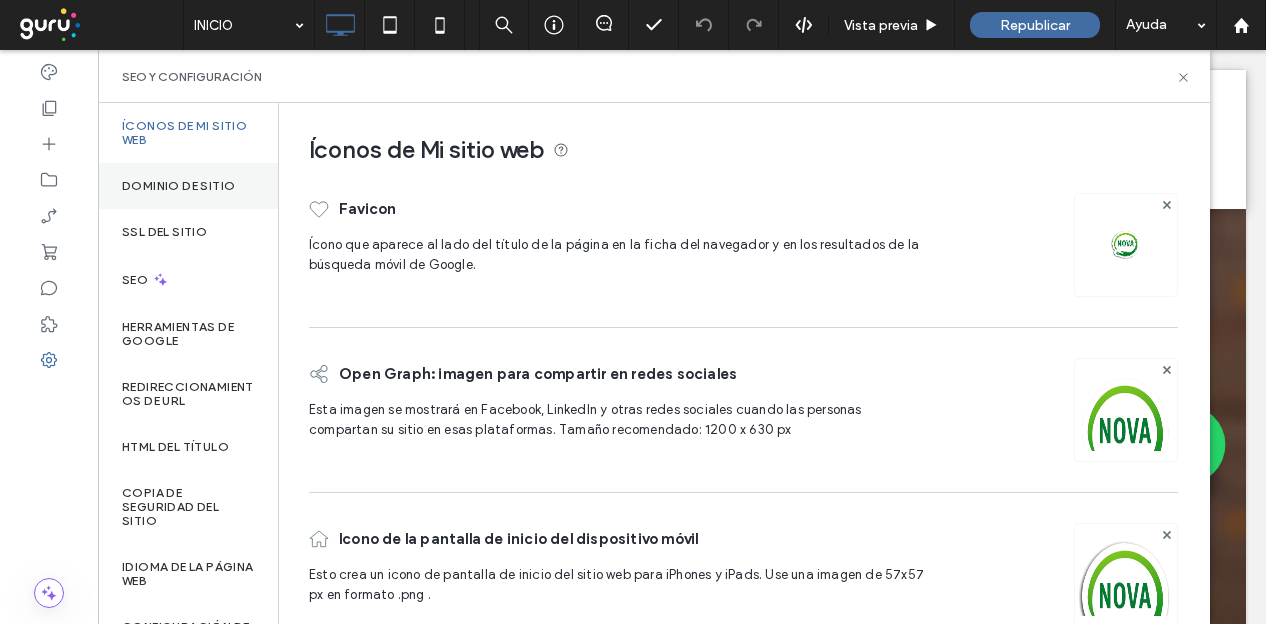 click on "Dominio de sitio" at bounding box center [178, 186] 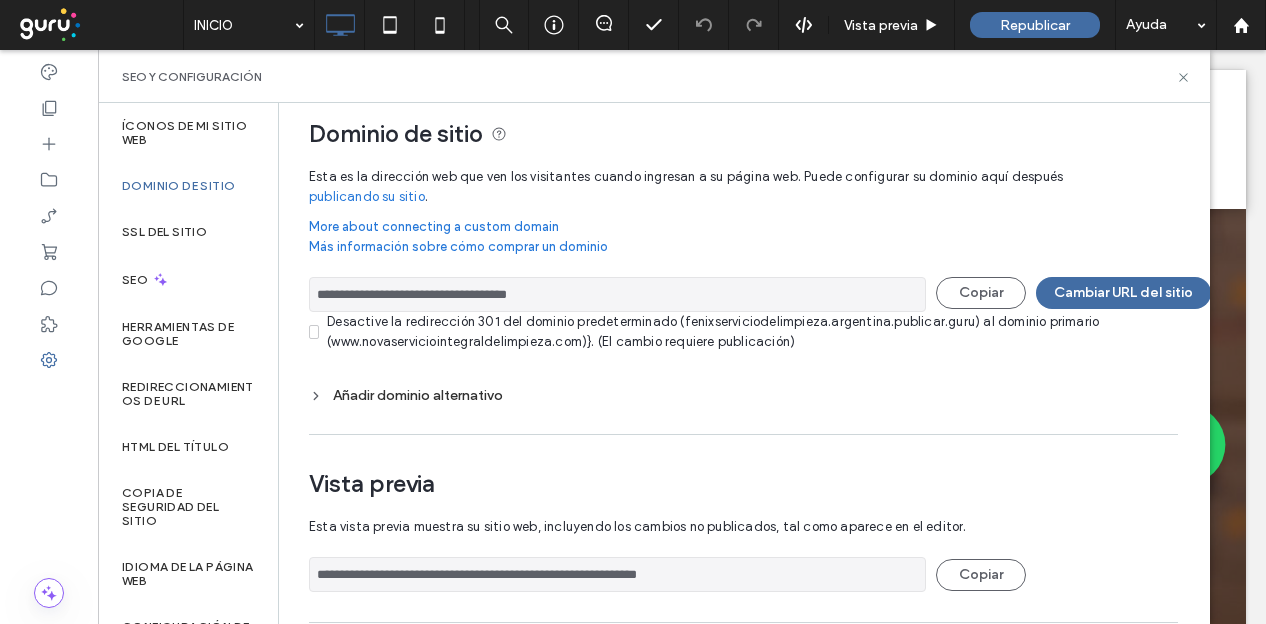 scroll, scrollTop: 0, scrollLeft: 0, axis: both 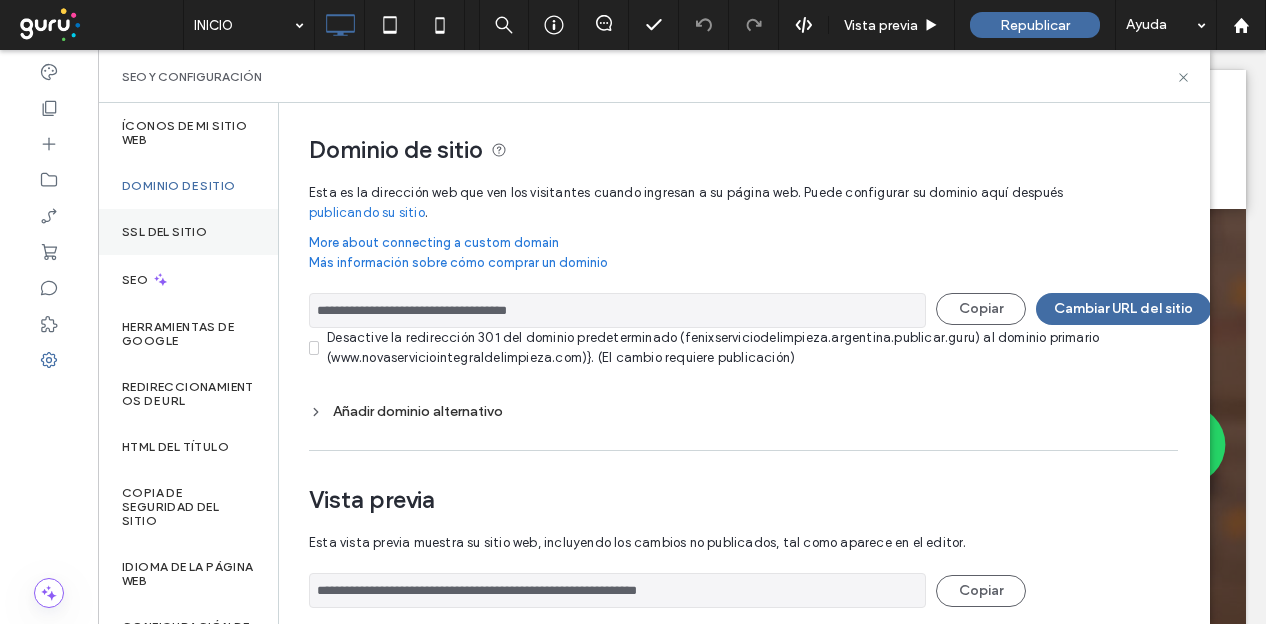 click on "SSL del sitio" at bounding box center (164, 232) 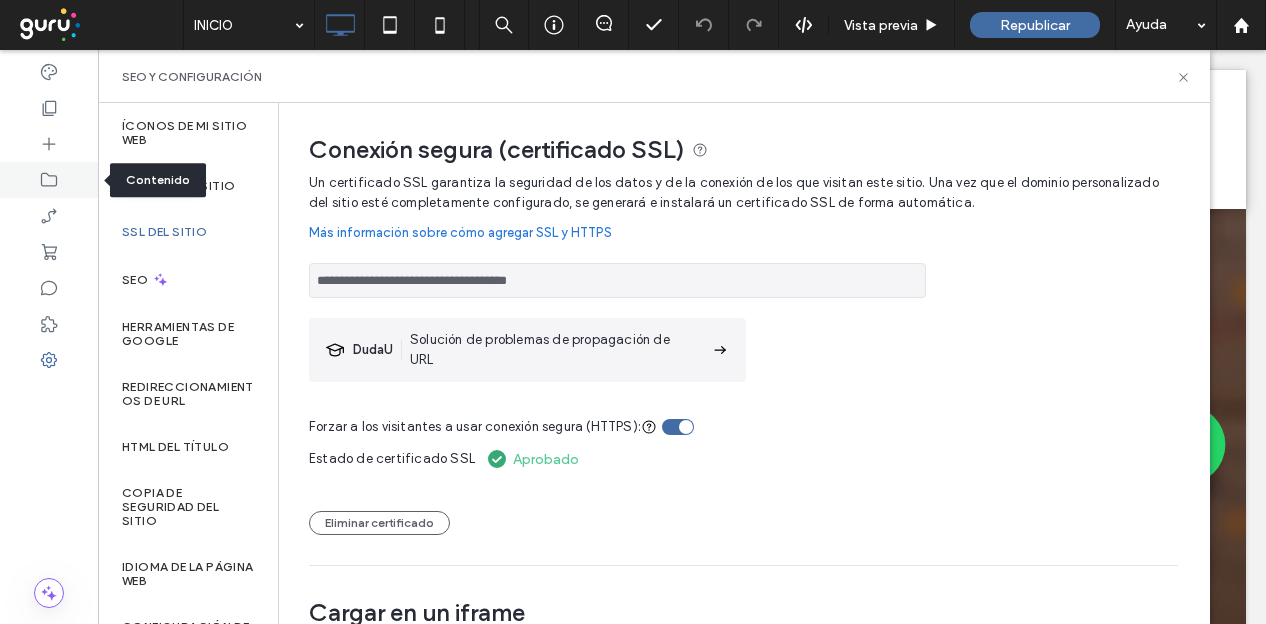 click 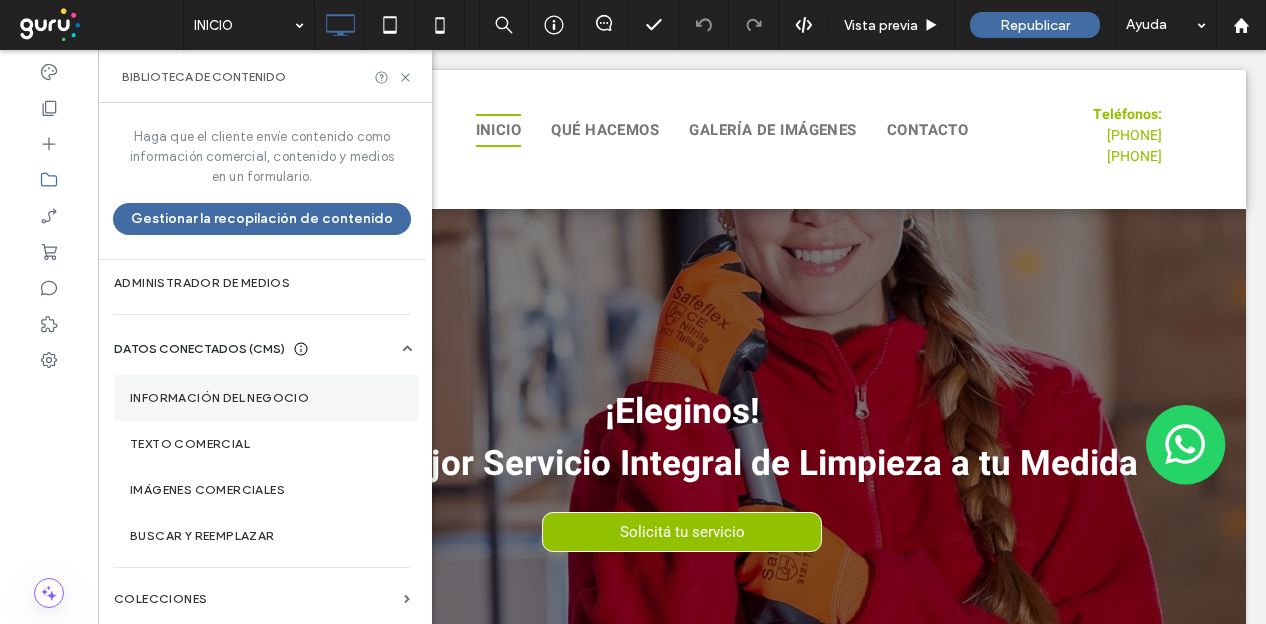 click on "Información del negocio" at bounding box center (266, 398) 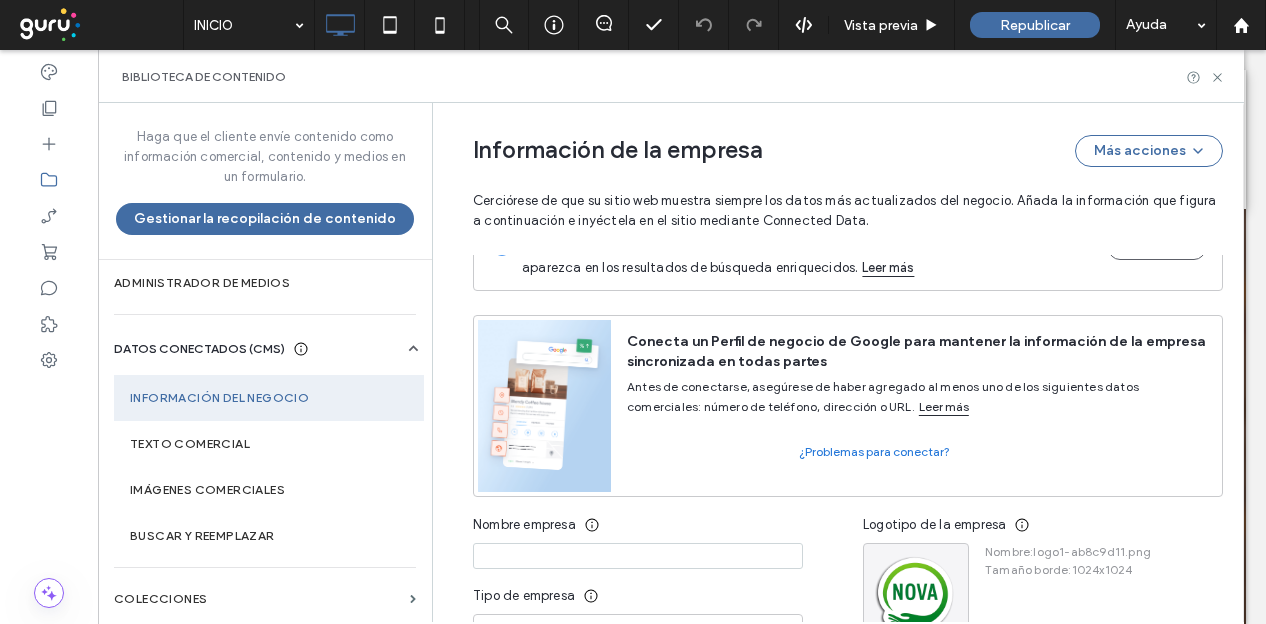 scroll, scrollTop: 0, scrollLeft: 0, axis: both 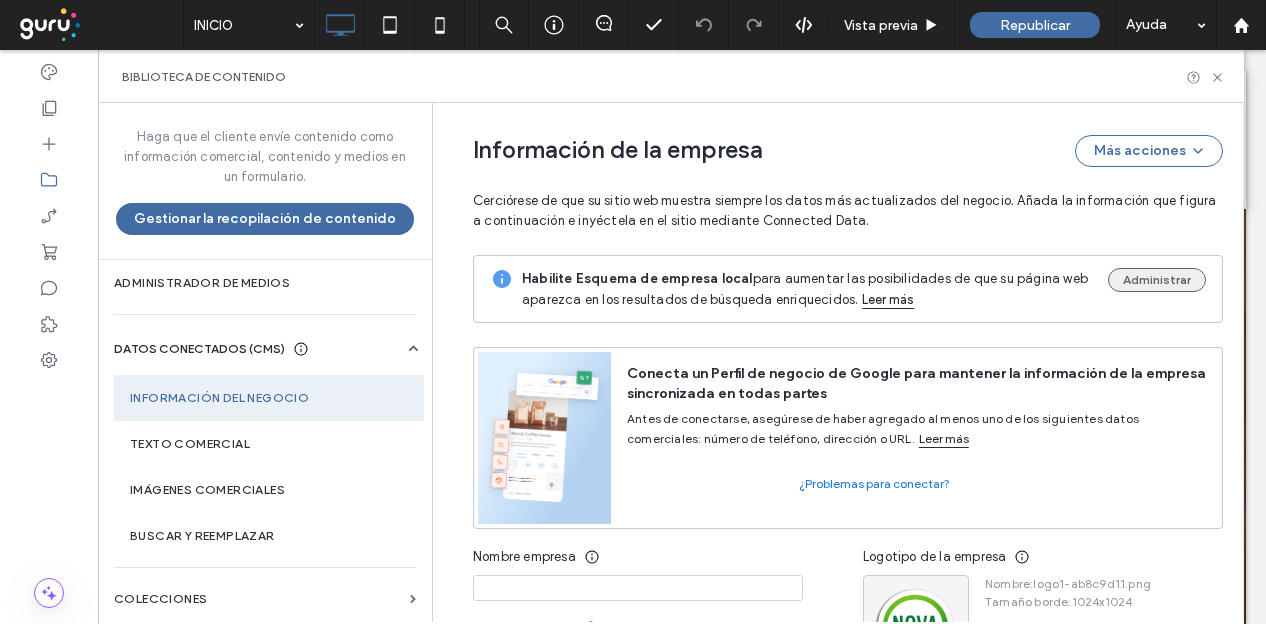 click on "Administrar" at bounding box center [1157, 280] 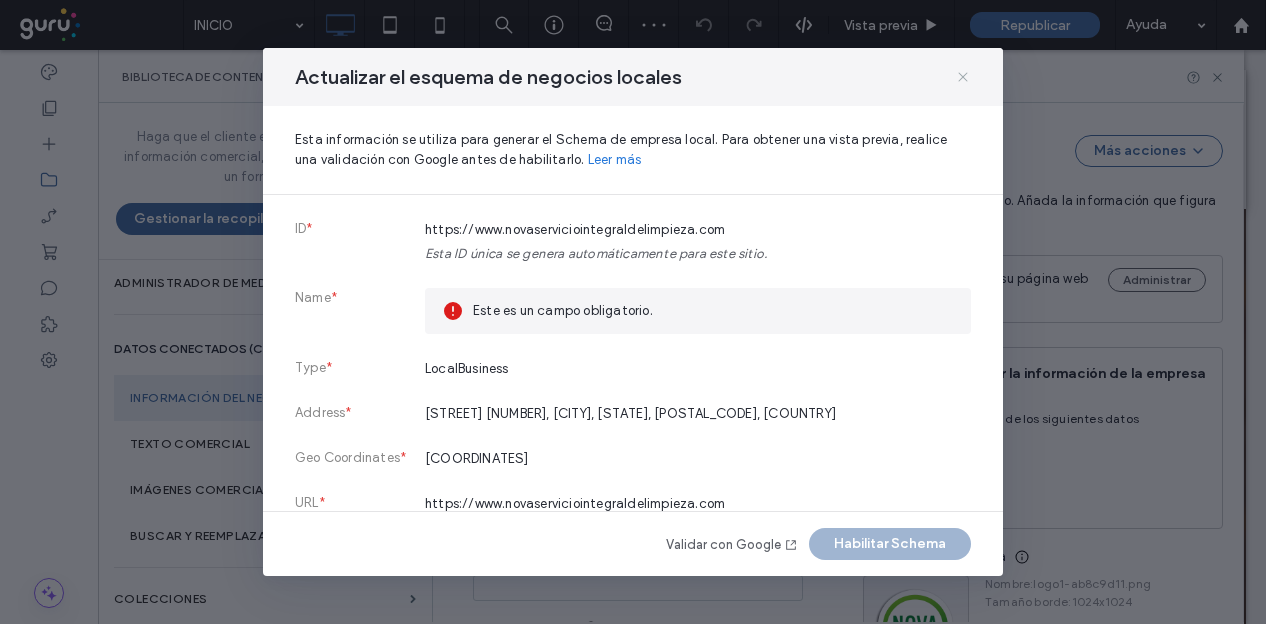click 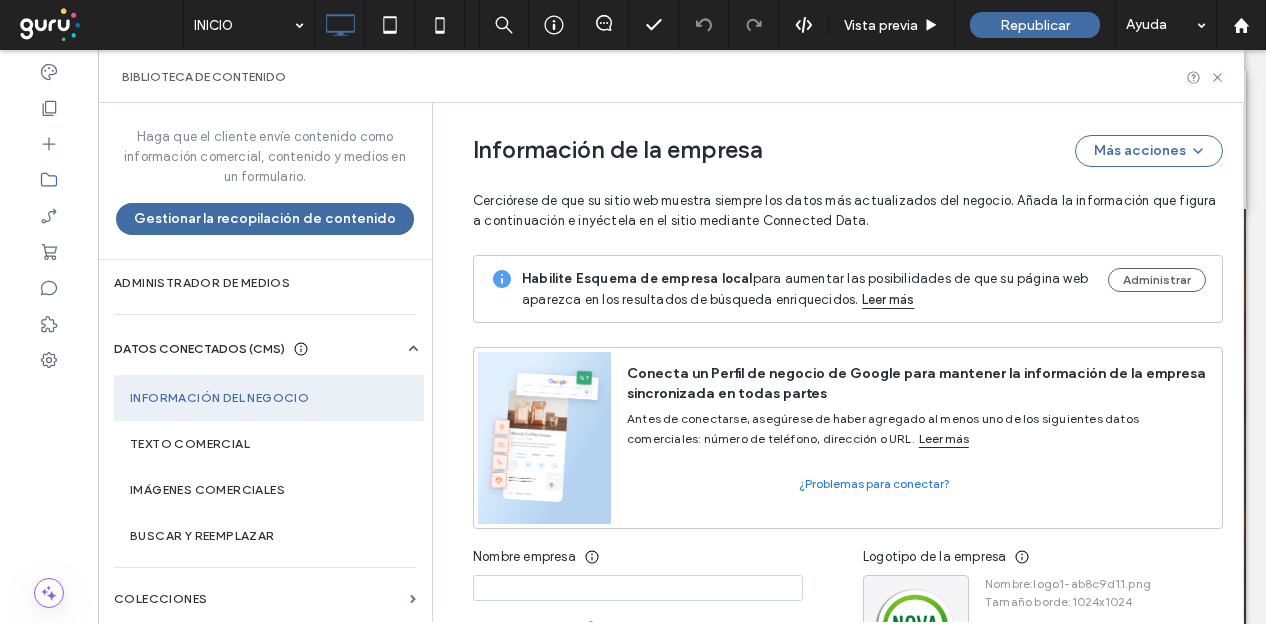 scroll, scrollTop: 100, scrollLeft: 0, axis: vertical 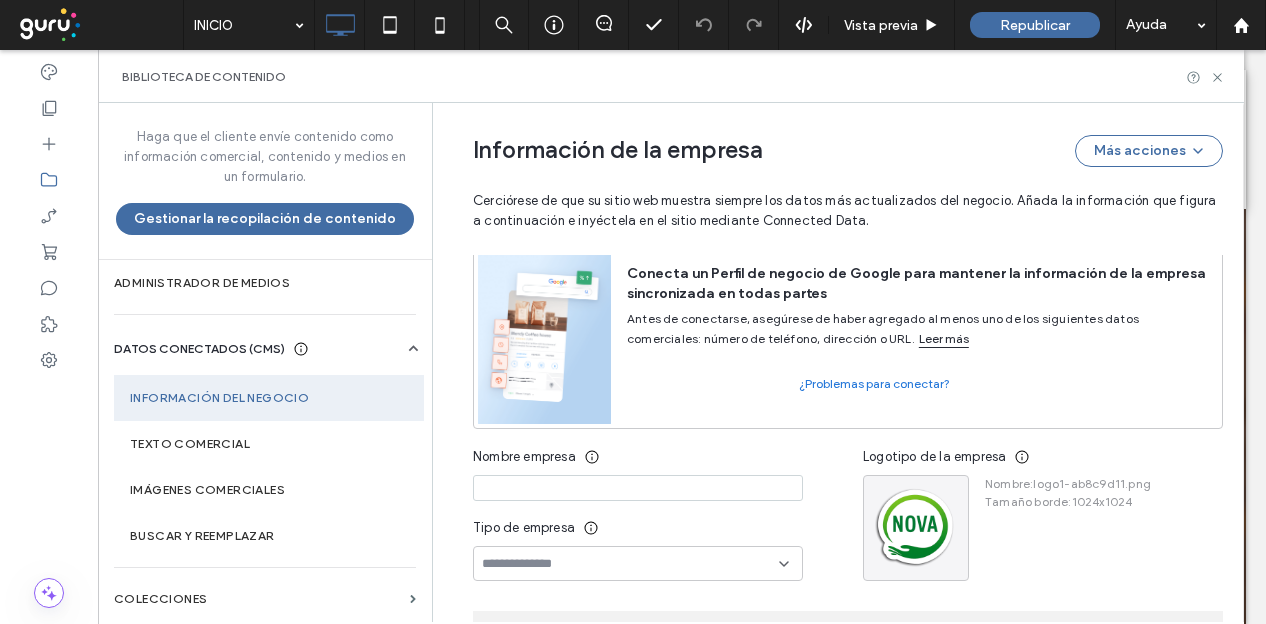 click at bounding box center (638, 488) 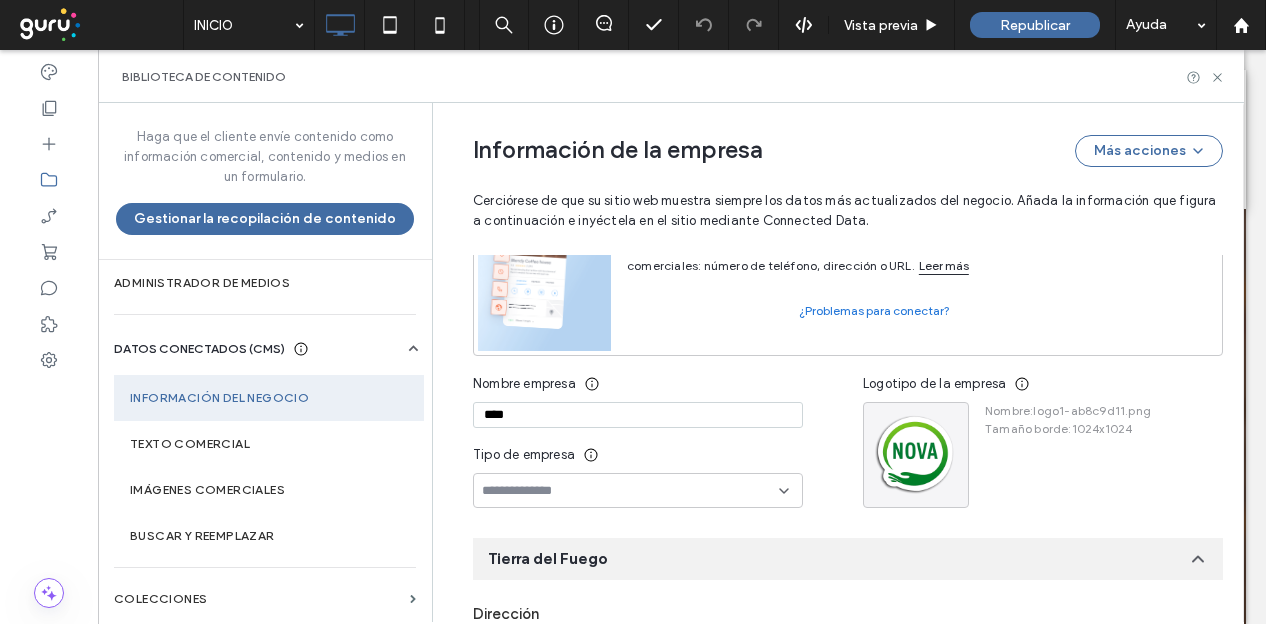 scroll, scrollTop: 200, scrollLeft: 0, axis: vertical 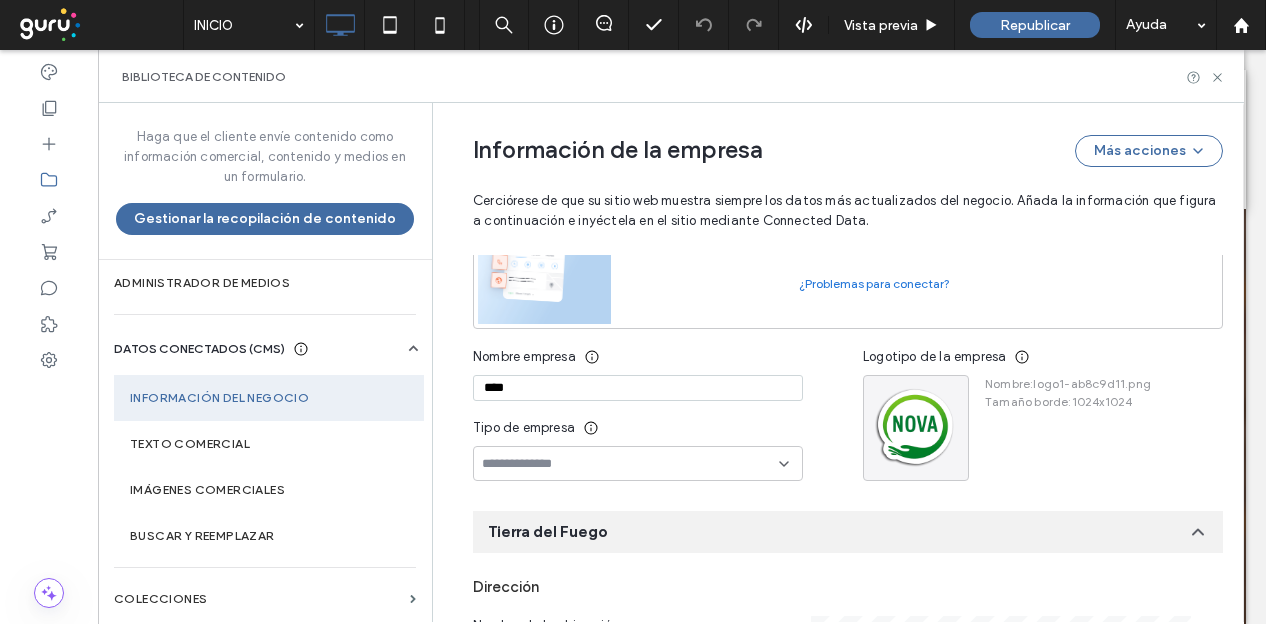 type on "****" 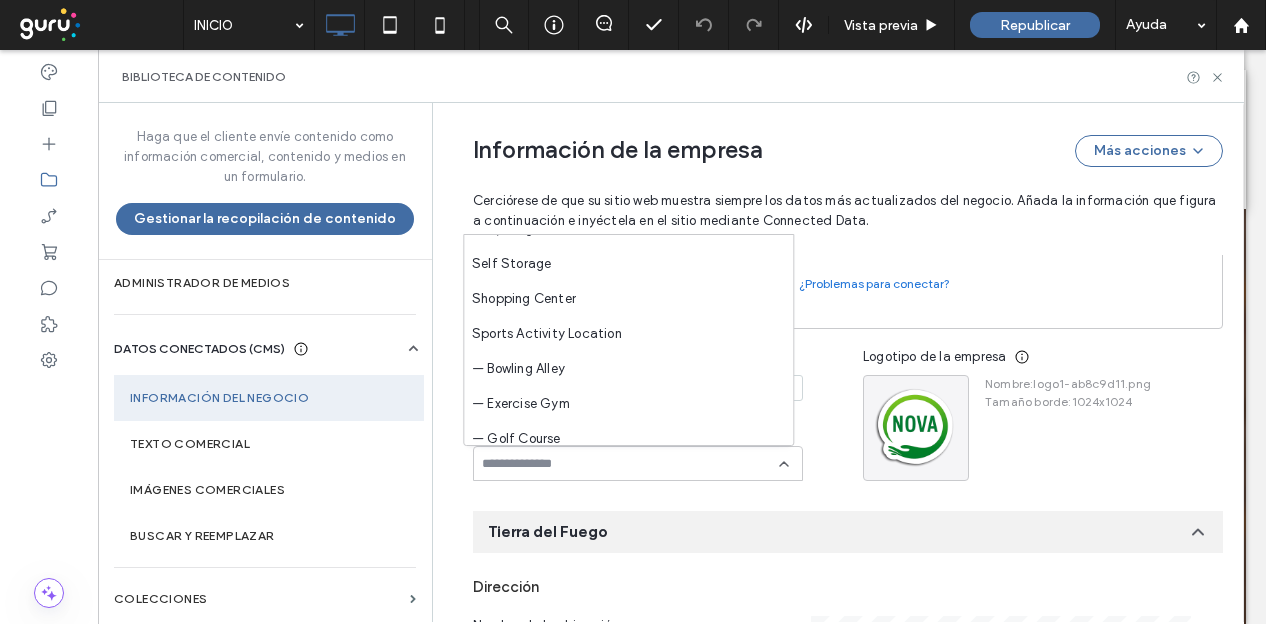 scroll, scrollTop: 3600, scrollLeft: 0, axis: vertical 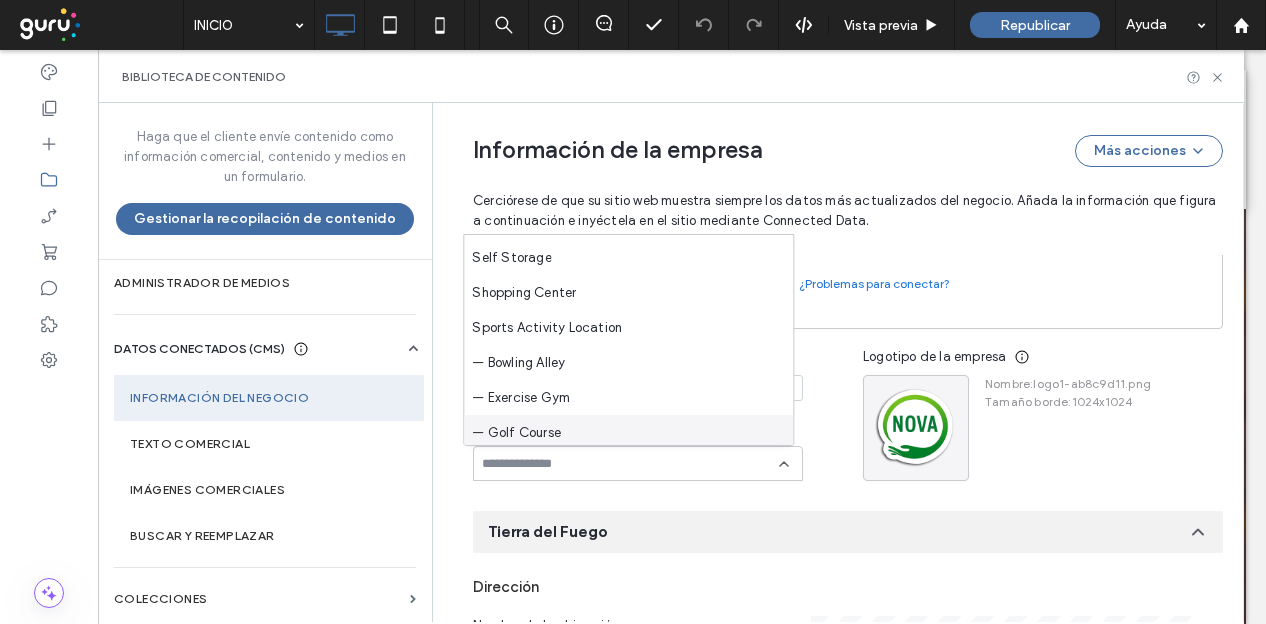 click at bounding box center [630, 464] 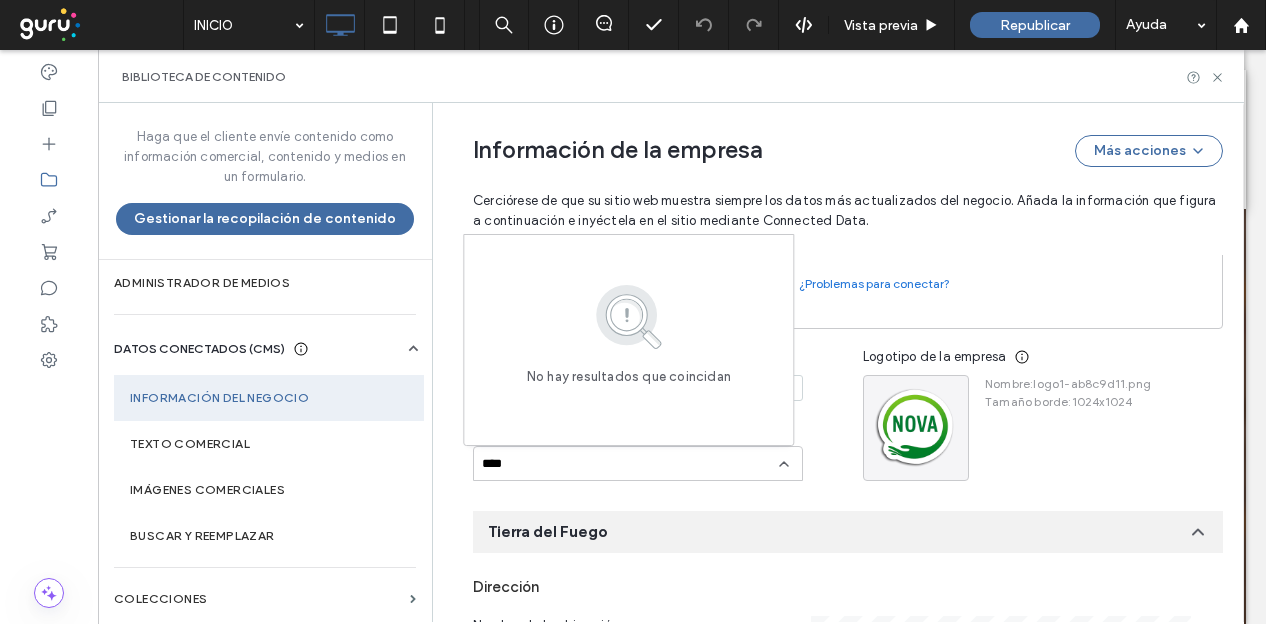 type on "****" 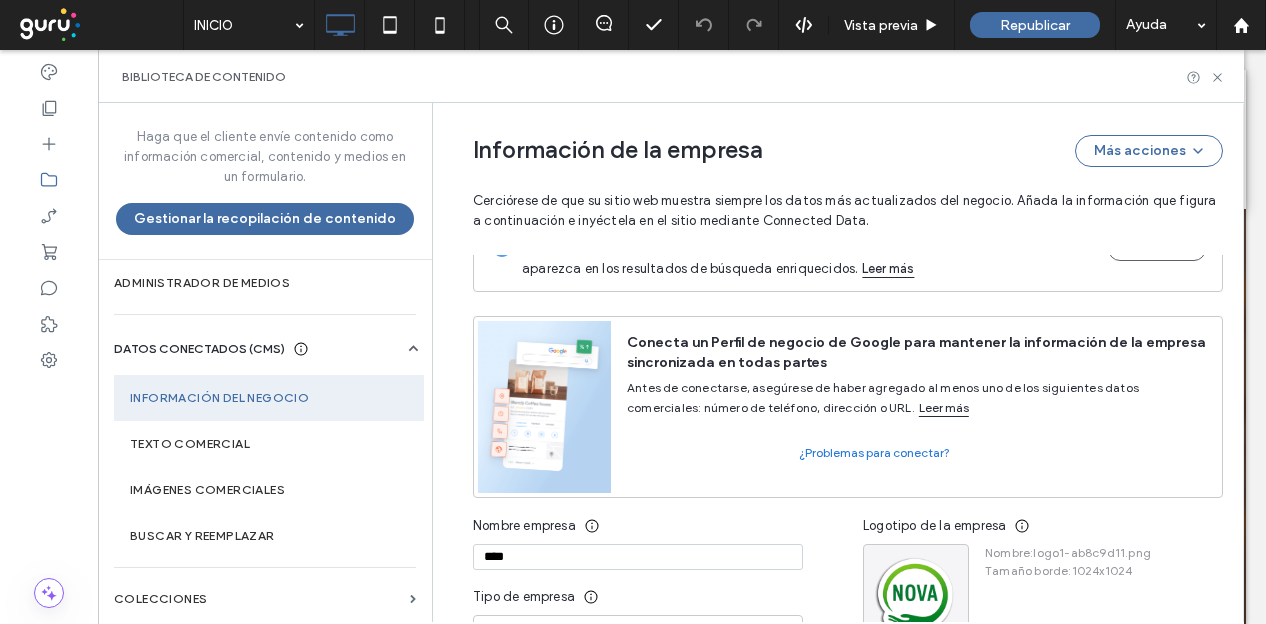 scroll, scrollTop: 0, scrollLeft: 0, axis: both 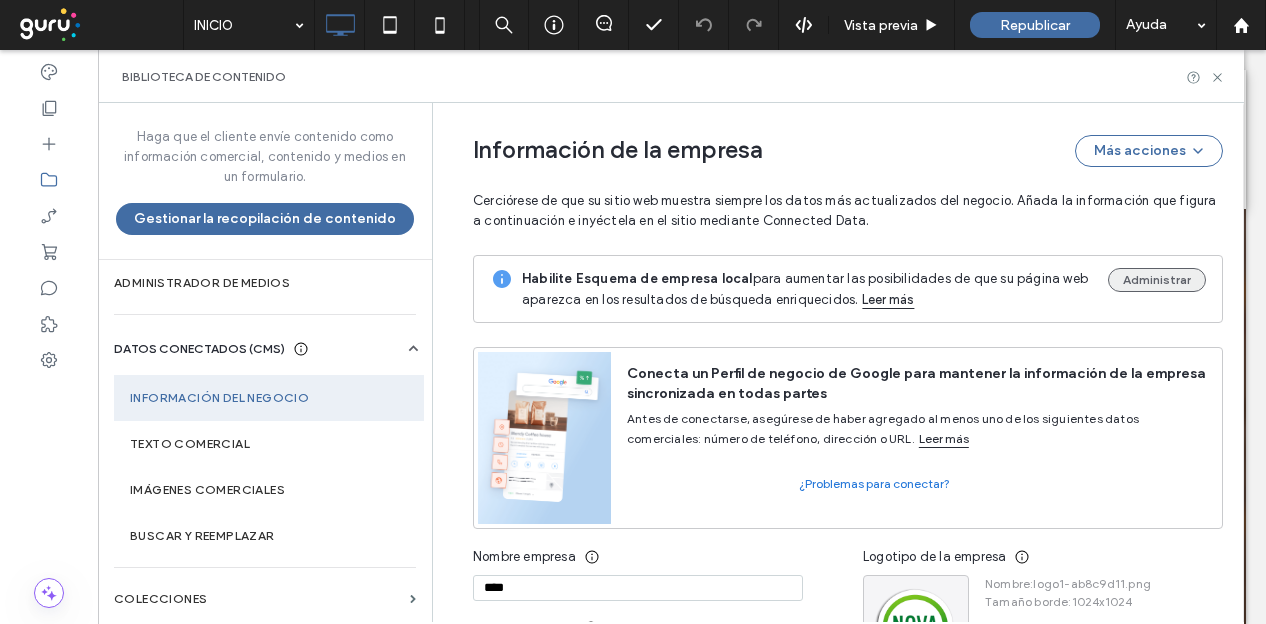 click on "Administrar" at bounding box center (1157, 280) 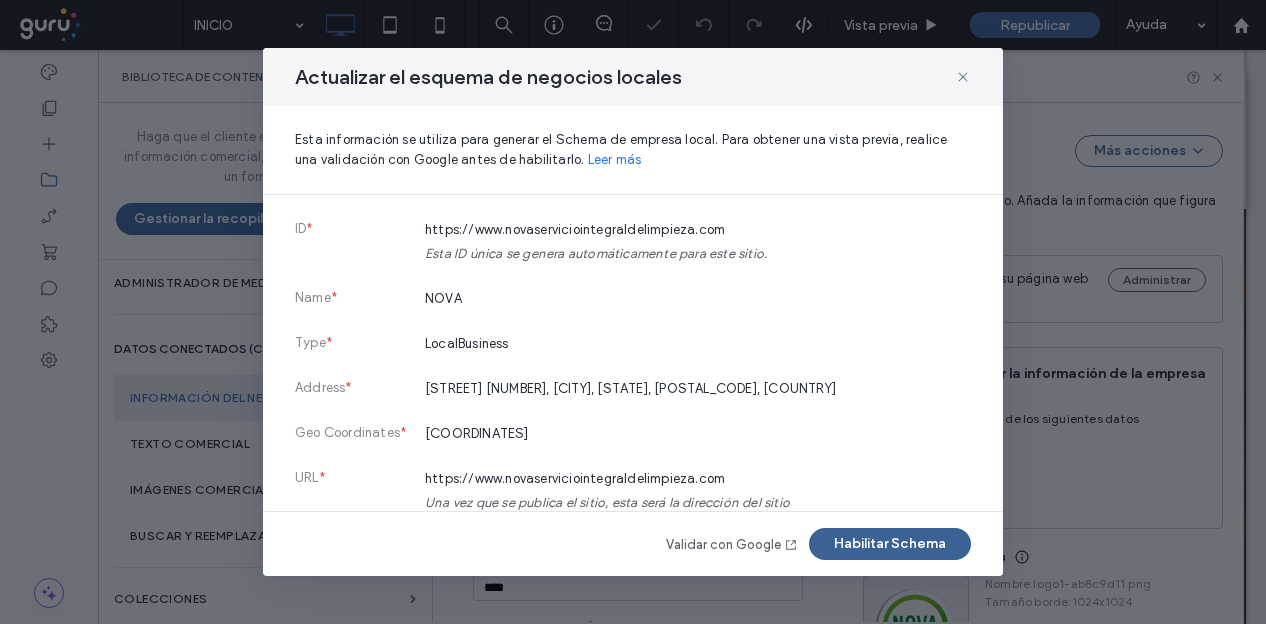 click on "Habilitar Schema" at bounding box center (890, 544) 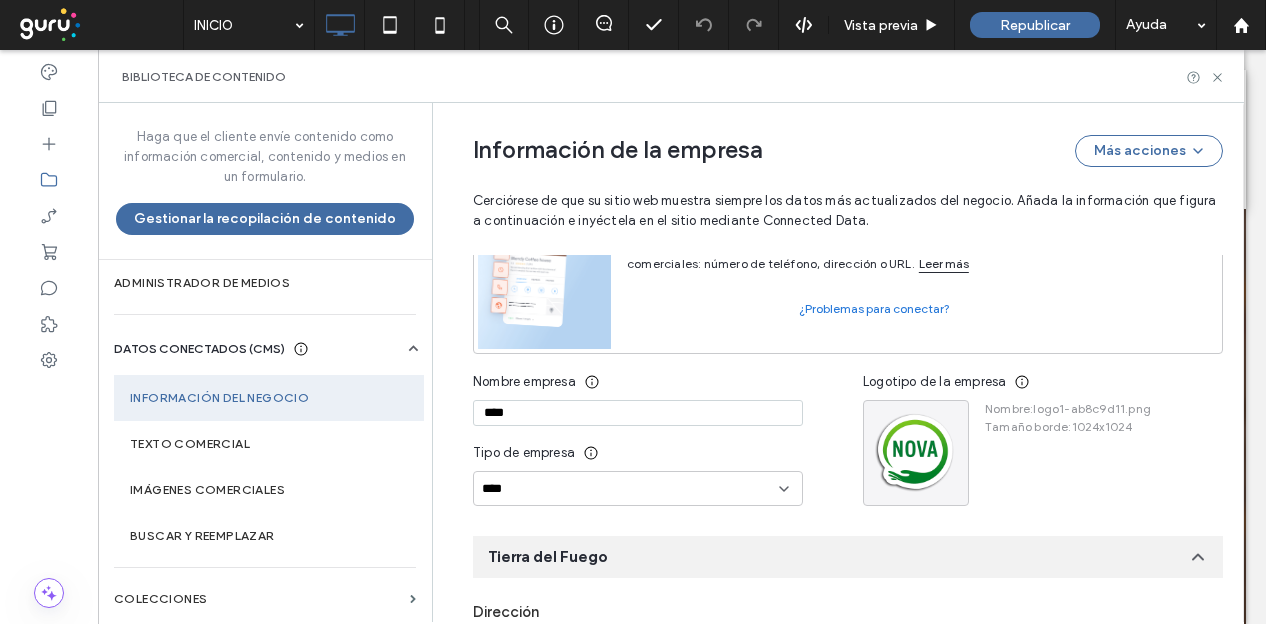 scroll, scrollTop: 0, scrollLeft: 0, axis: both 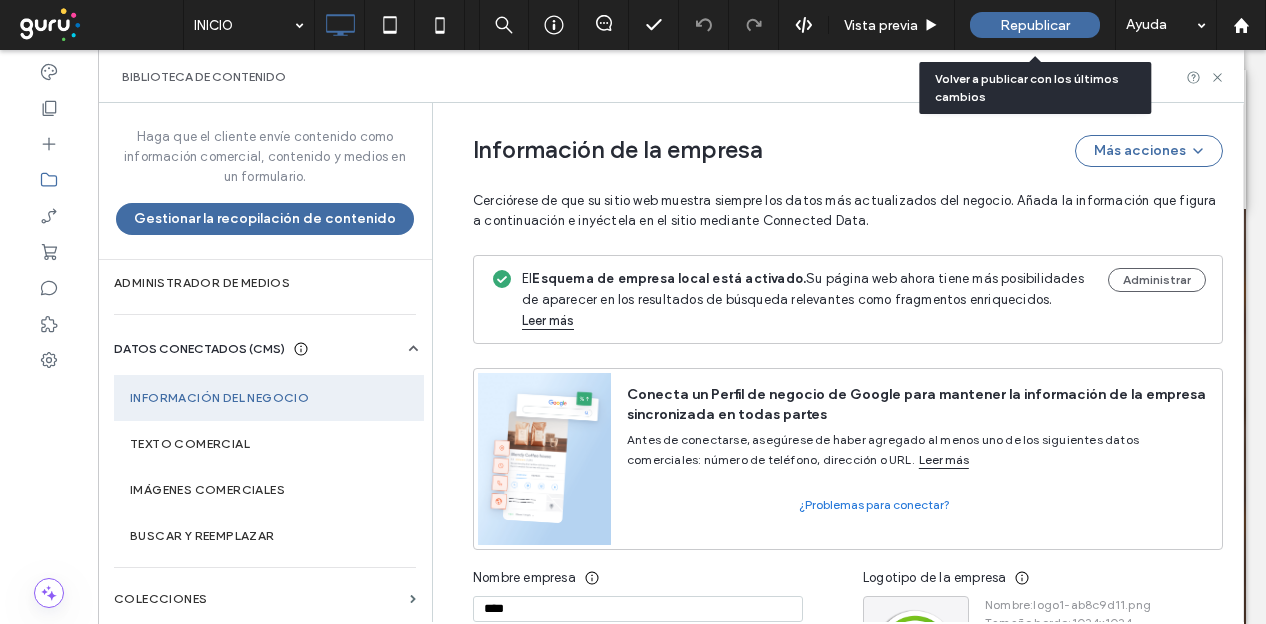 click on "Republicar" at bounding box center [1035, 25] 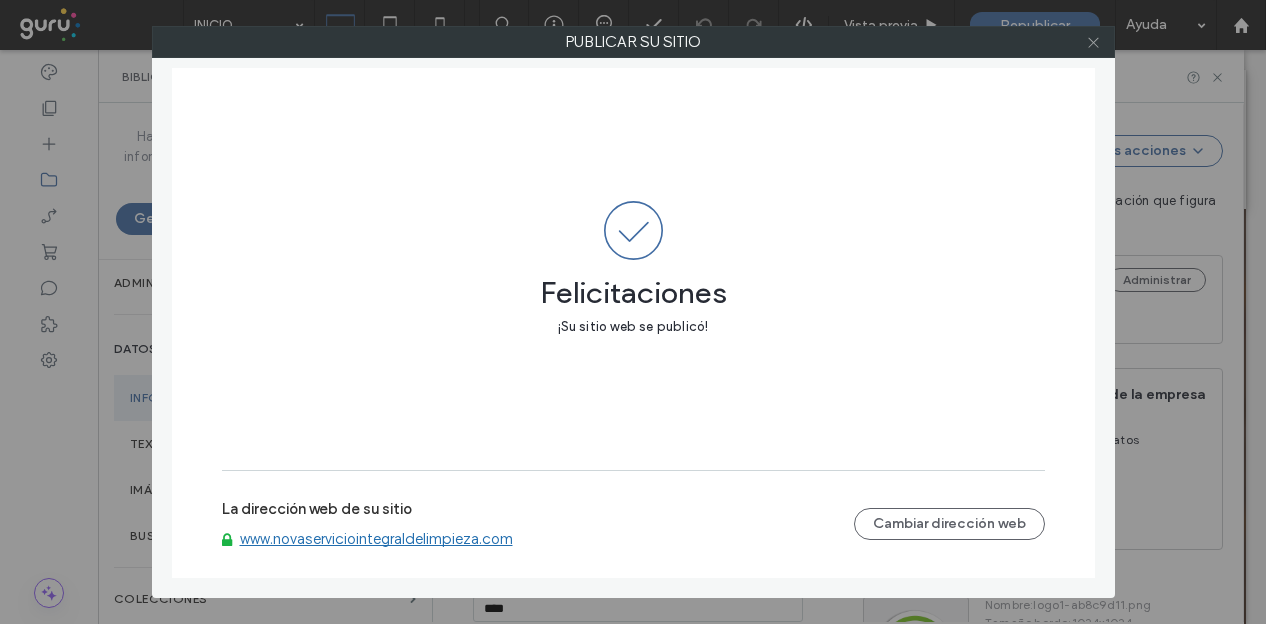 click 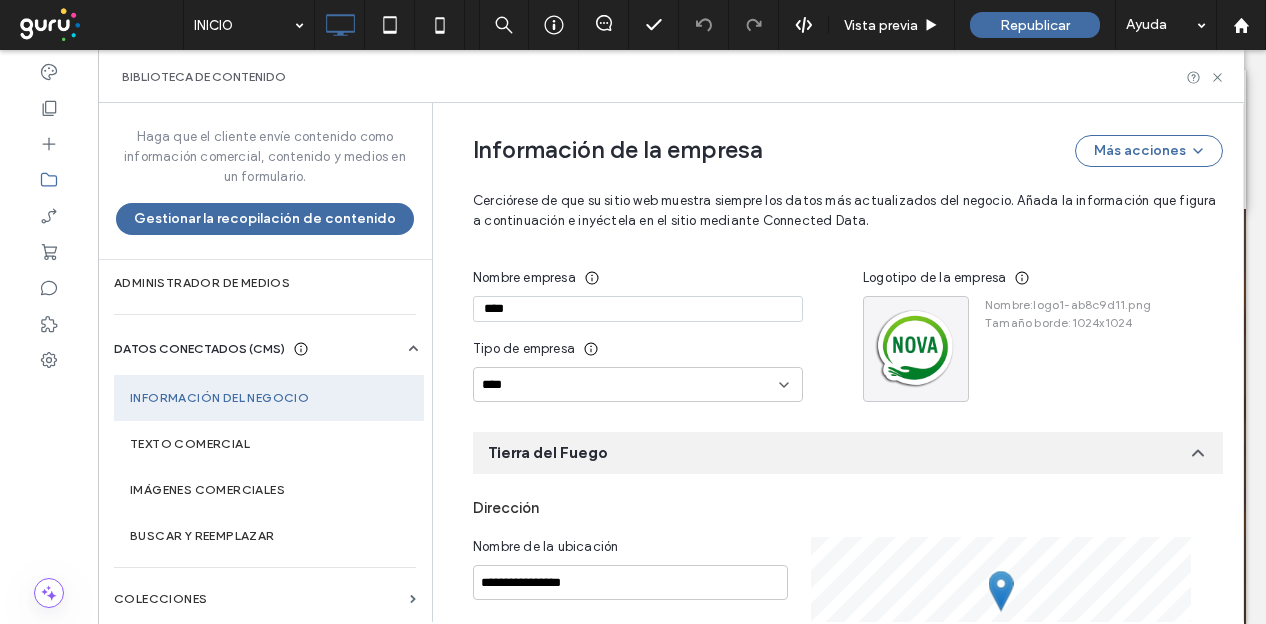 scroll, scrollTop: 0, scrollLeft: 0, axis: both 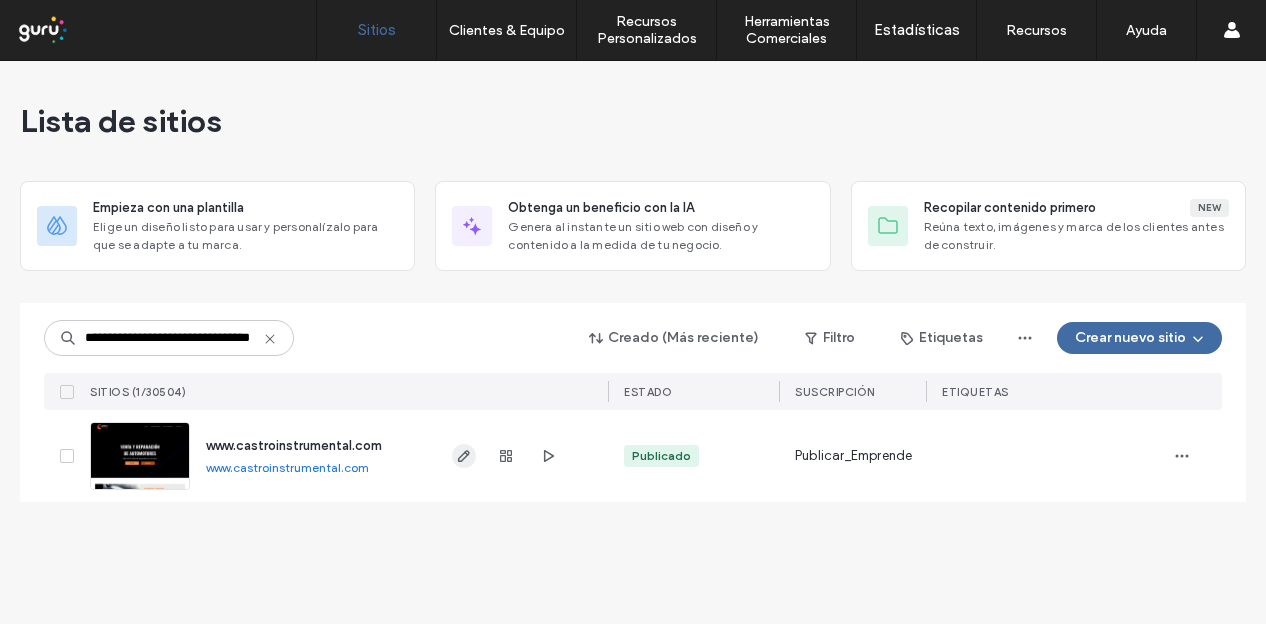 type on "**********" 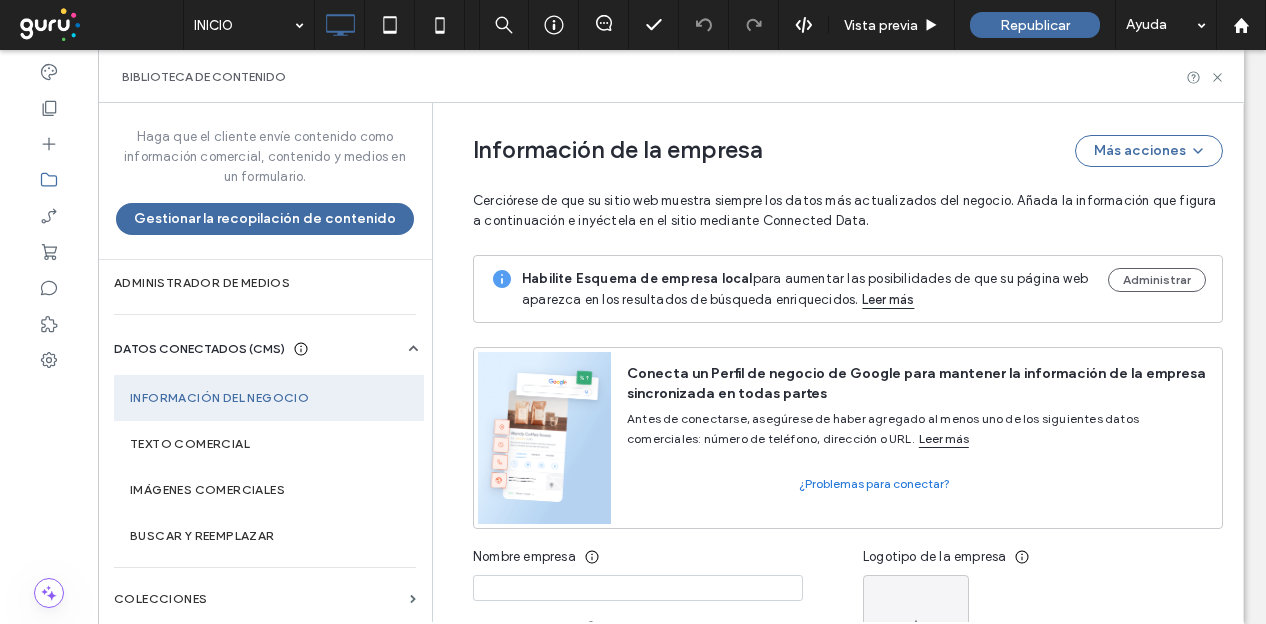 scroll, scrollTop: 0, scrollLeft: 0, axis: both 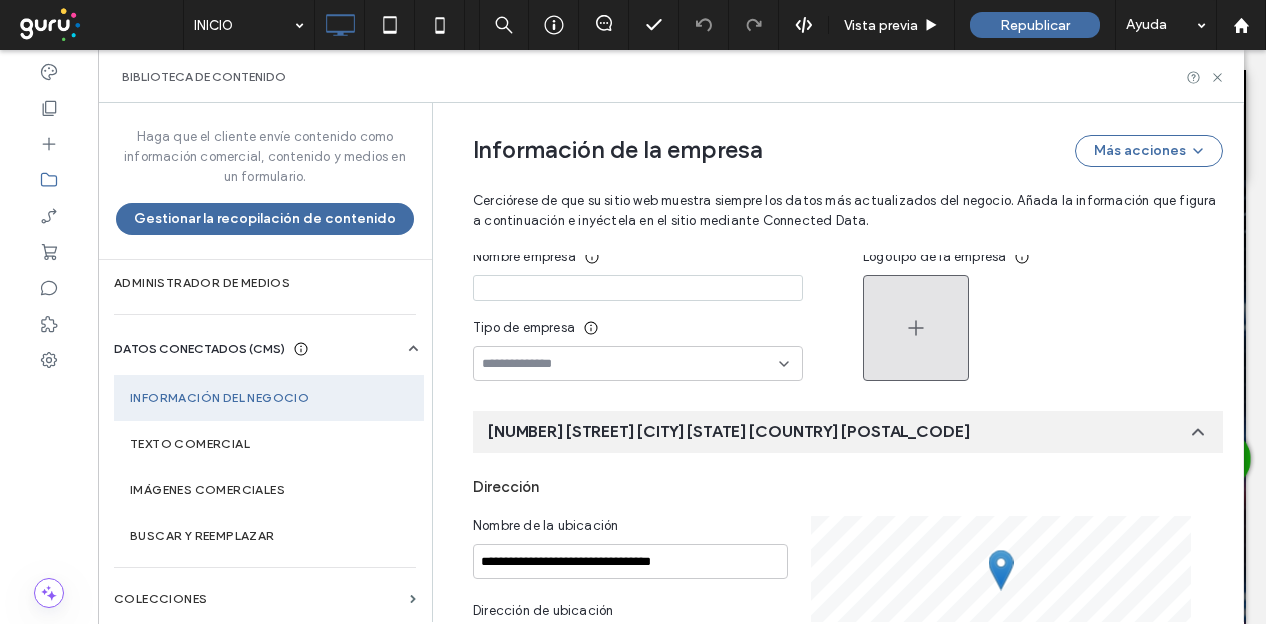 click at bounding box center (916, 328) 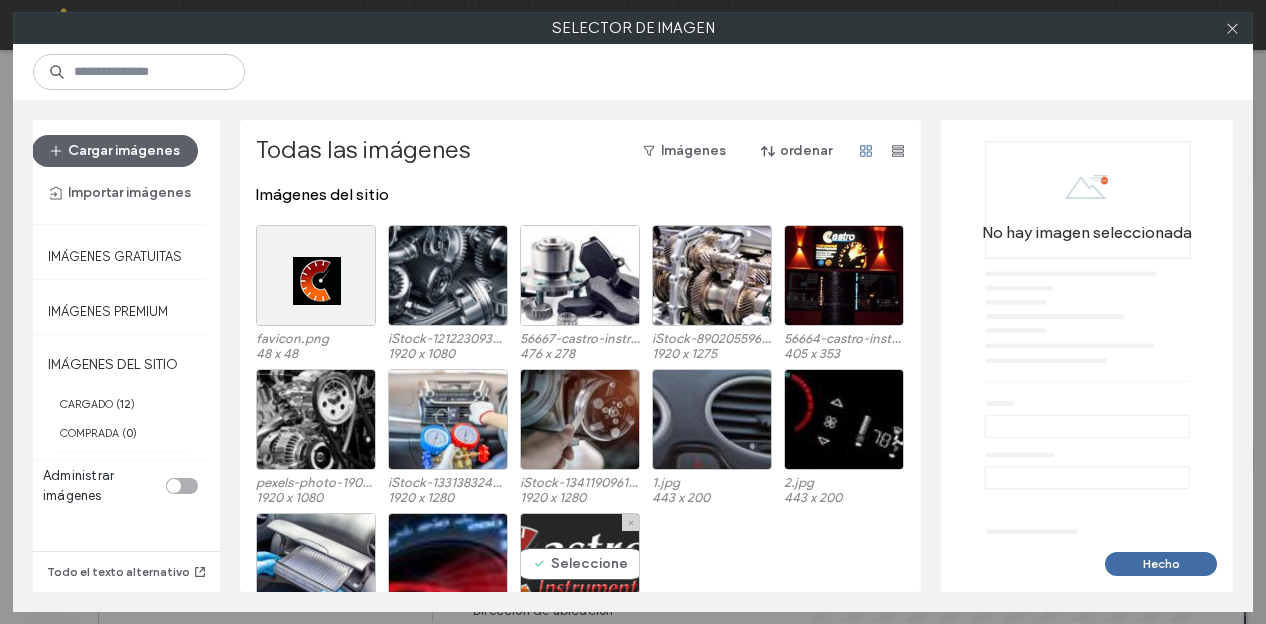 click on "Seleccione" at bounding box center [580, 563] 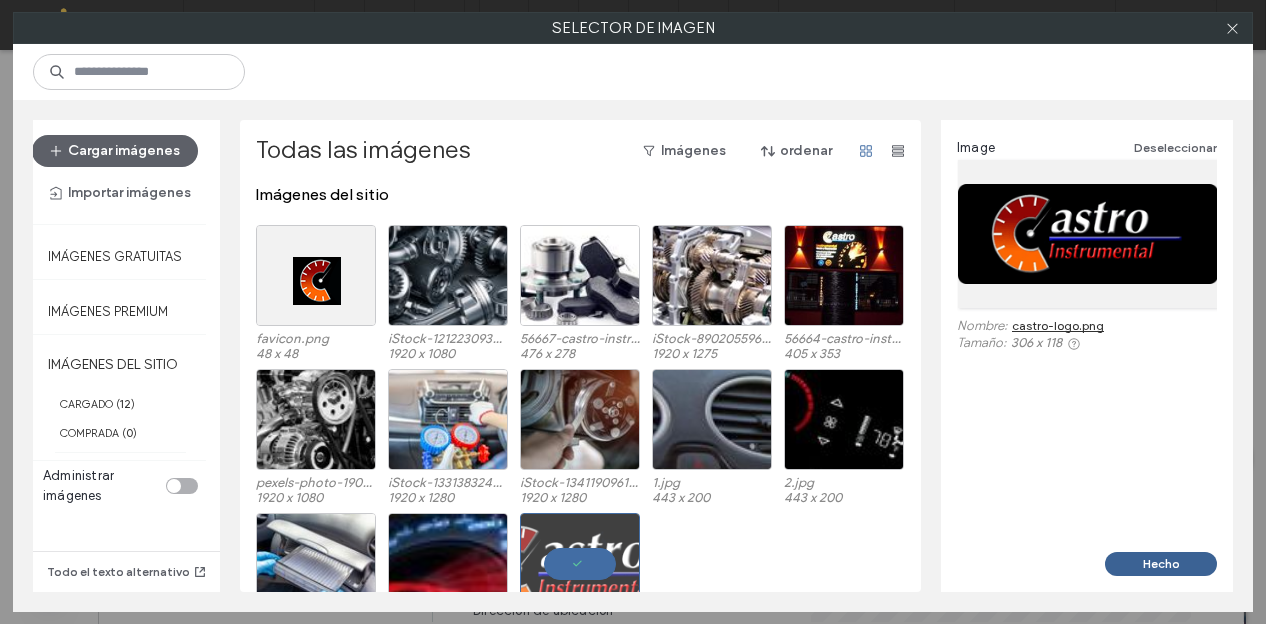 click on "Hecho" at bounding box center [1161, 564] 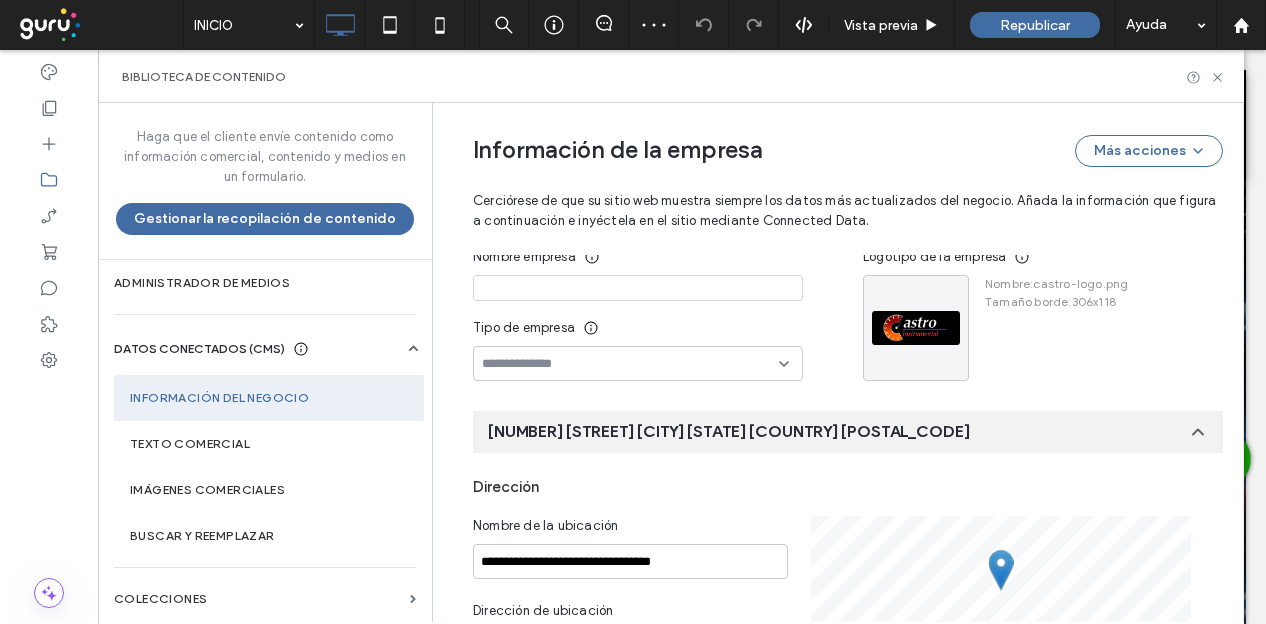 click at bounding box center [638, 288] 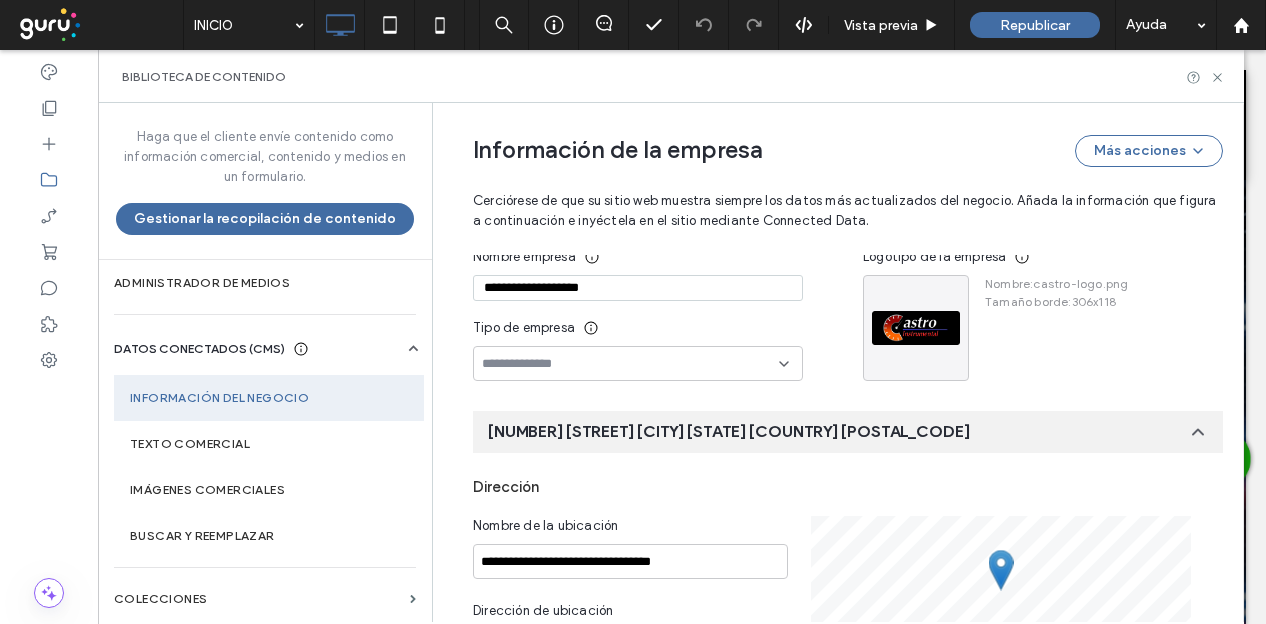 type on "**********" 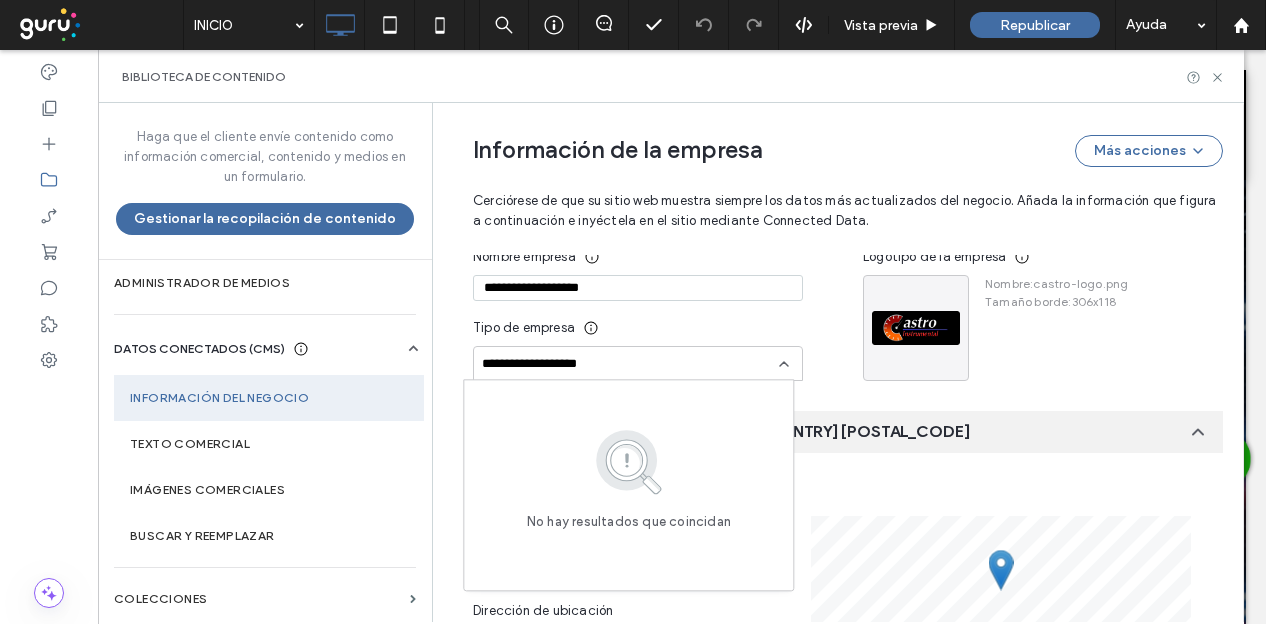 type on "**********" 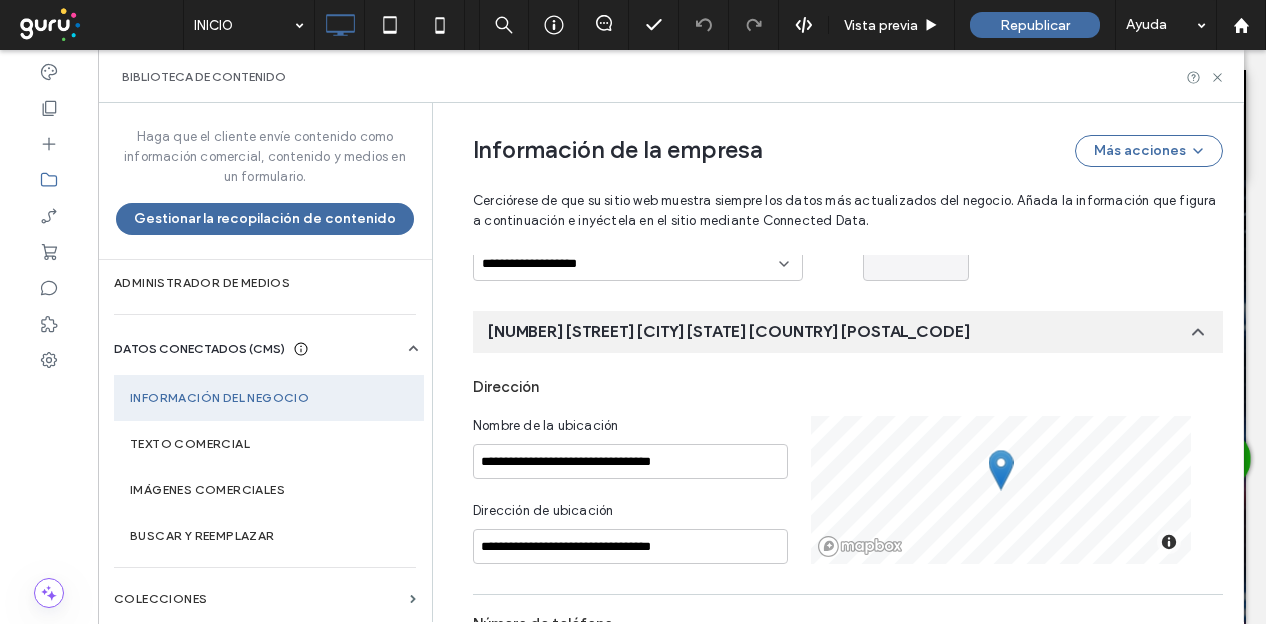 scroll, scrollTop: 700, scrollLeft: 0, axis: vertical 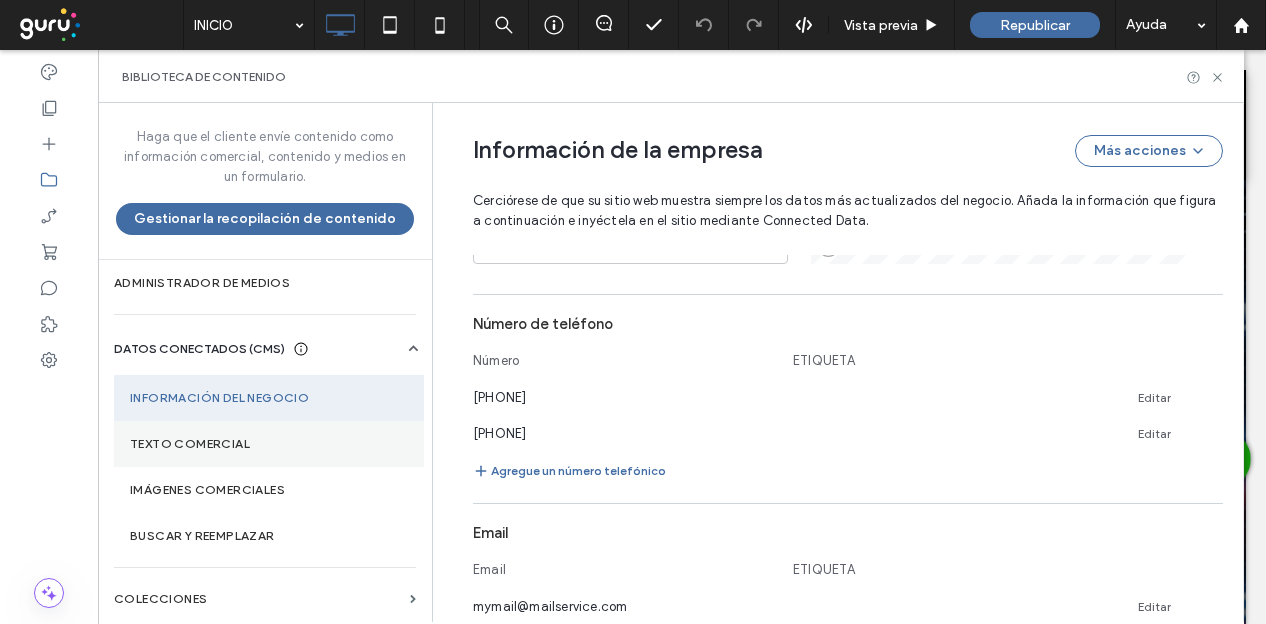 click on "Texto comercial" at bounding box center (269, 444) 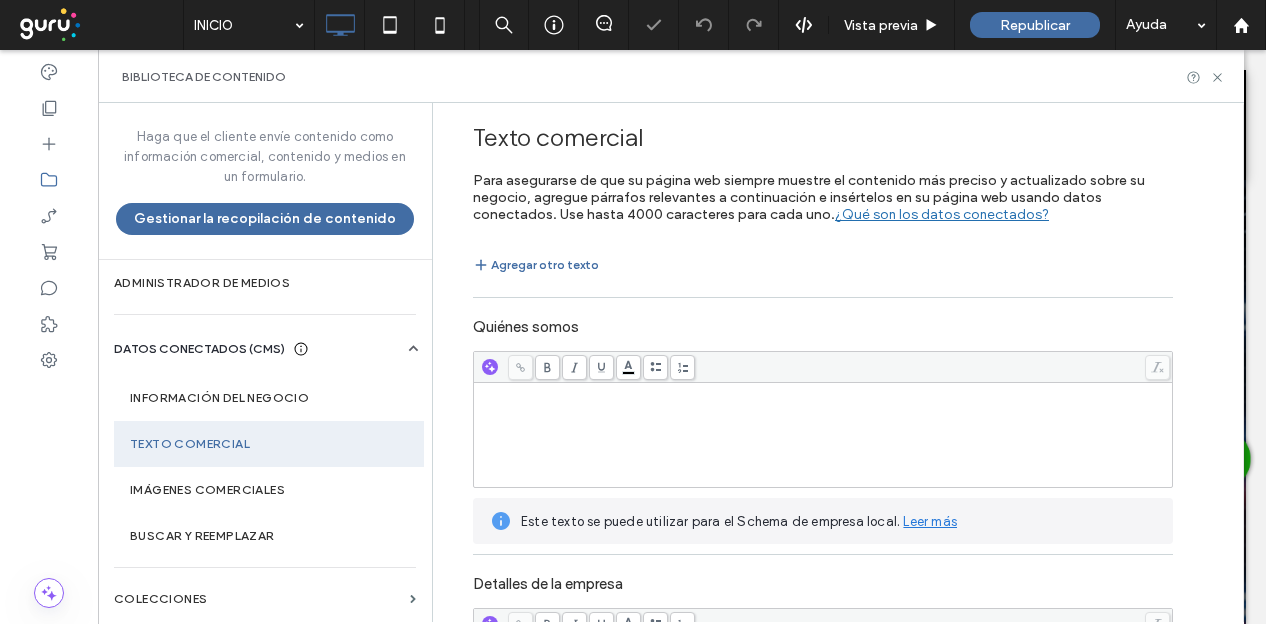 click at bounding box center (823, 435) 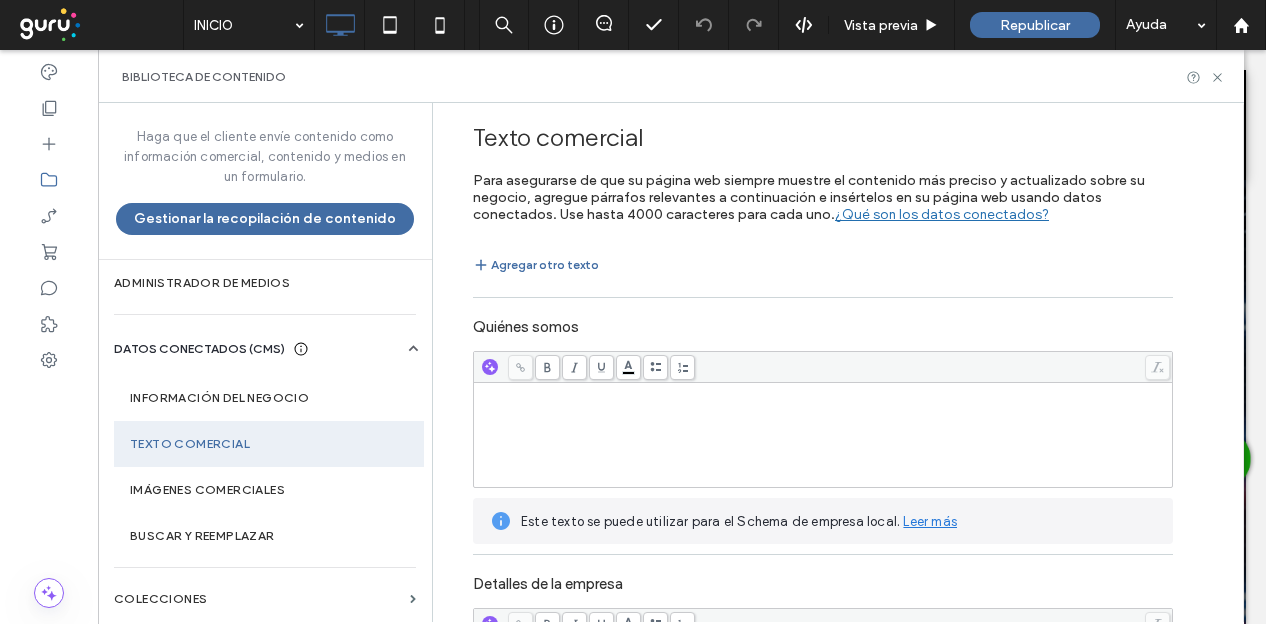 click at bounding box center [823, 435] 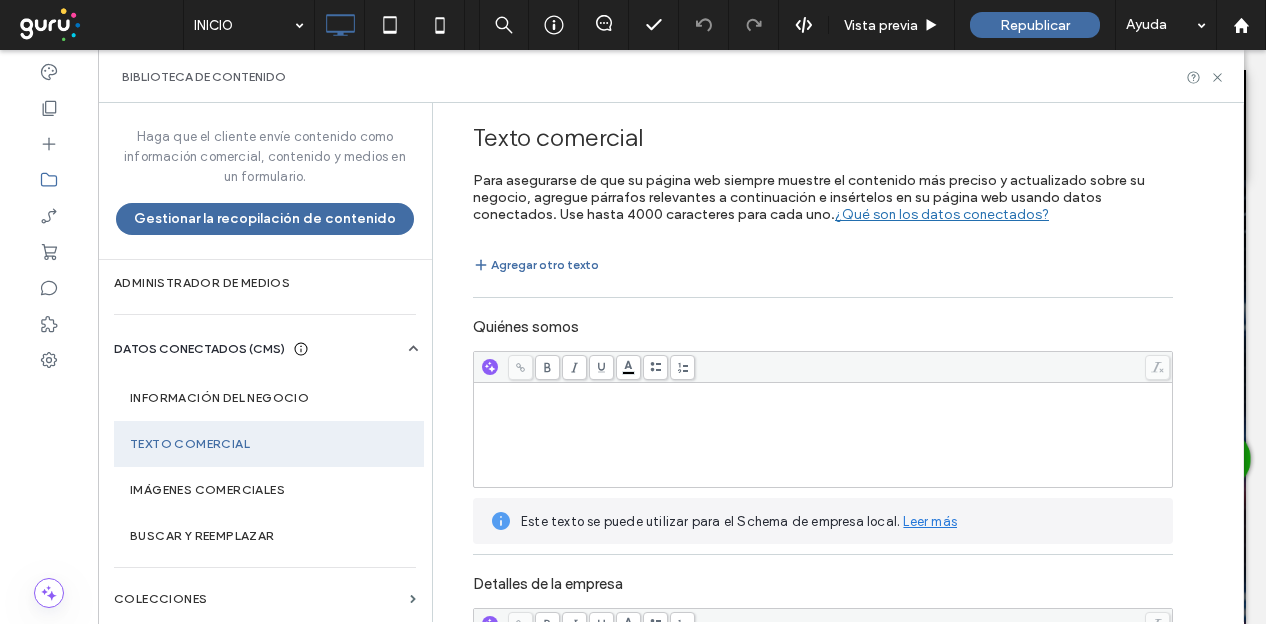 paste 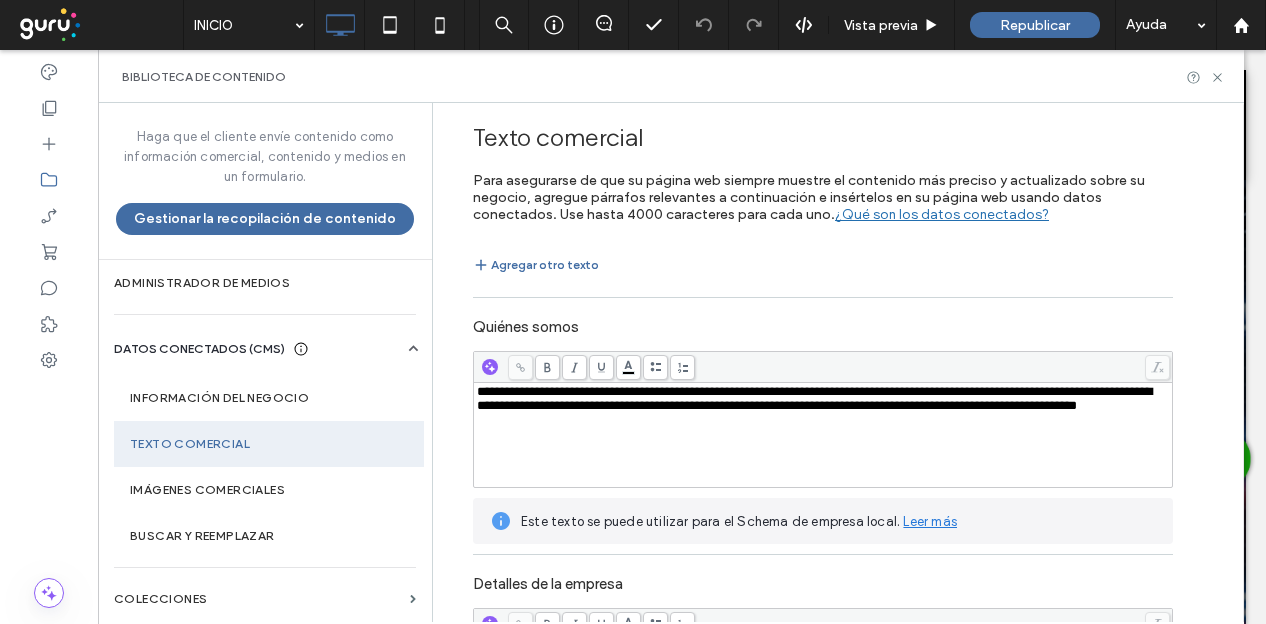type 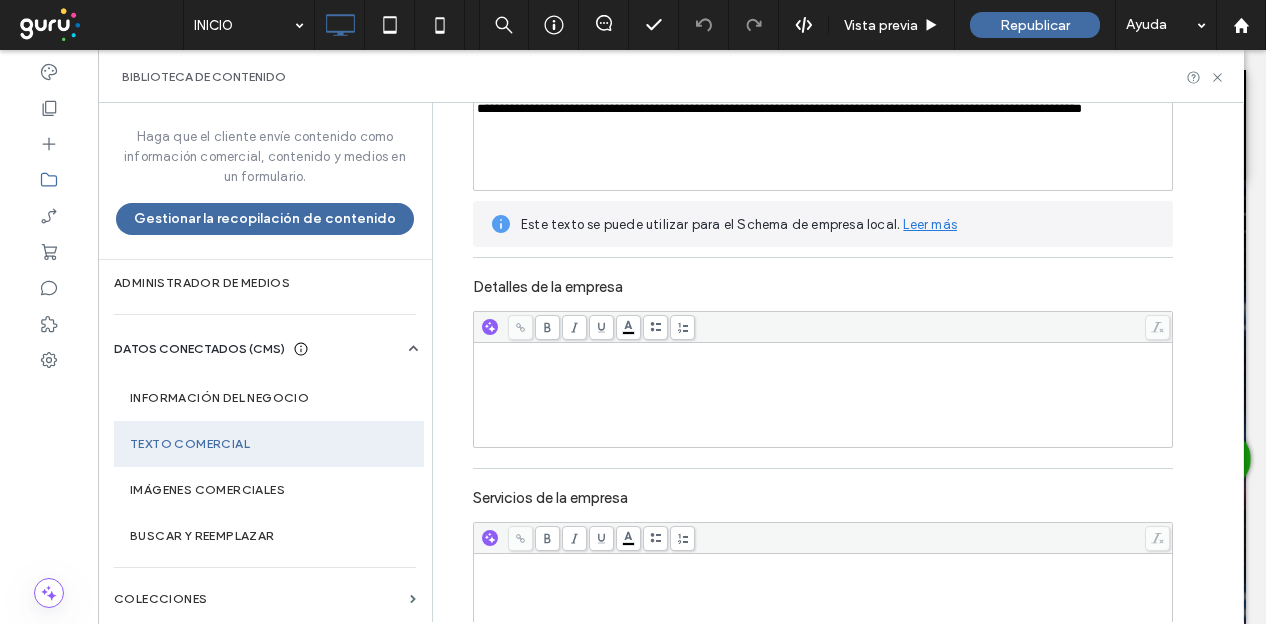 scroll, scrollTop: 300, scrollLeft: 0, axis: vertical 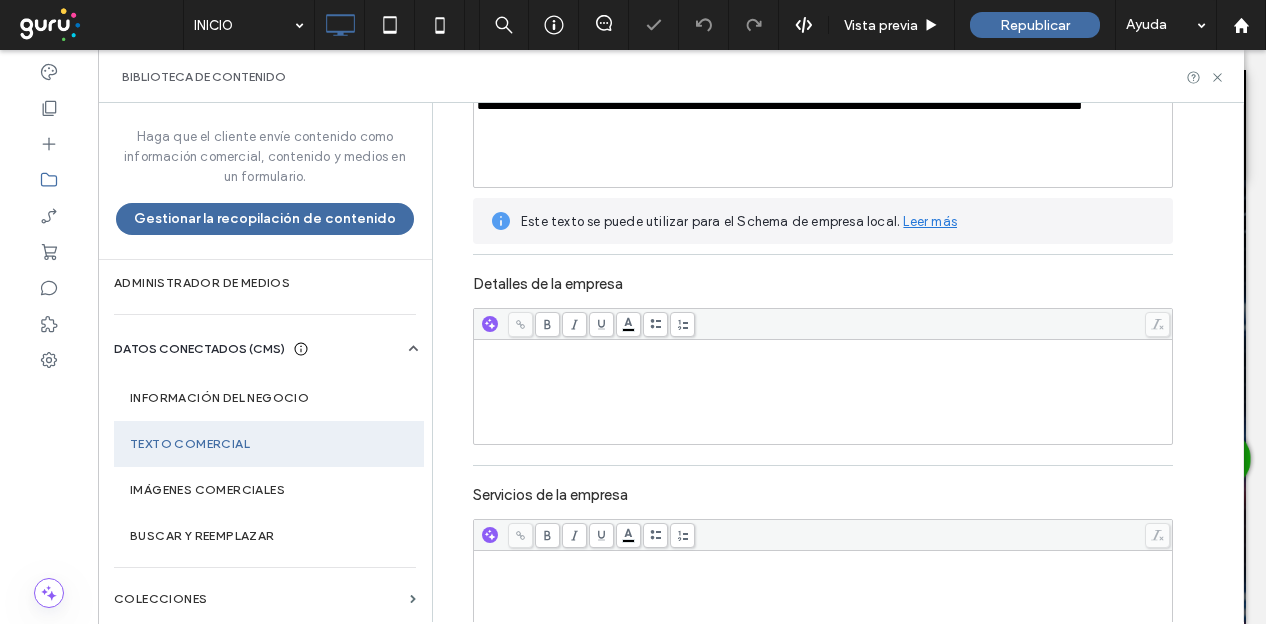 click at bounding box center [823, 392] 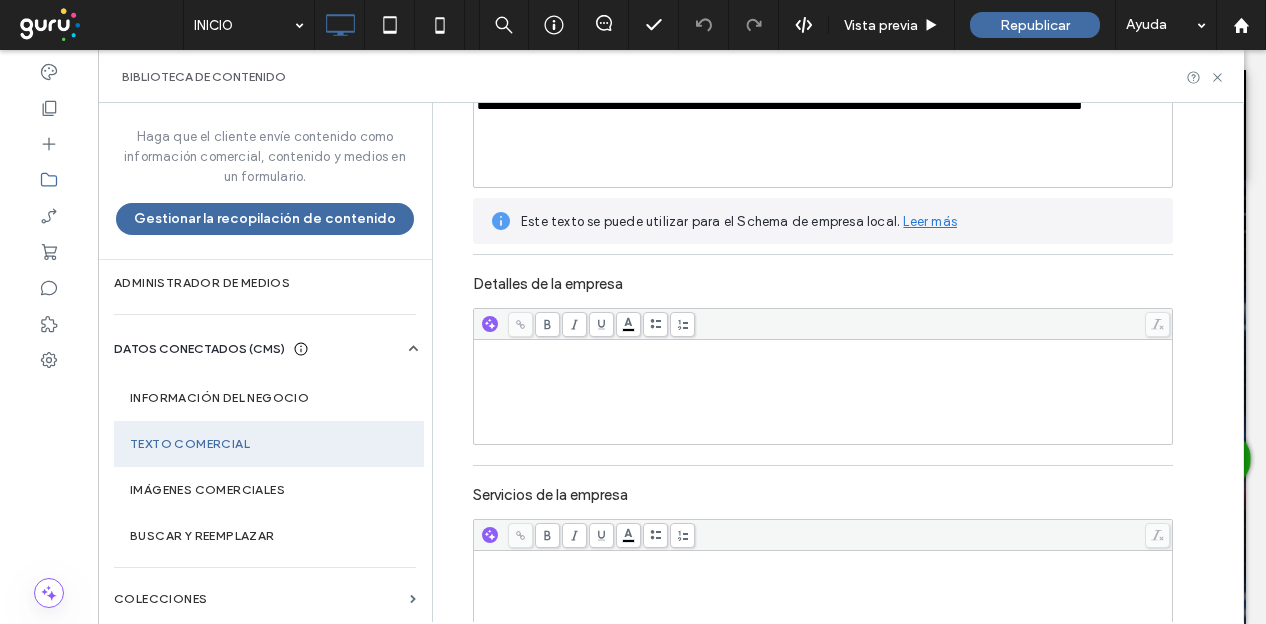 click at bounding box center [823, 392] 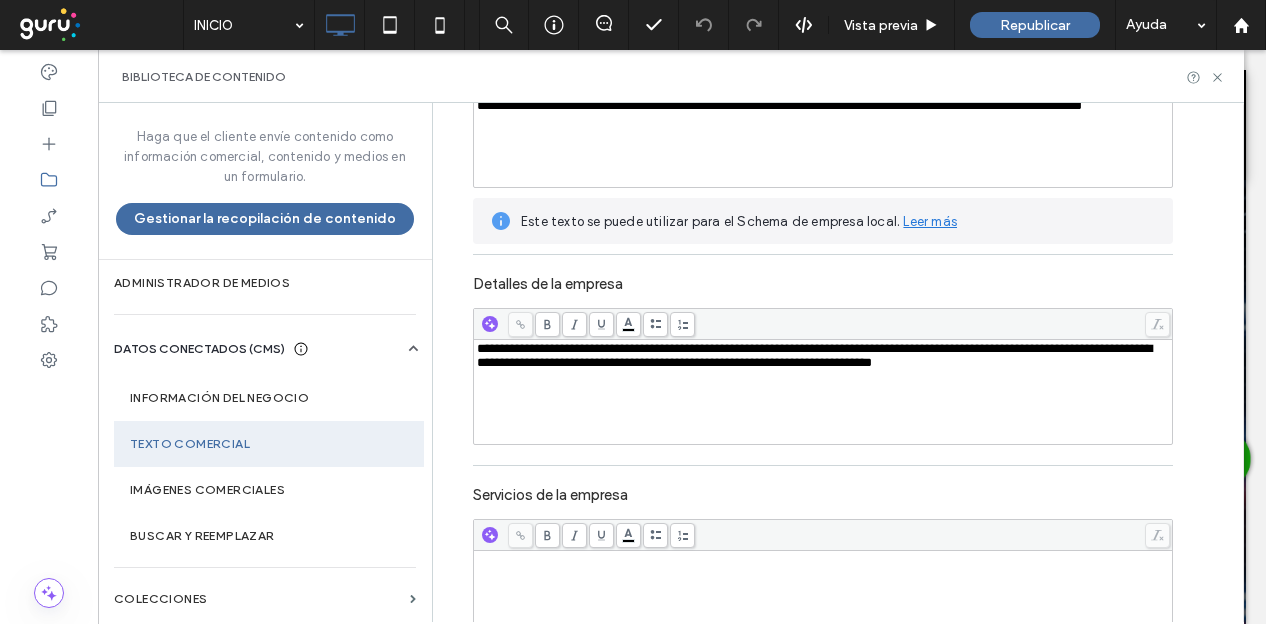click on "**********" at bounding box center (814, 355) 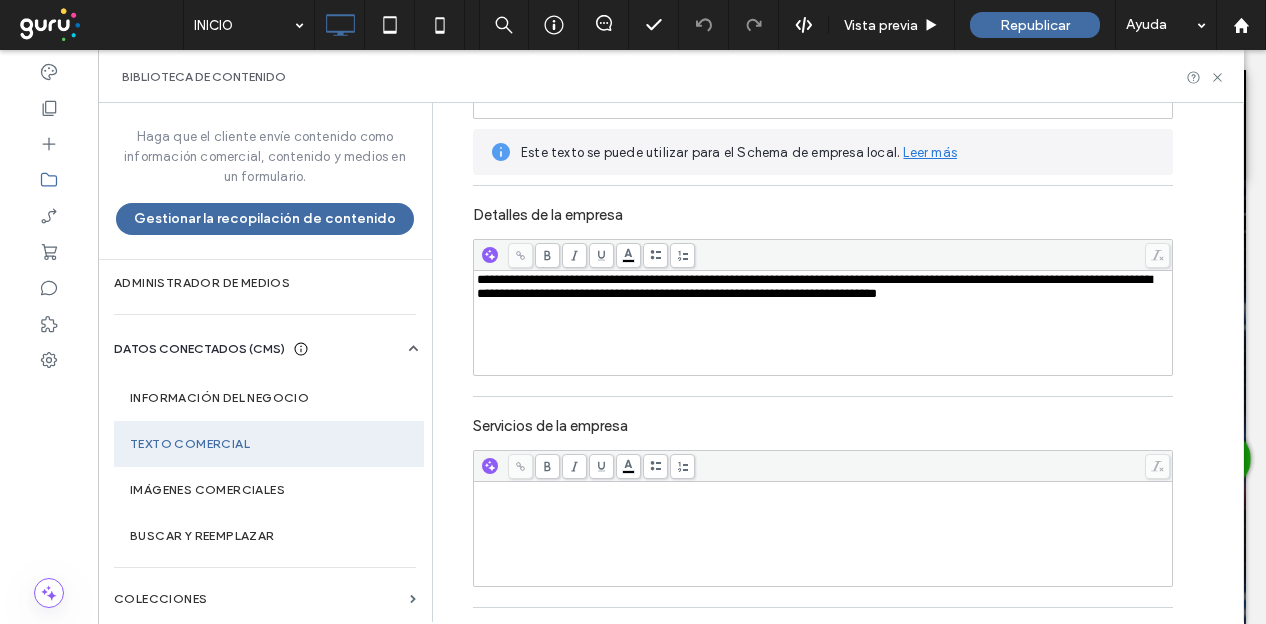 scroll, scrollTop: 400, scrollLeft: 0, axis: vertical 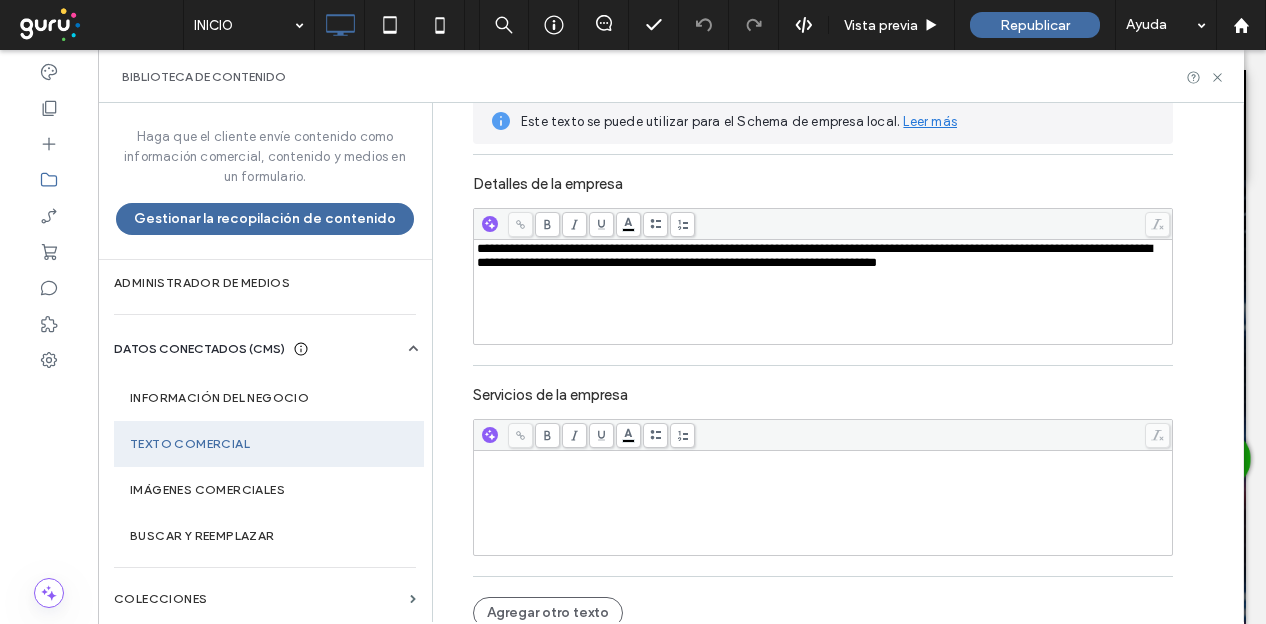 click at bounding box center [823, 503] 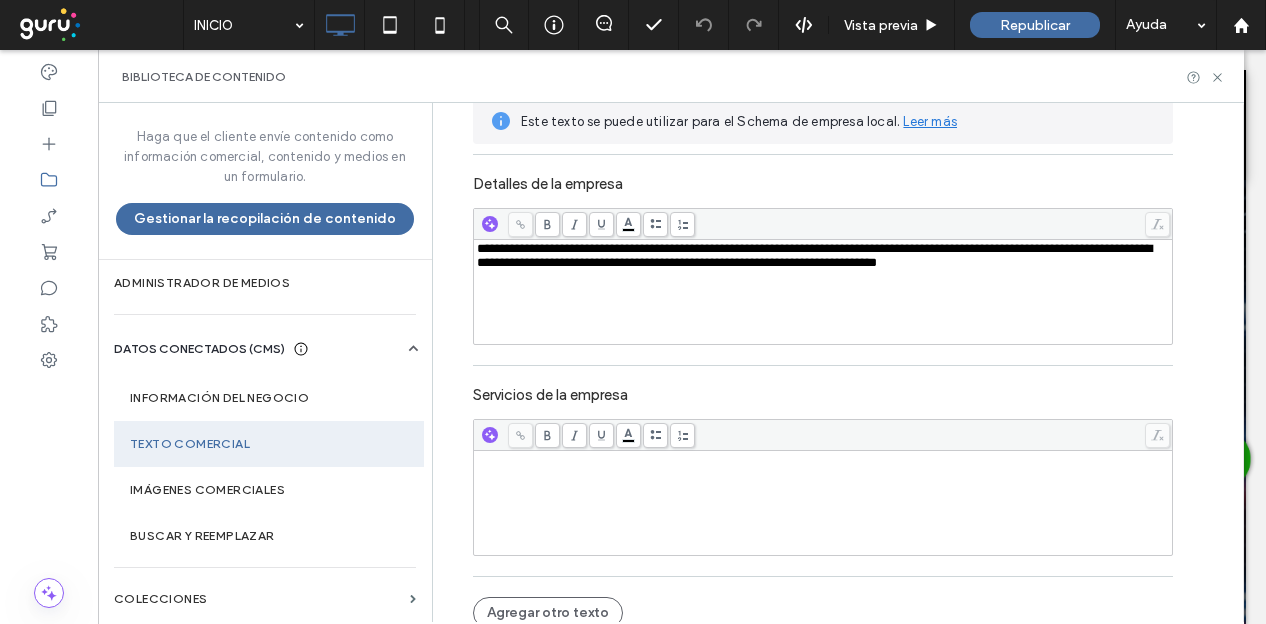 click at bounding box center (823, 503) 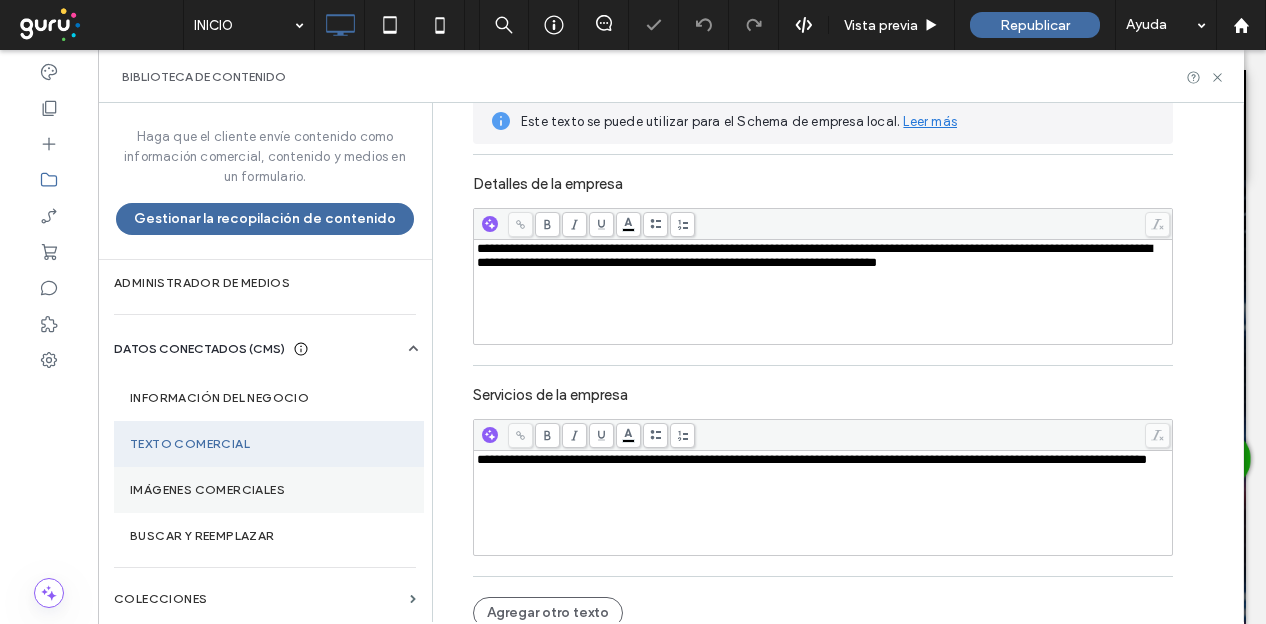 click on "Imágenes comerciales" at bounding box center (269, 490) 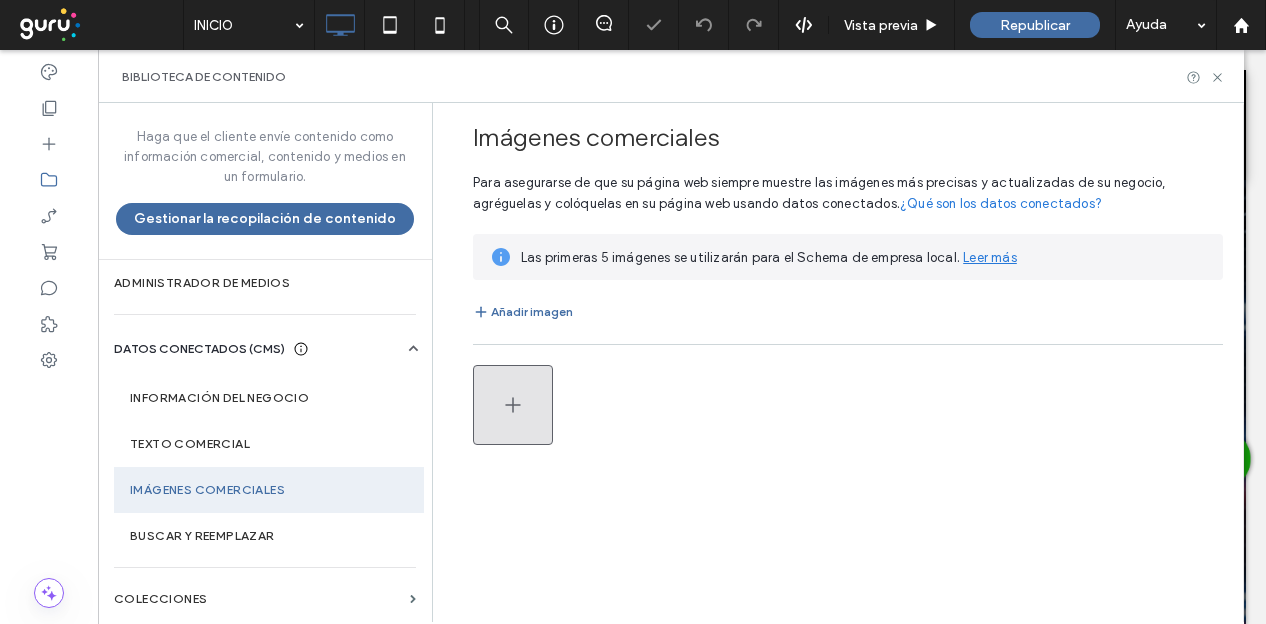 click at bounding box center (513, 405) 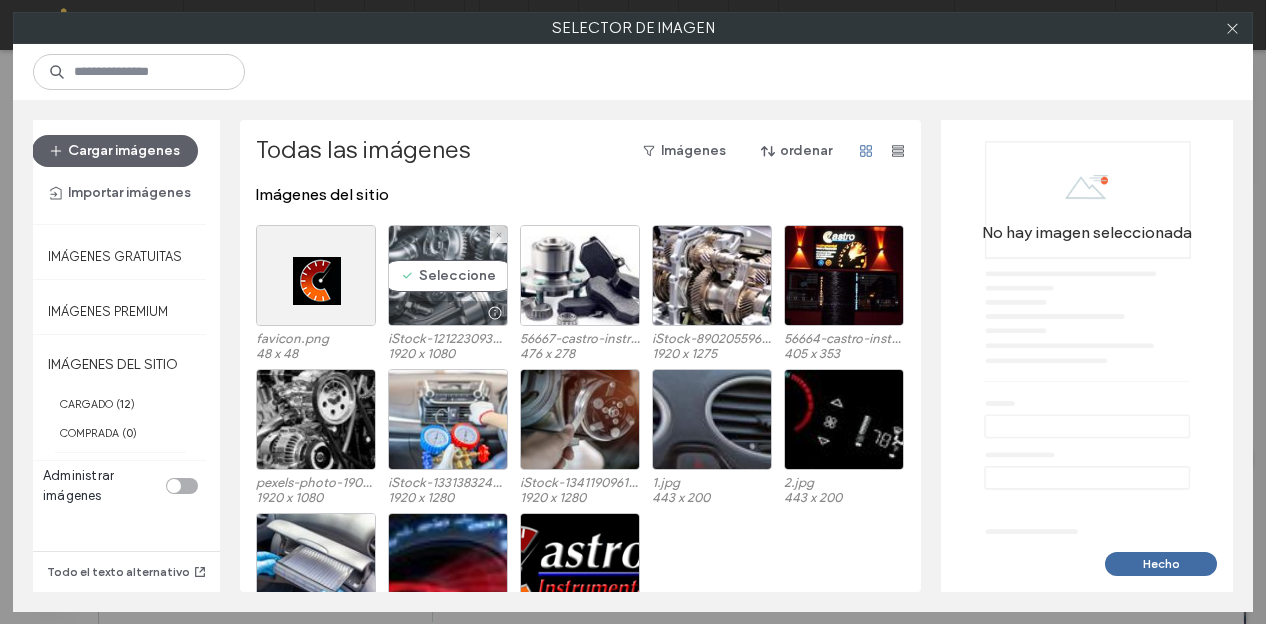 click on "Seleccione" at bounding box center [448, 275] 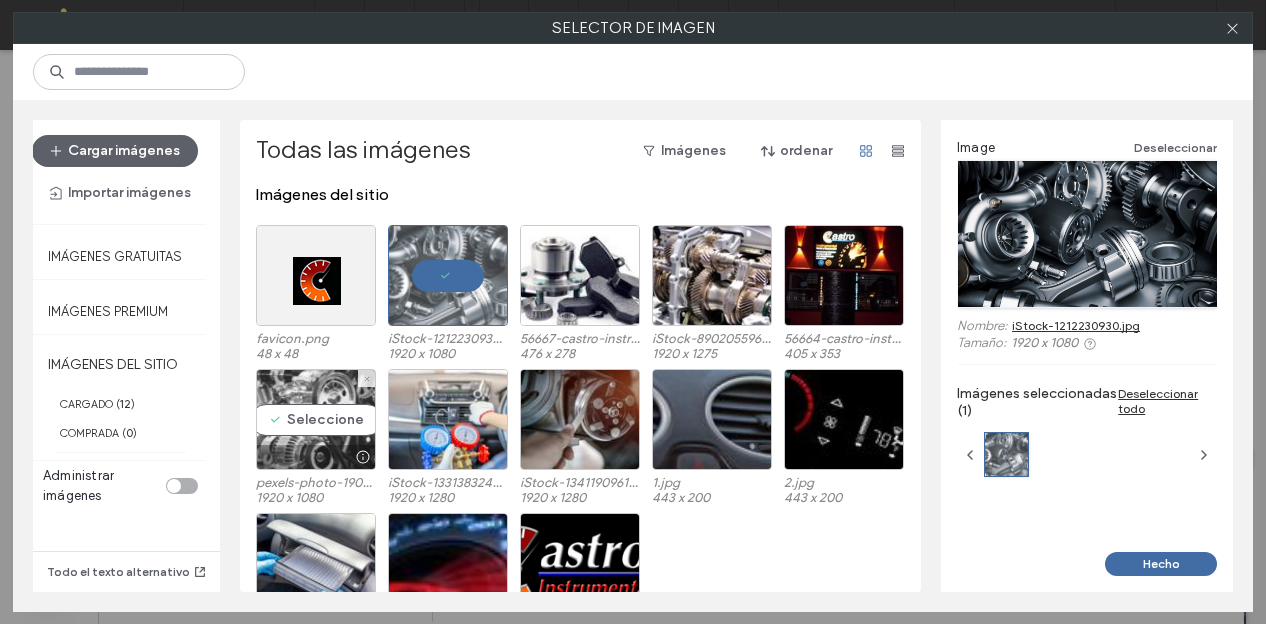 click on "Seleccione" at bounding box center (316, 419) 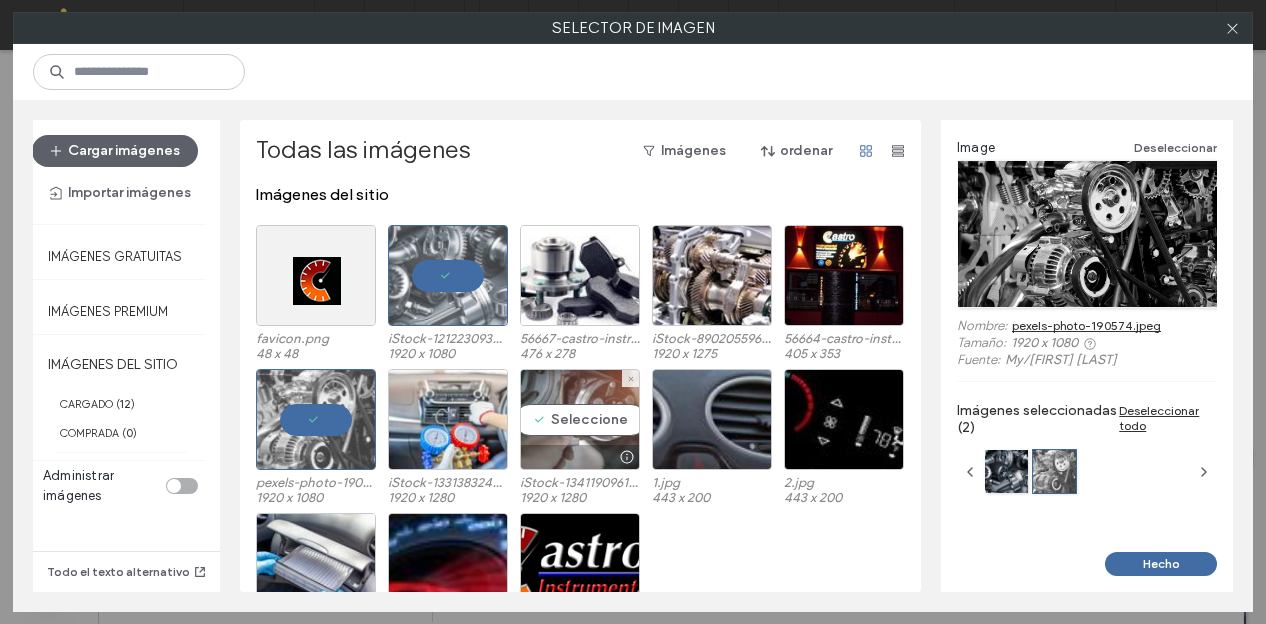 click on "Seleccione" at bounding box center [580, 419] 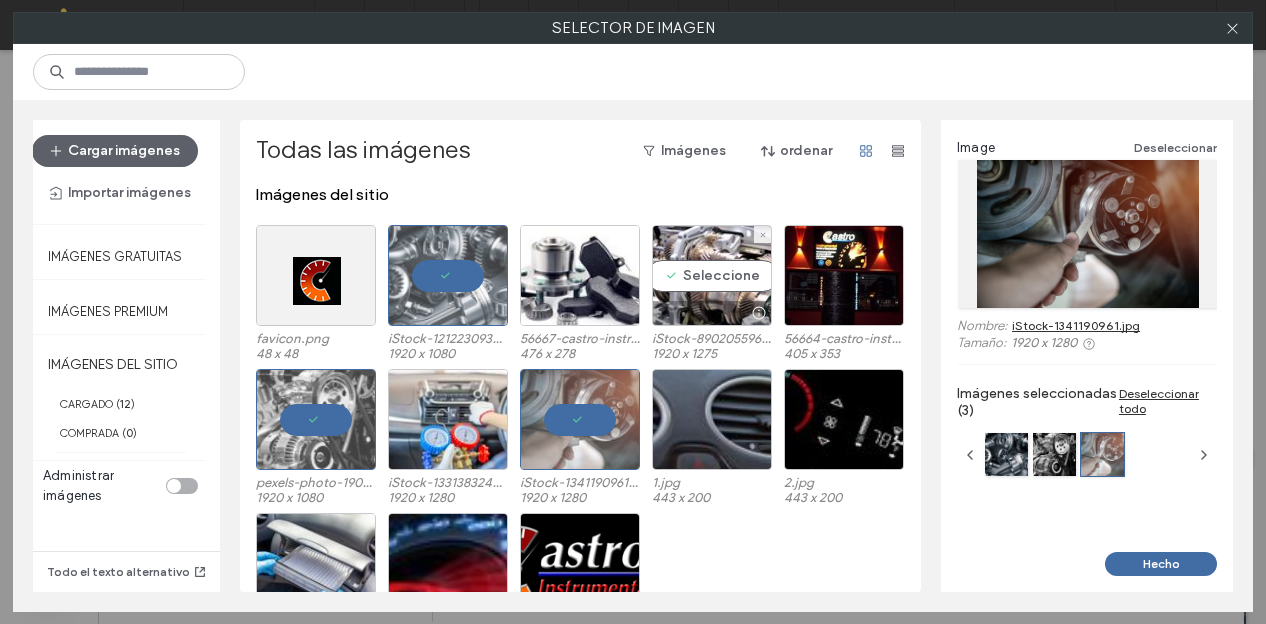 click at bounding box center (712, 313) 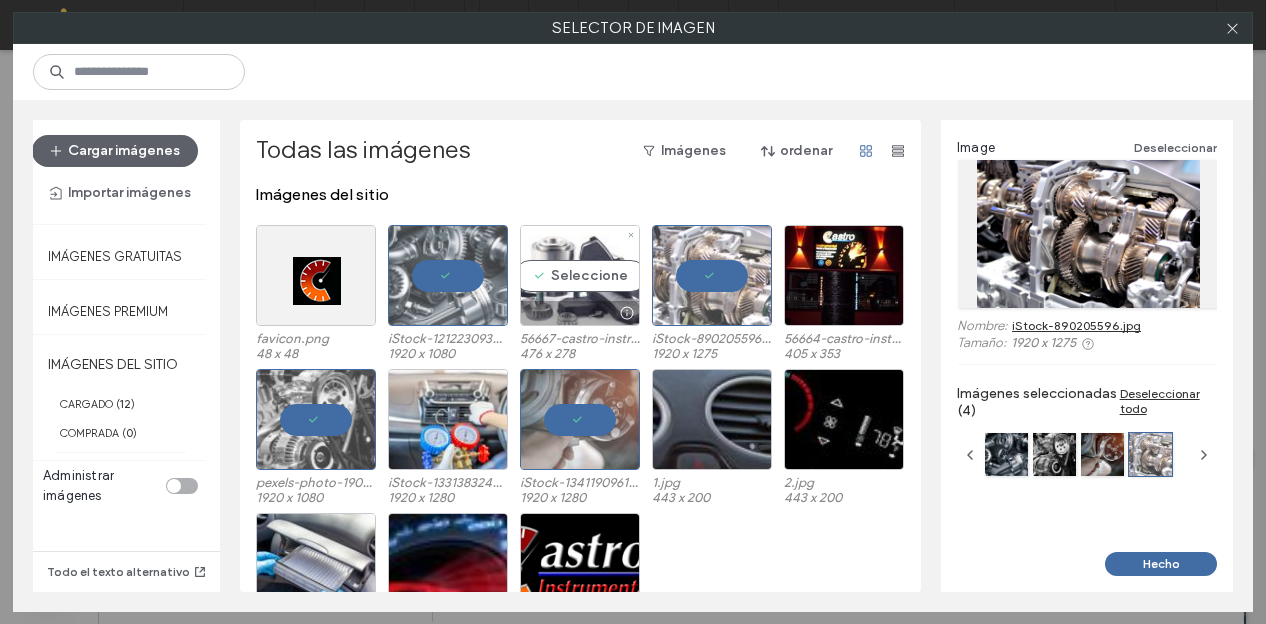 click at bounding box center (580, 313) 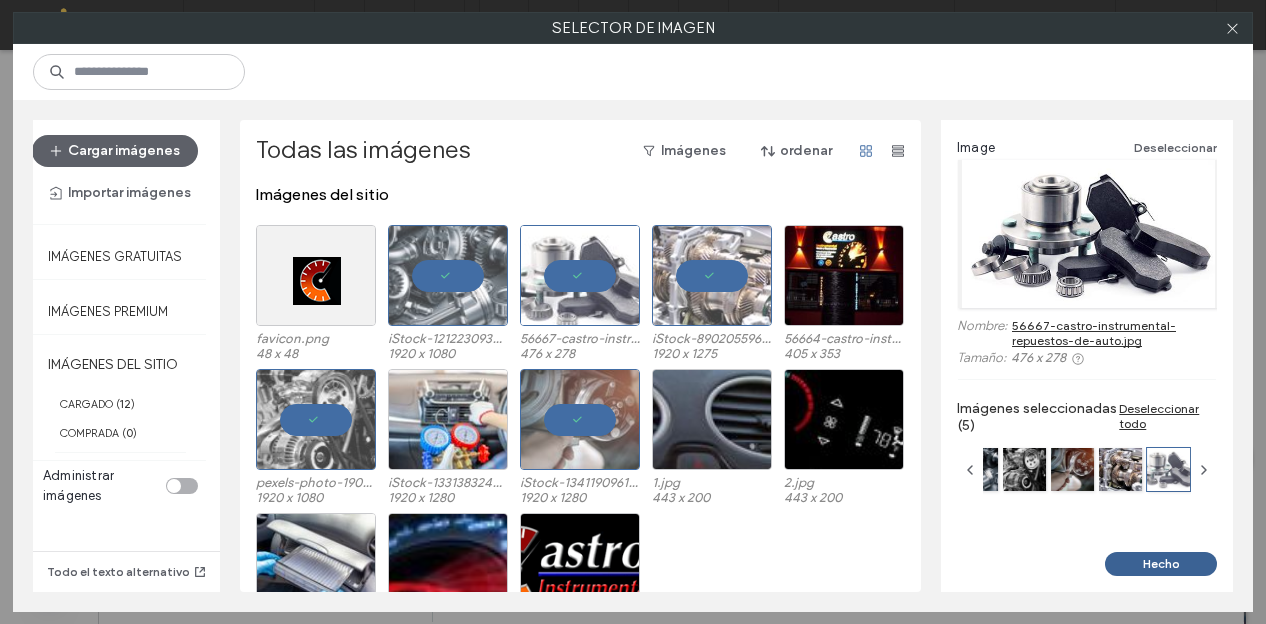 click on "Hecho" at bounding box center (1161, 564) 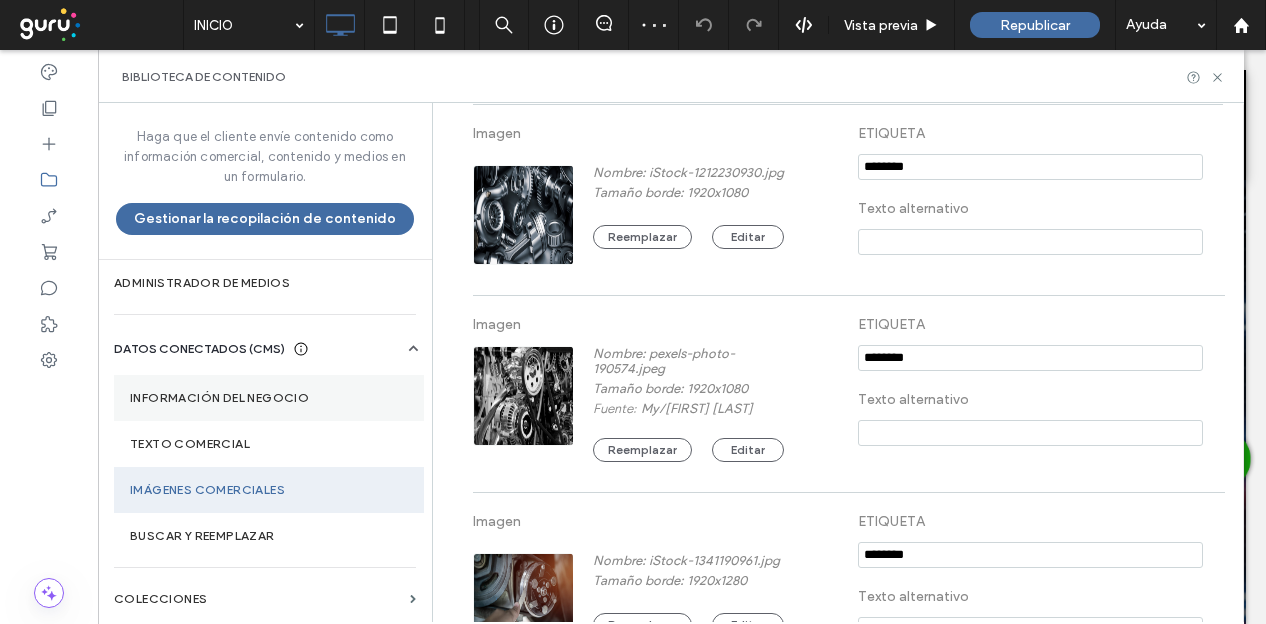 scroll, scrollTop: 46, scrollLeft: 0, axis: vertical 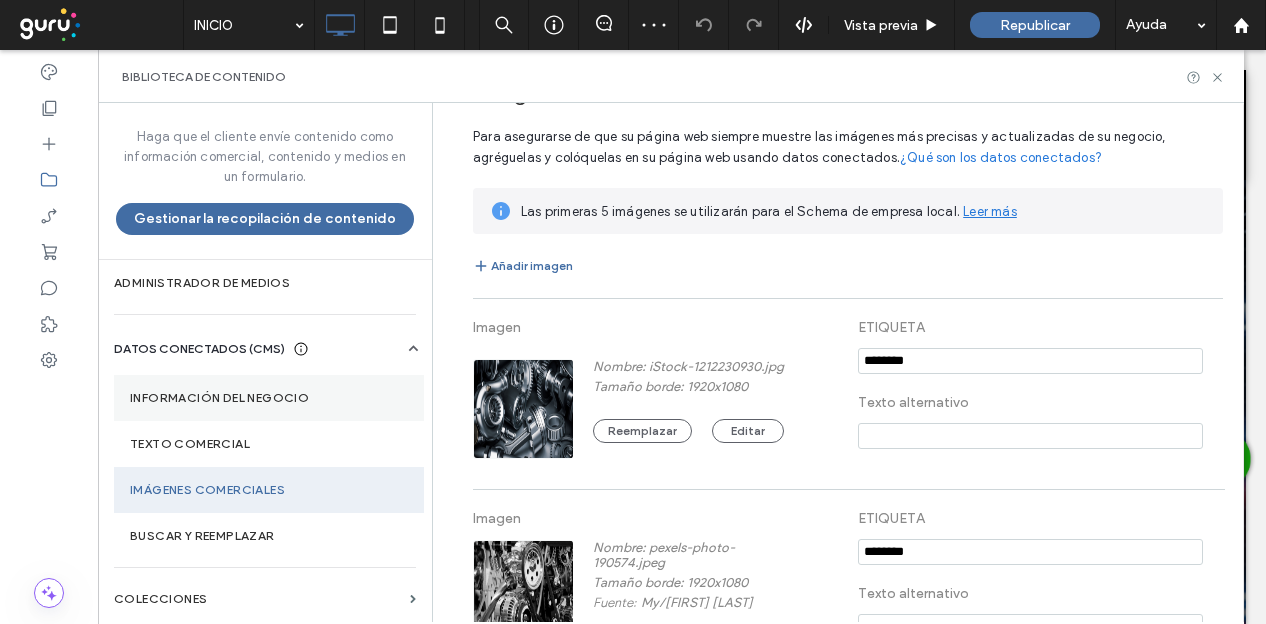 click on "Información del negocio" at bounding box center [269, 398] 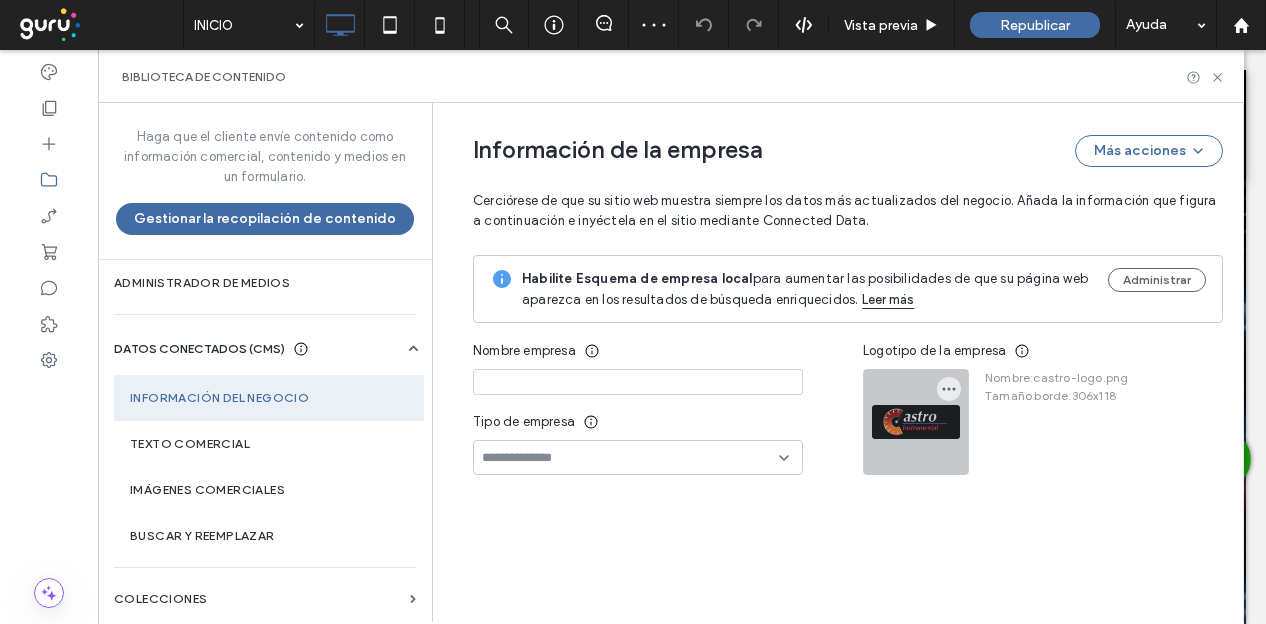 type on "**********" 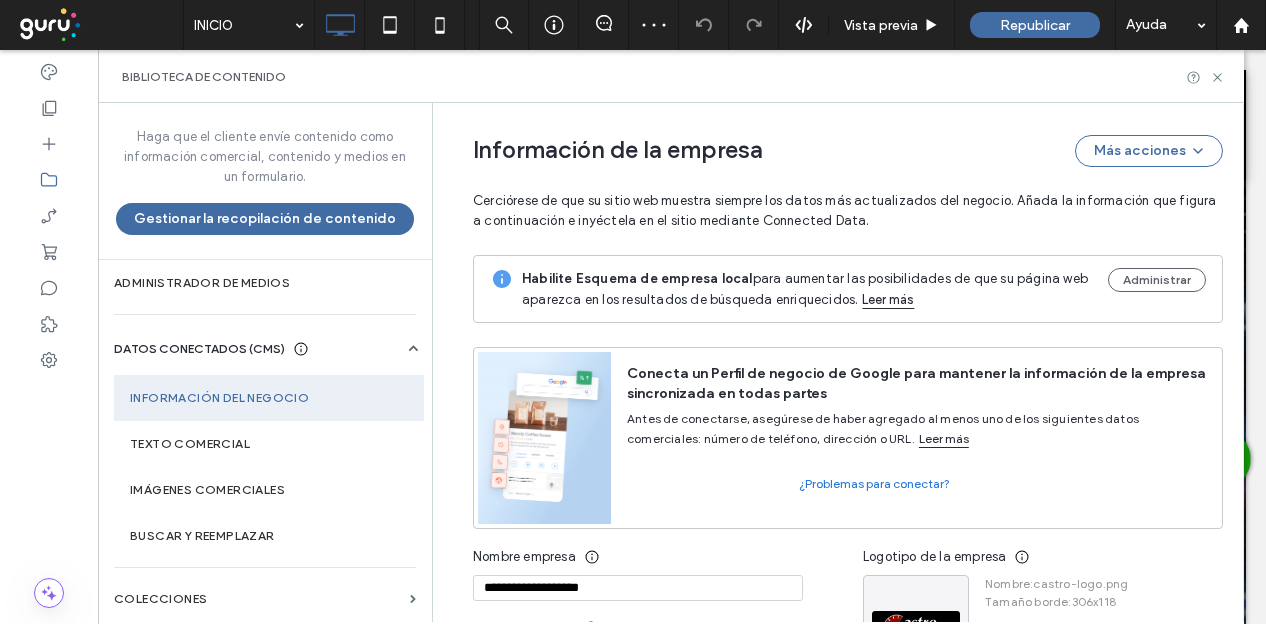 scroll, scrollTop: 0, scrollLeft: 0, axis: both 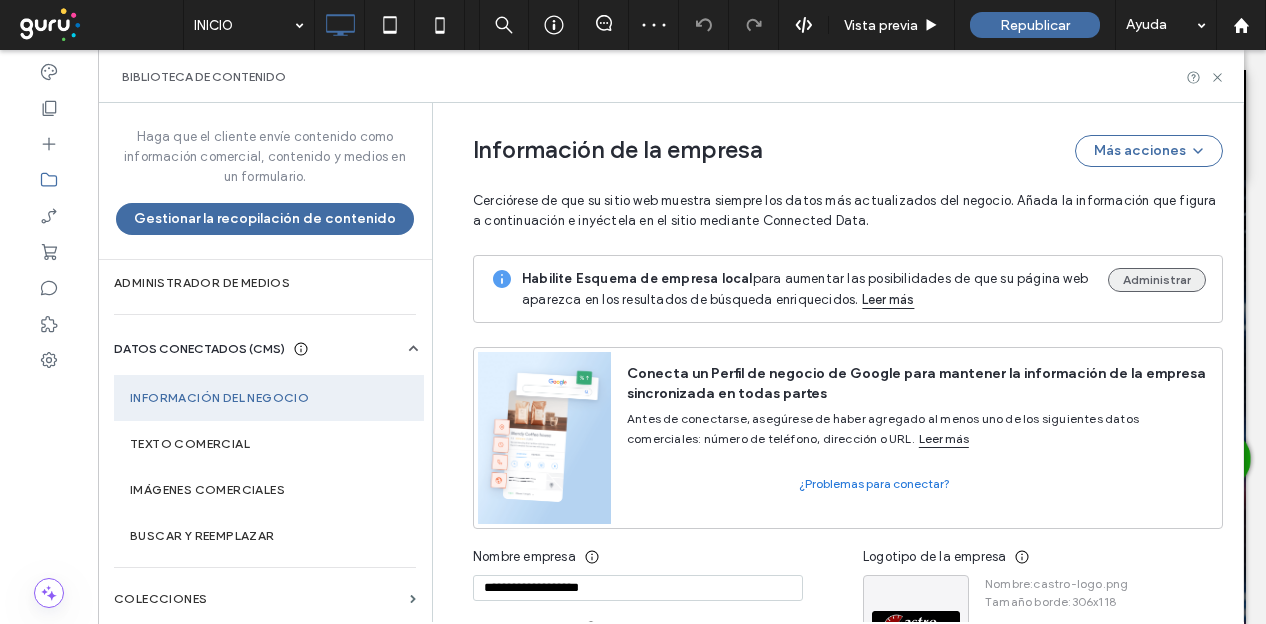 click on "Administrar" at bounding box center [1157, 280] 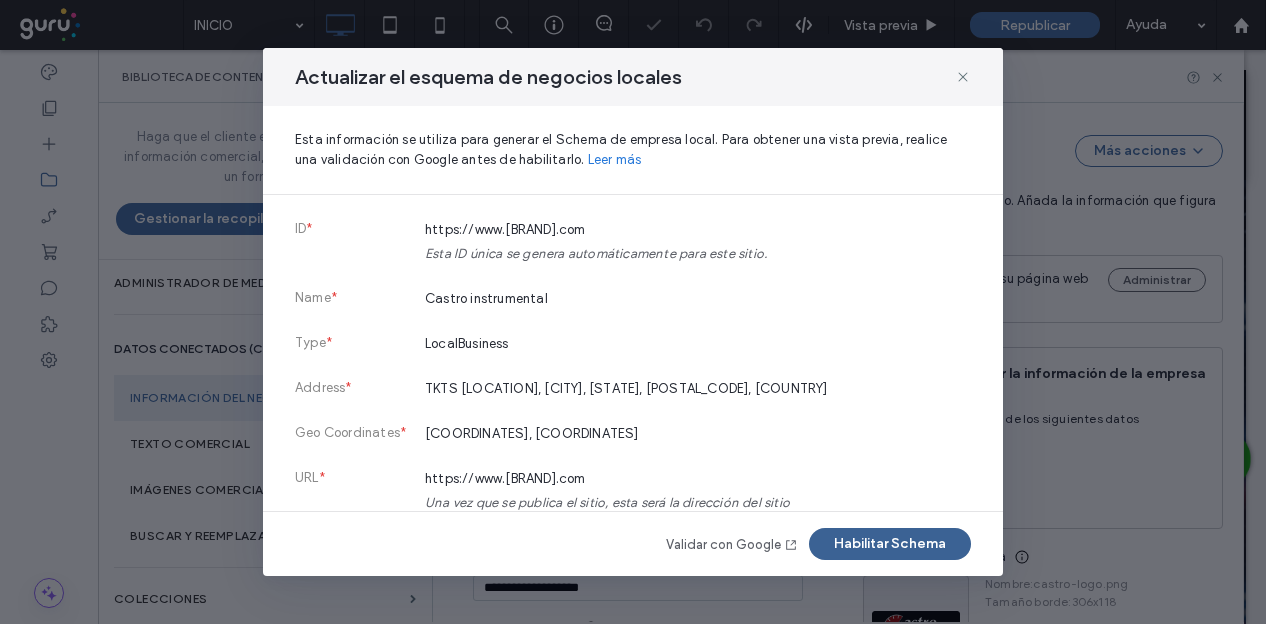 click on "Habilitar Schema" at bounding box center [890, 544] 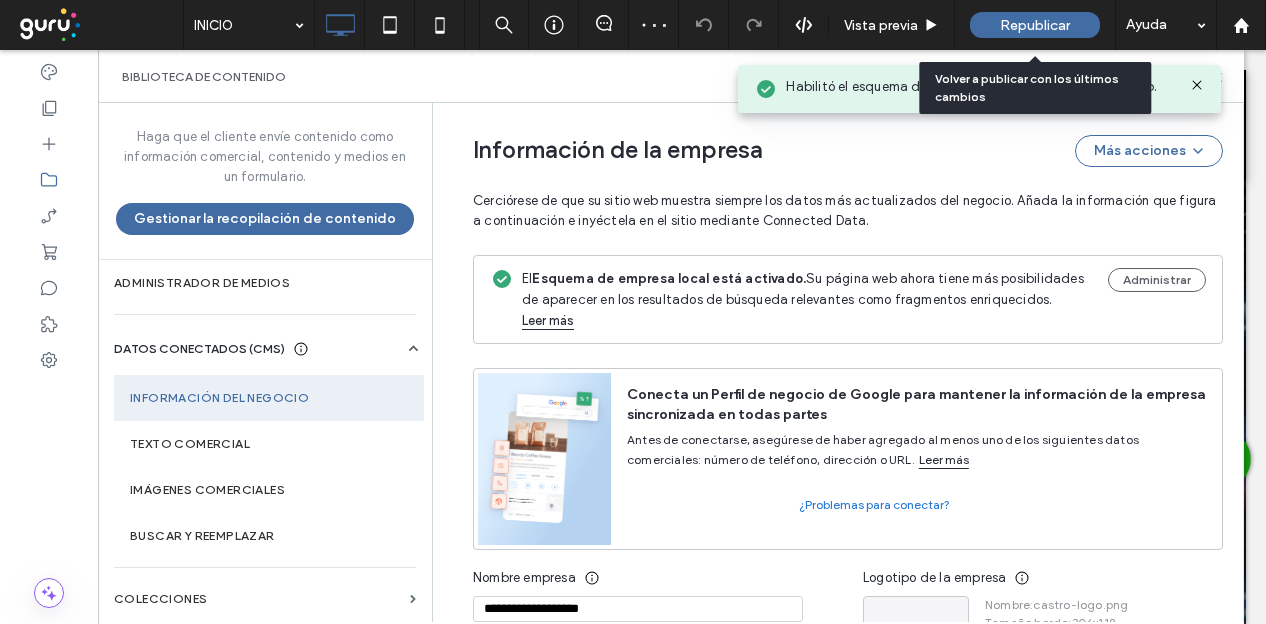 click on "Republicar" at bounding box center [1035, 25] 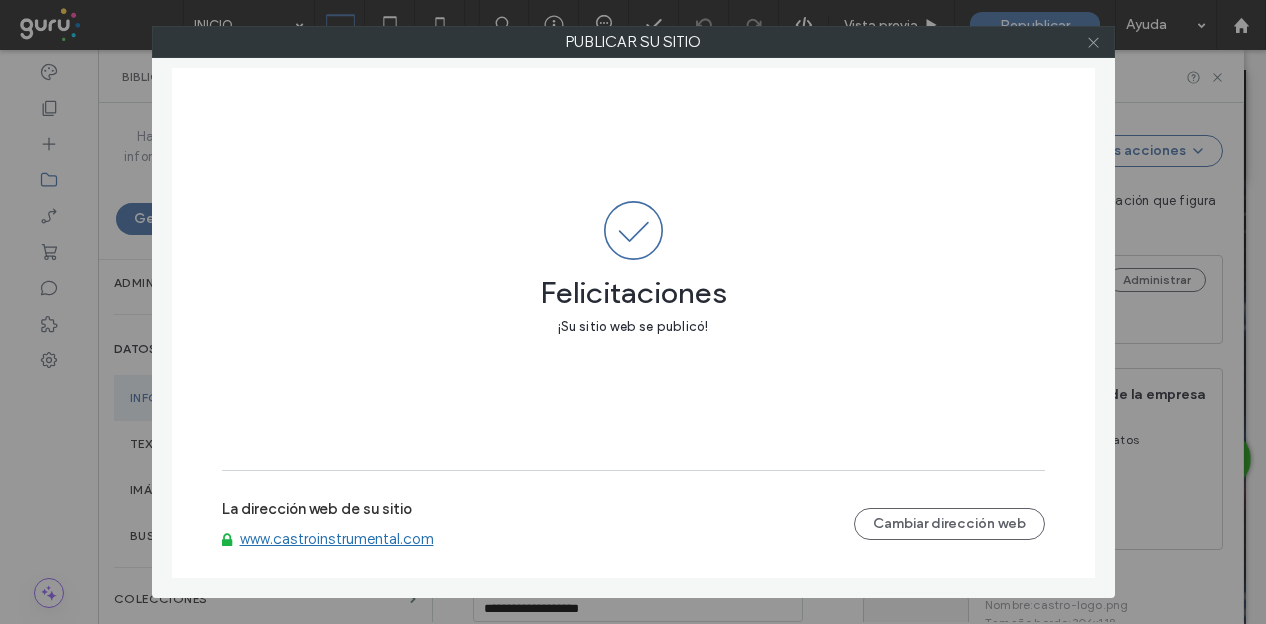 click 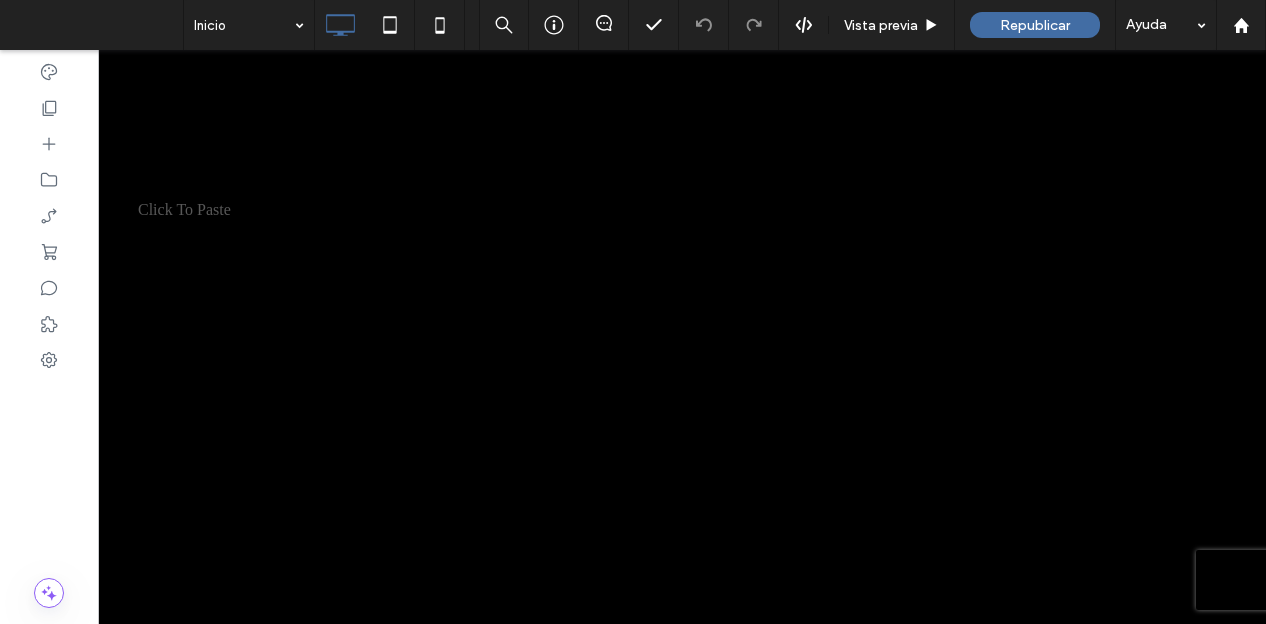scroll, scrollTop: 0, scrollLeft: 0, axis: both 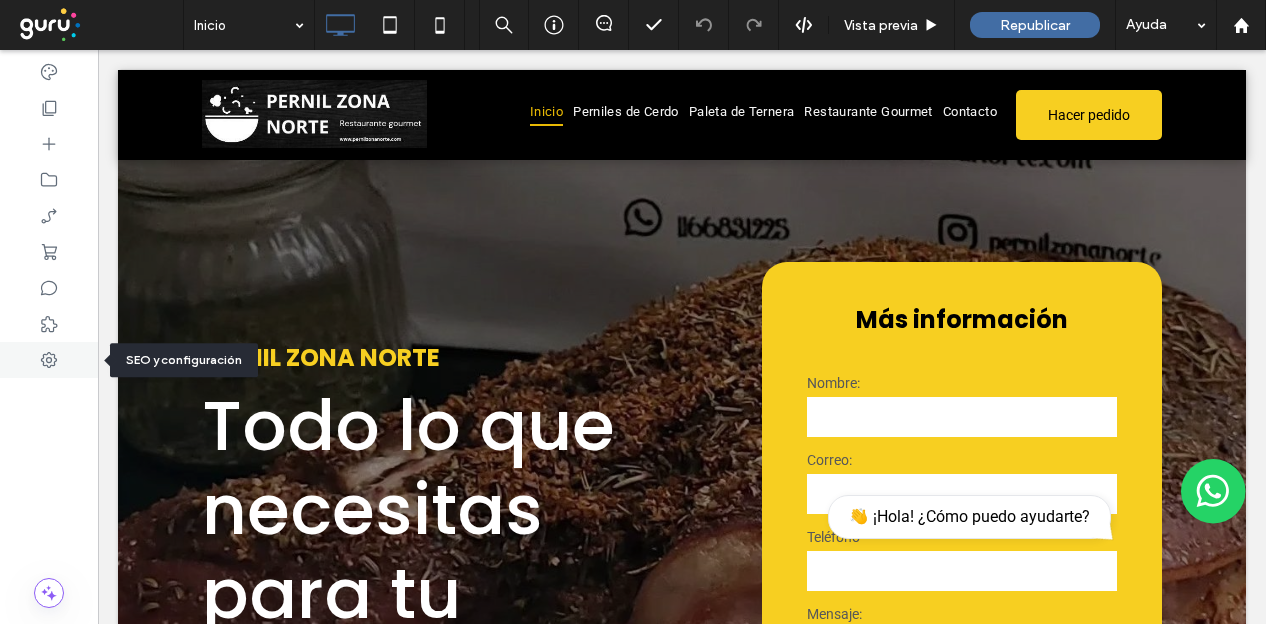 click 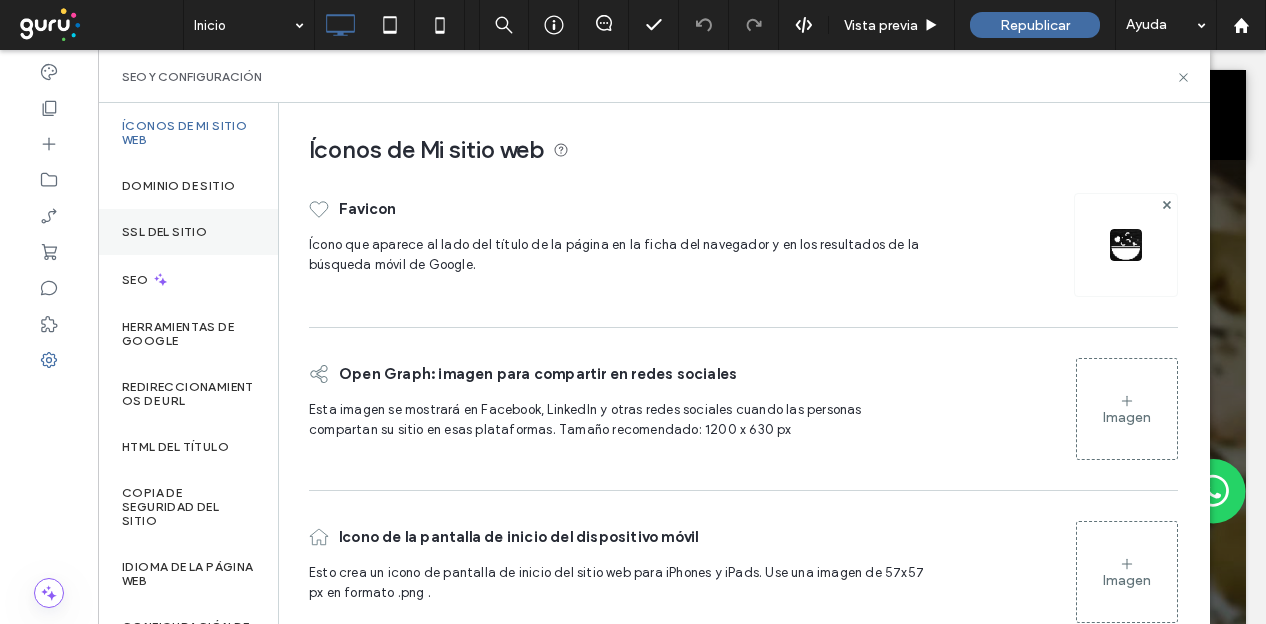 click on "SSL del sitio" at bounding box center [164, 232] 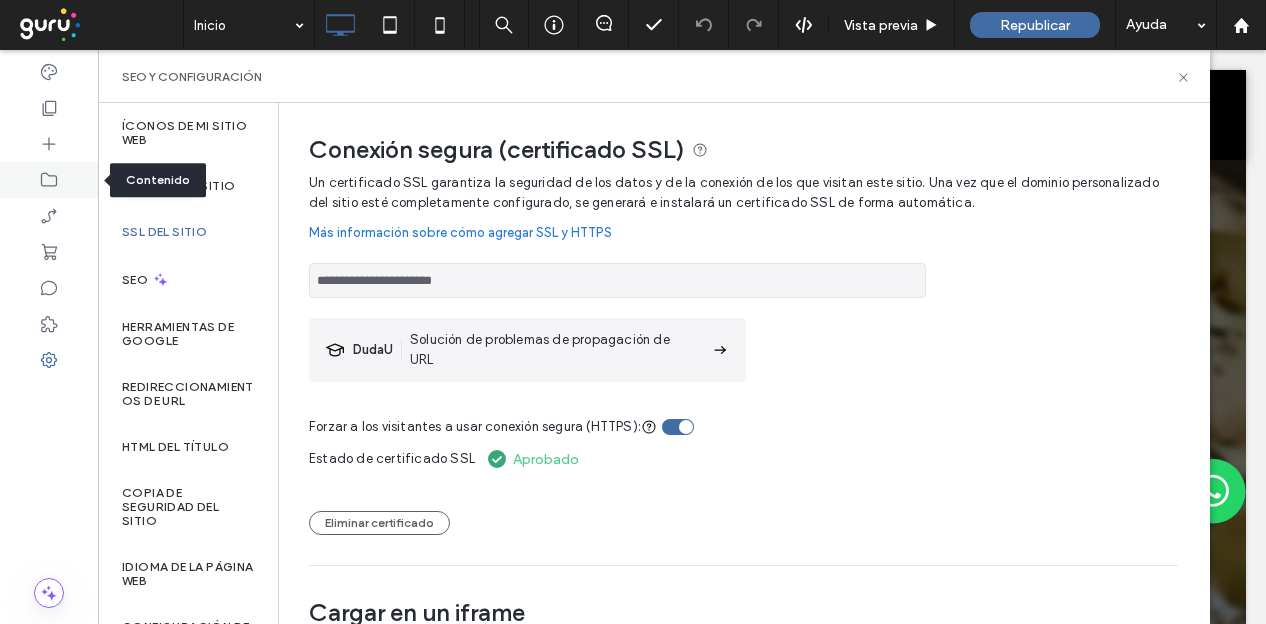 click 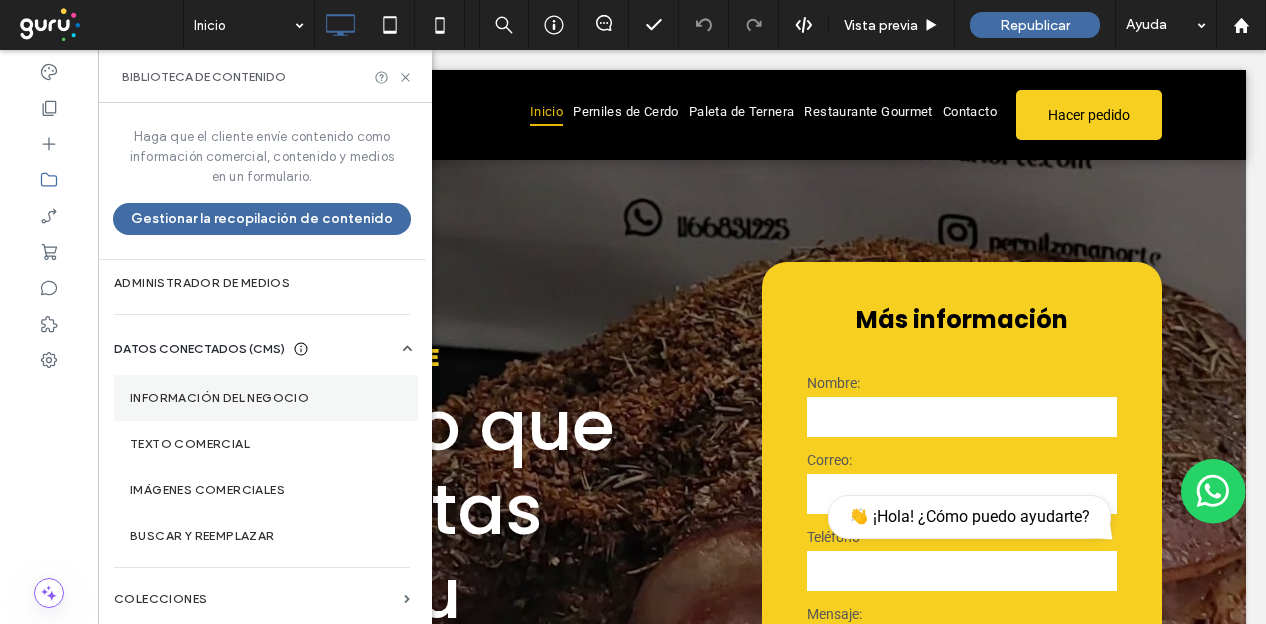 click on "Información del negocio" at bounding box center [266, 398] 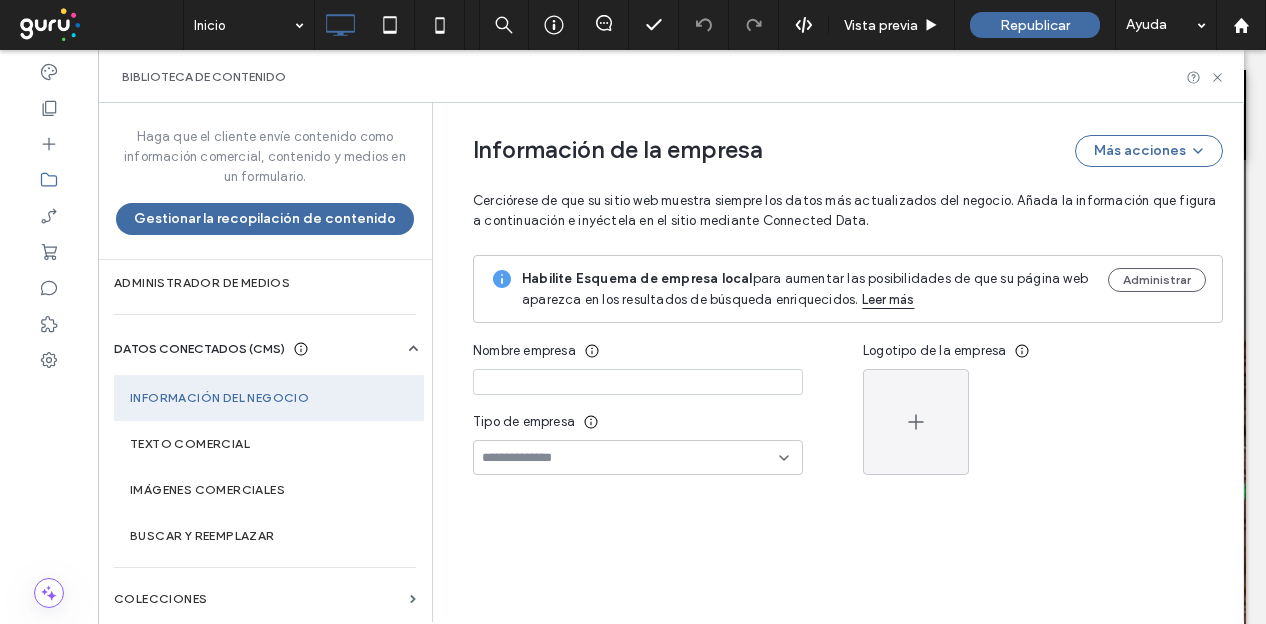 type on "**********" 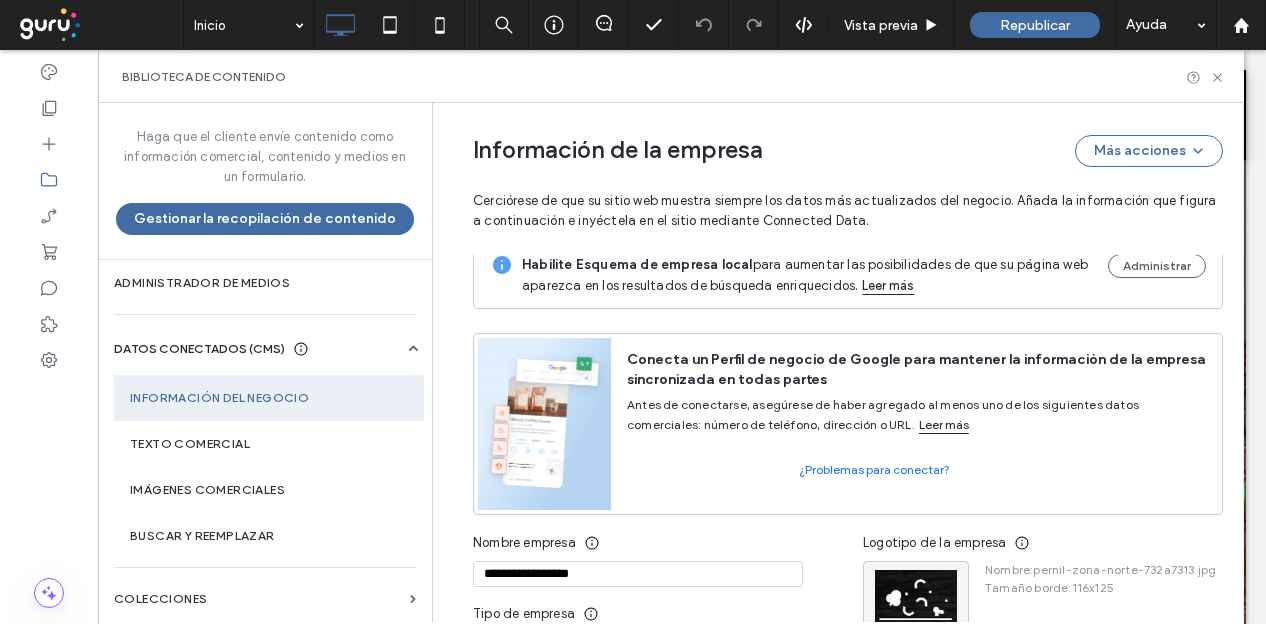 scroll, scrollTop: 0, scrollLeft: 0, axis: both 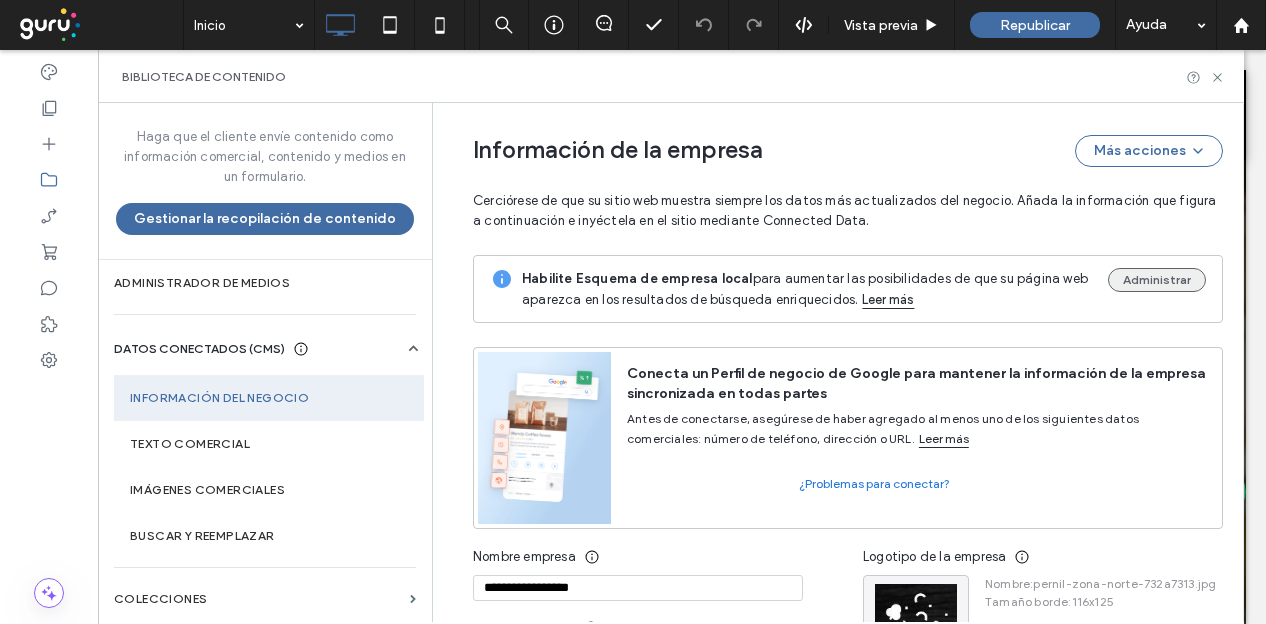 click on "Administrar" at bounding box center (1157, 280) 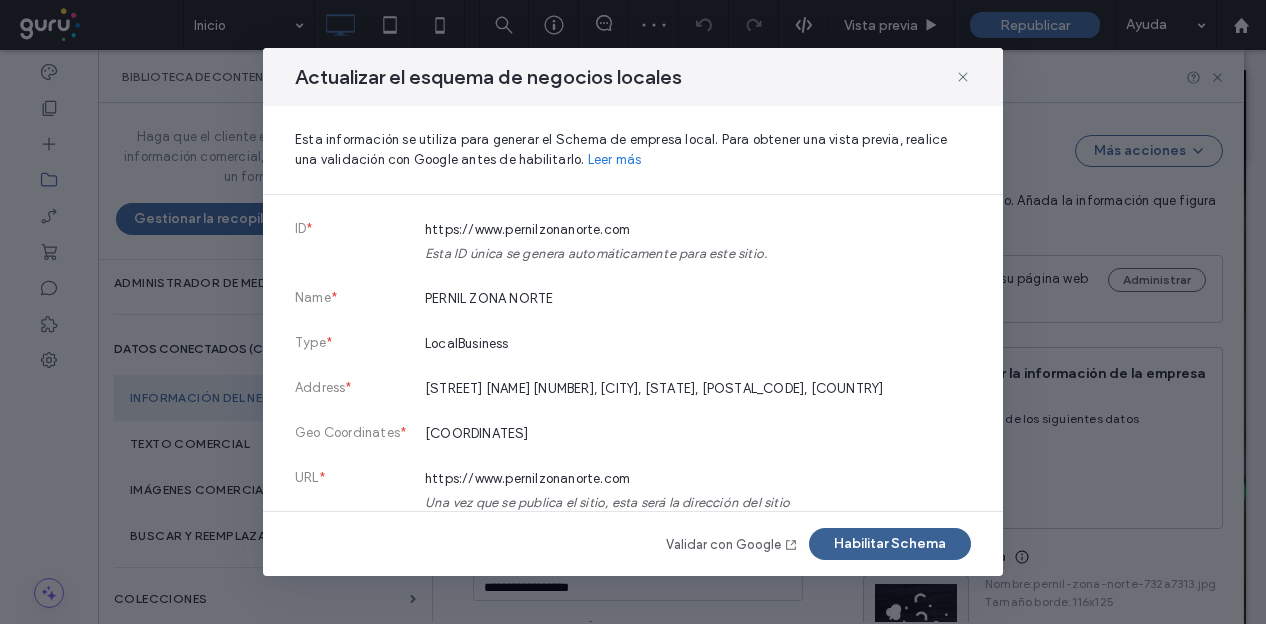 click on "Habilitar Schema" at bounding box center (890, 544) 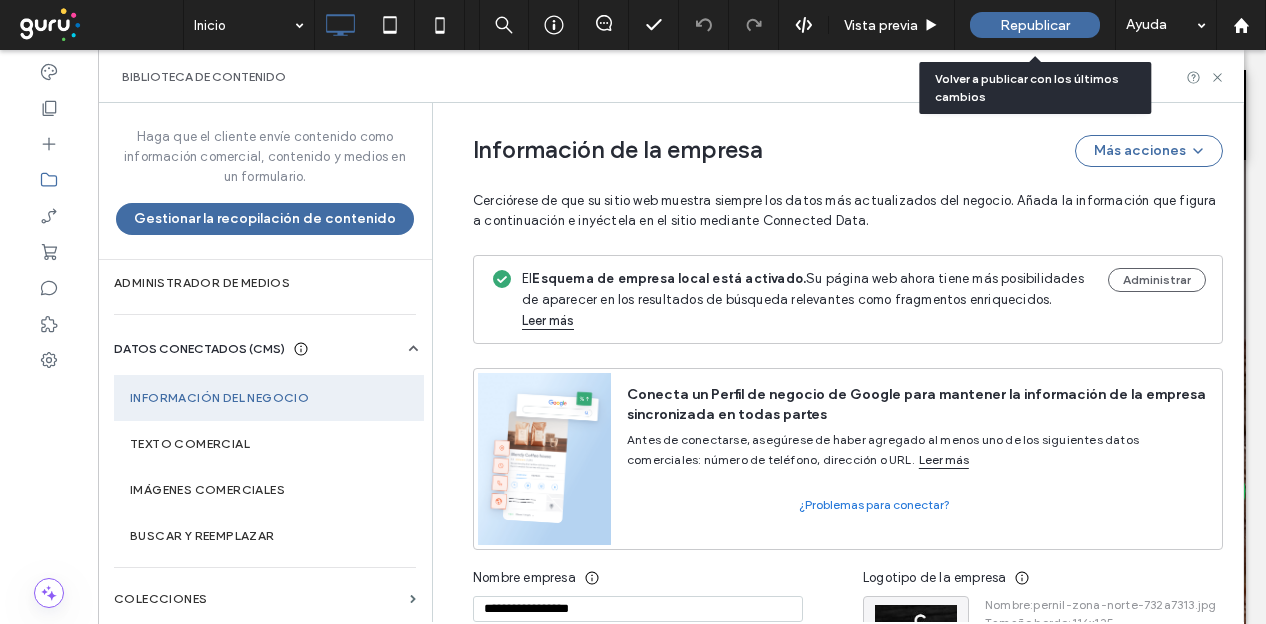 click on "Republicar" at bounding box center [1035, 25] 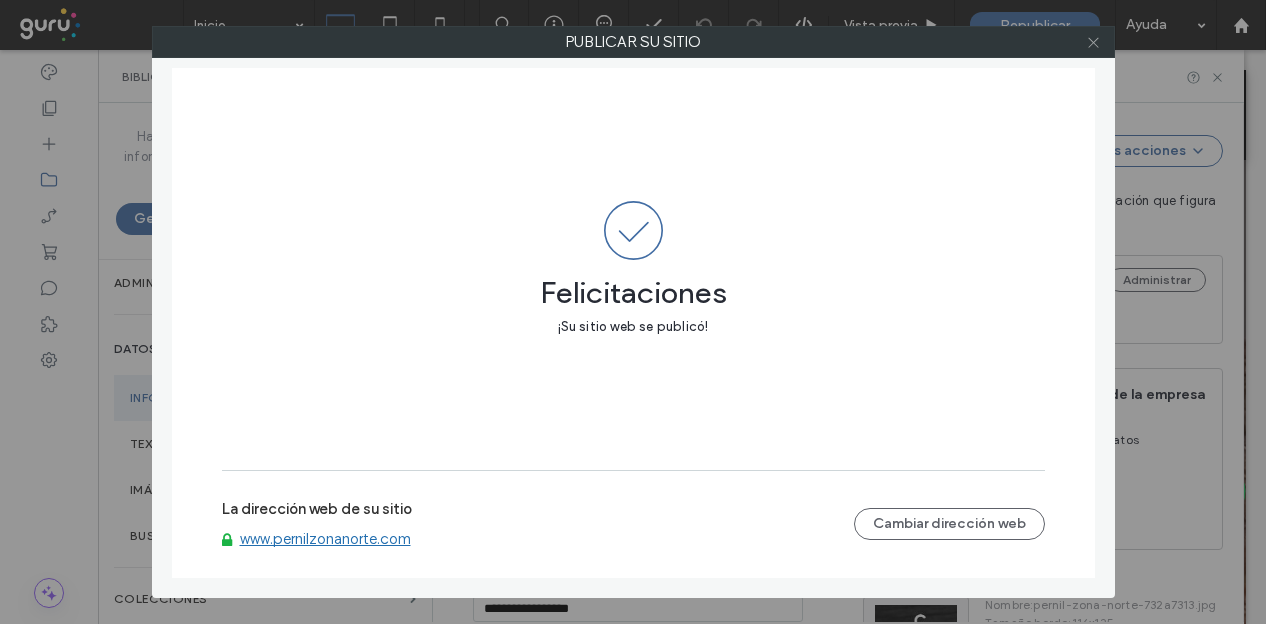 click 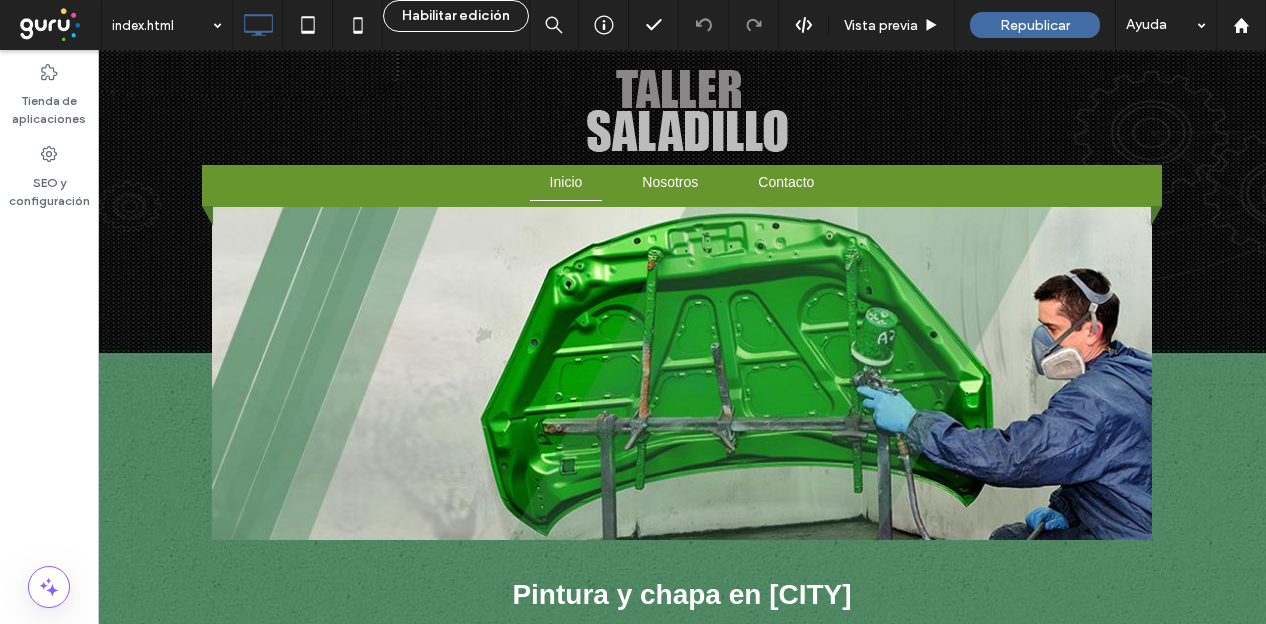 scroll, scrollTop: 0, scrollLeft: 0, axis: both 